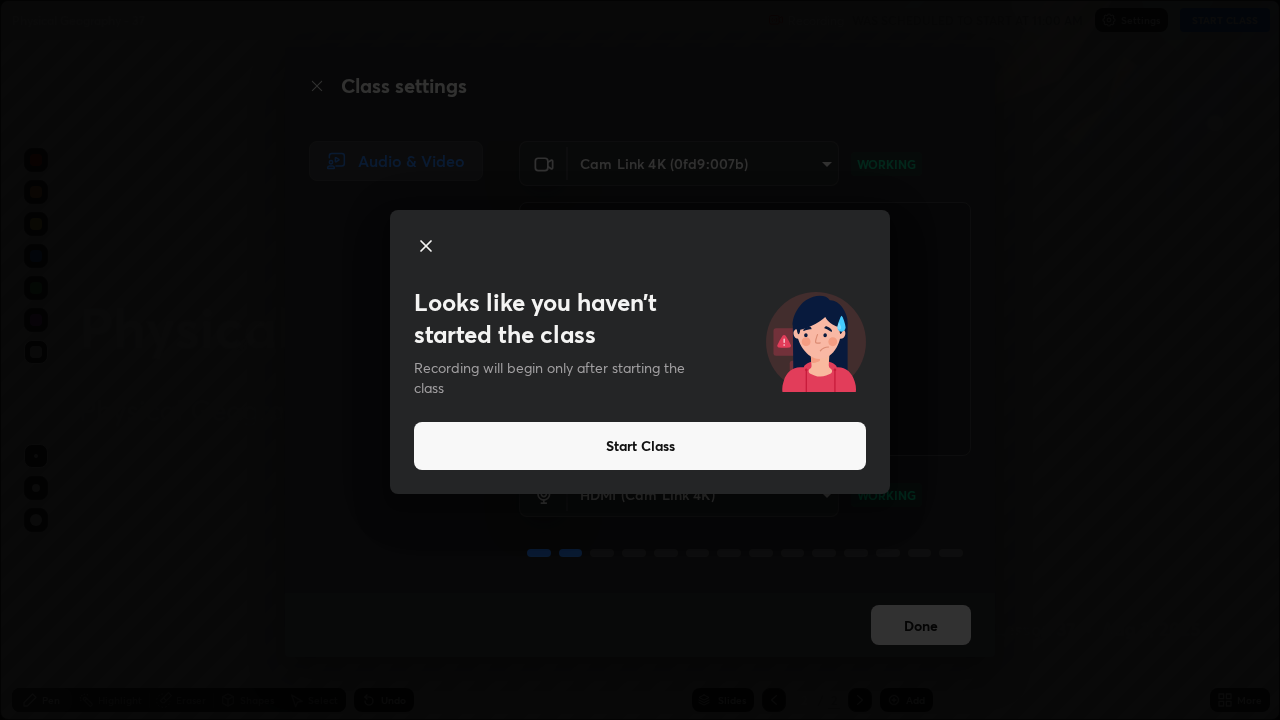 scroll, scrollTop: 0, scrollLeft: 0, axis: both 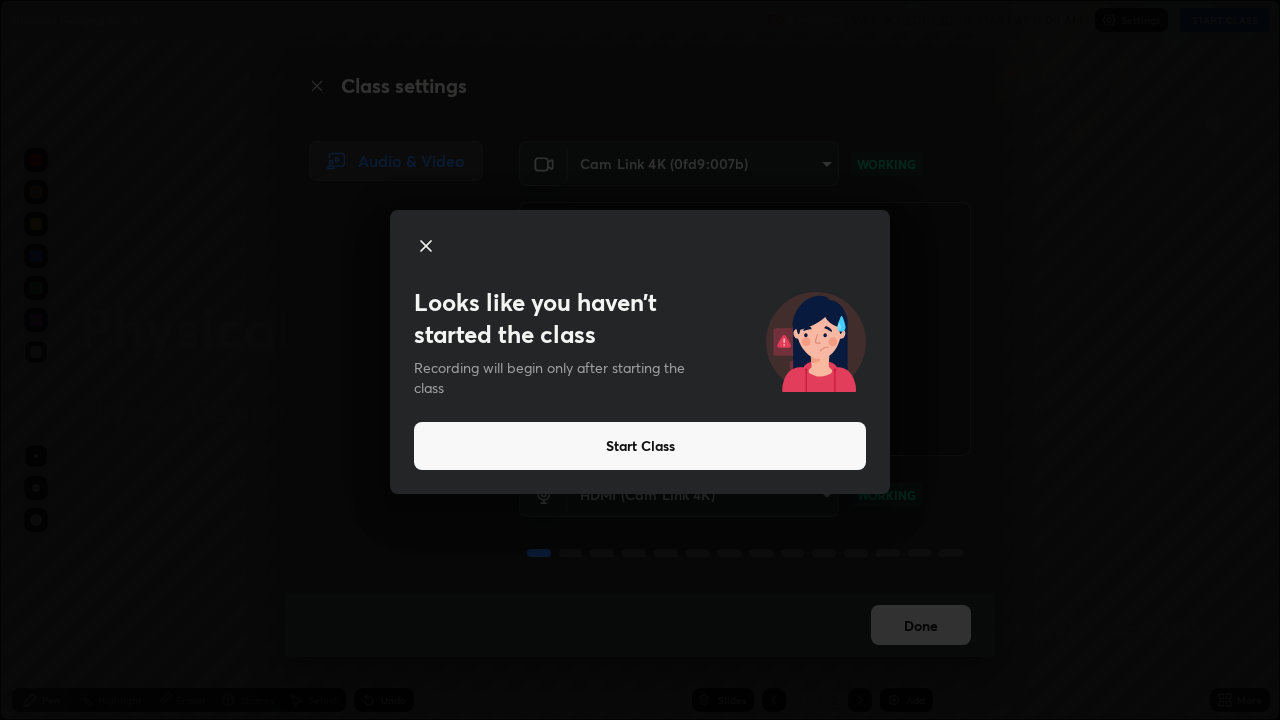 click on "Start Class" at bounding box center (640, 446) 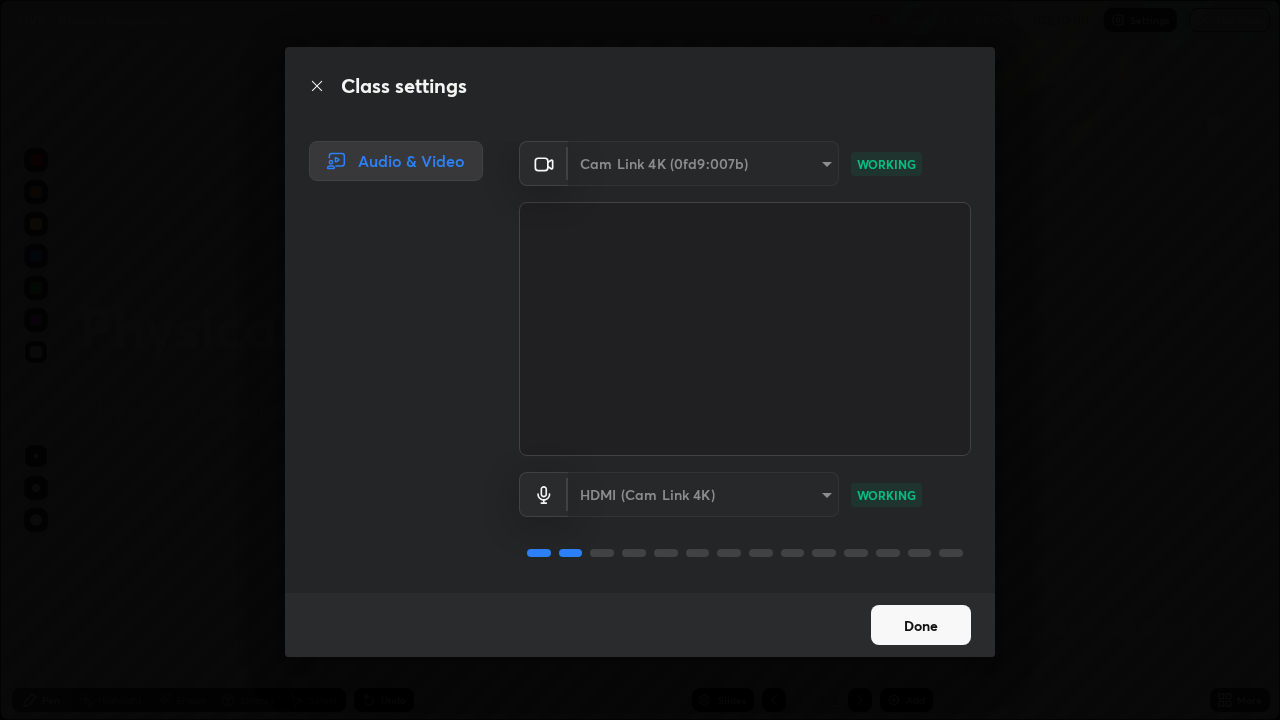 click at bounding box center (745, 329) 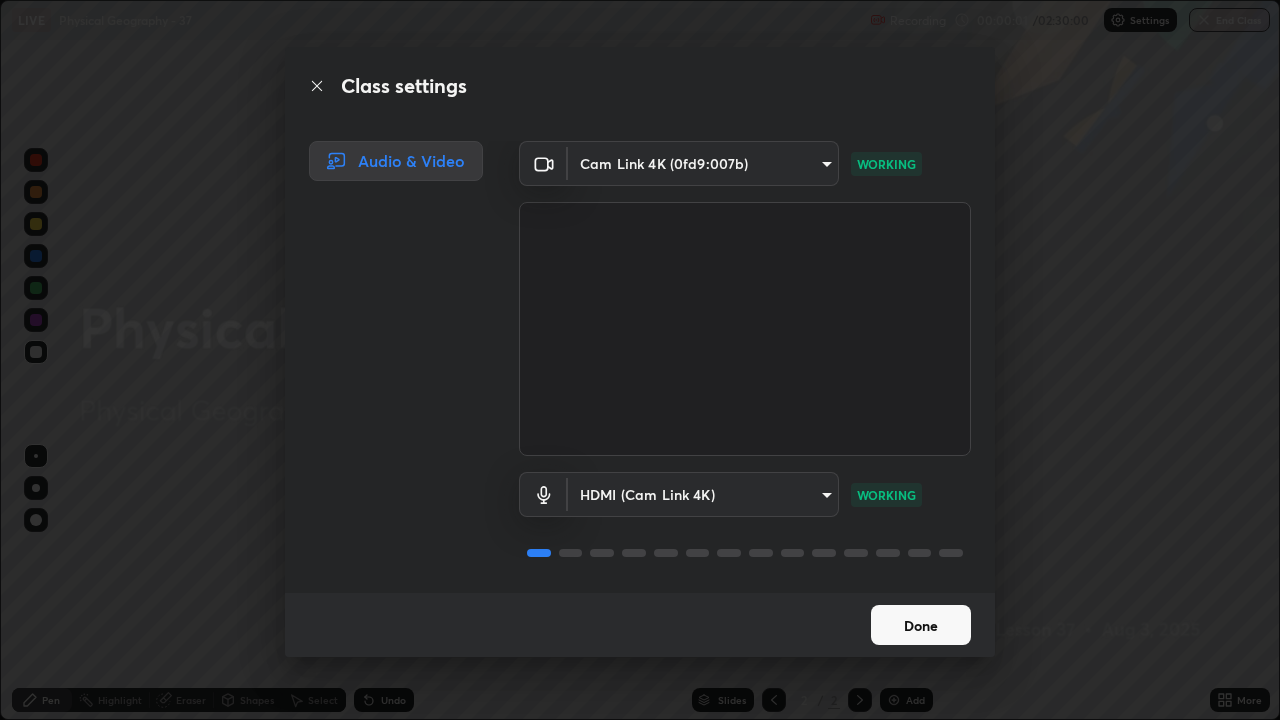 click on "Done" at bounding box center [921, 625] 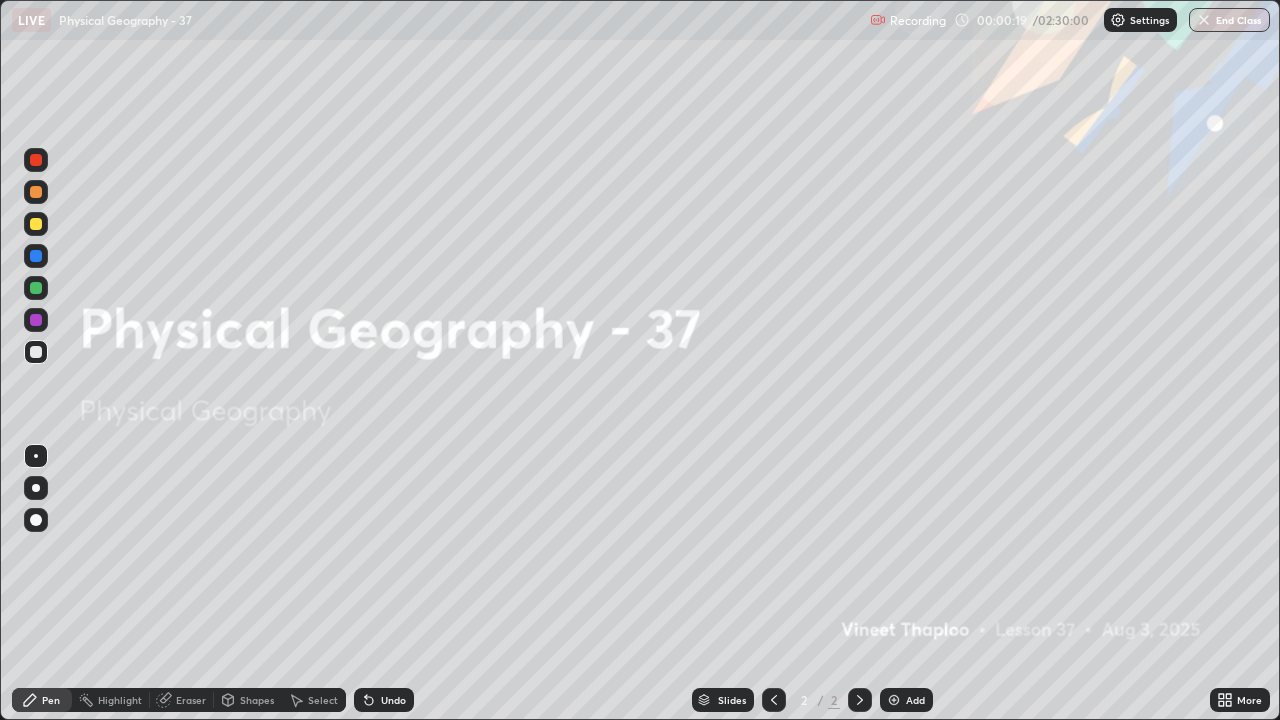 click at bounding box center [894, 700] 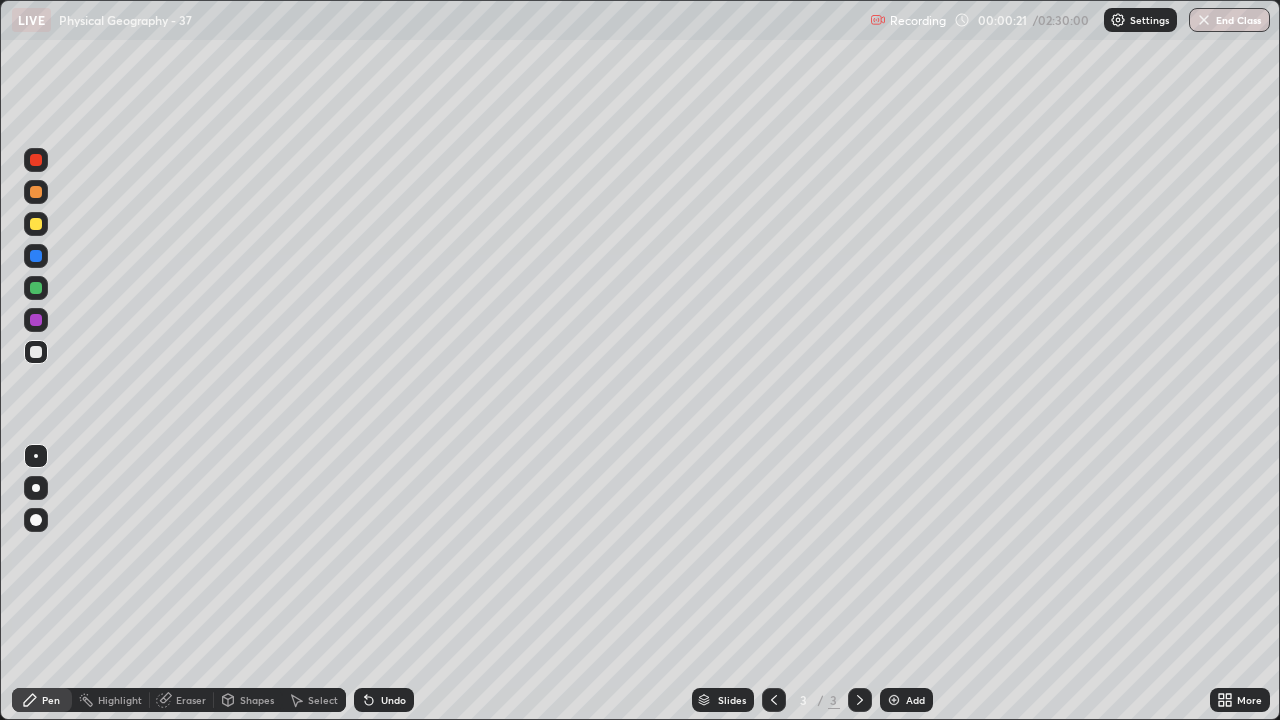 click at bounding box center (36, 488) 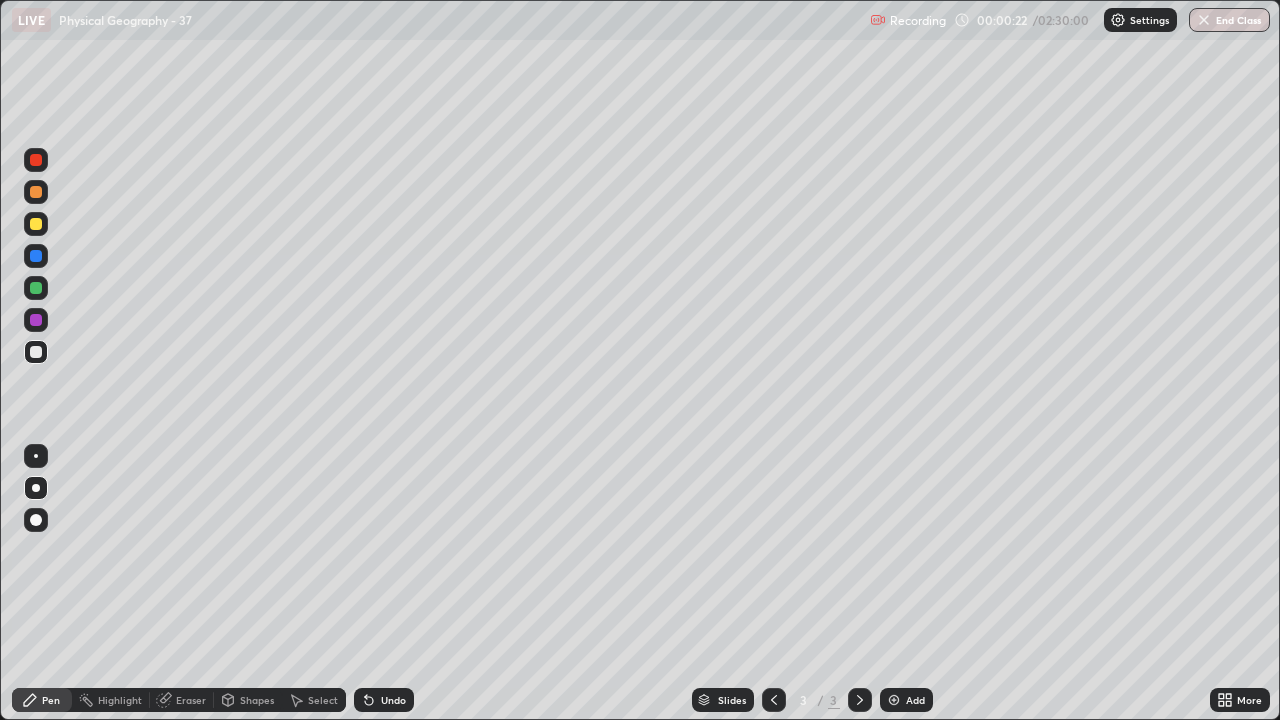click at bounding box center [36, 192] 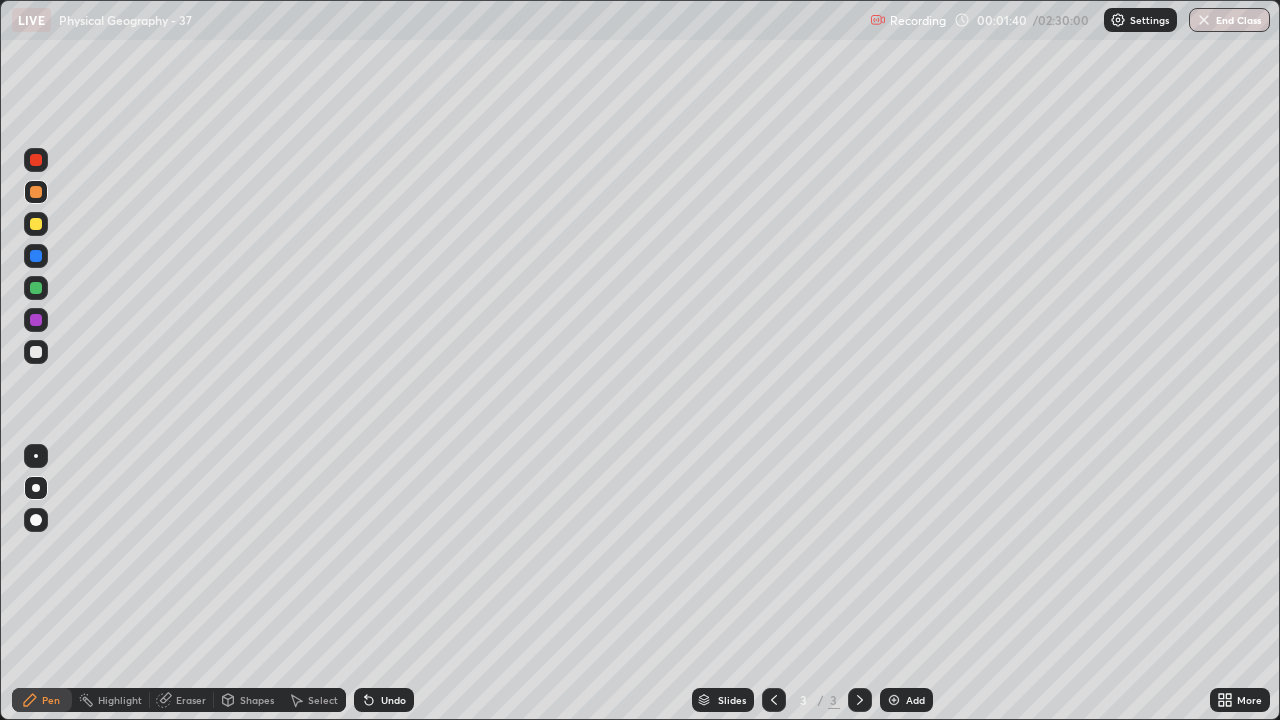 click on "Eraser" at bounding box center (191, 700) 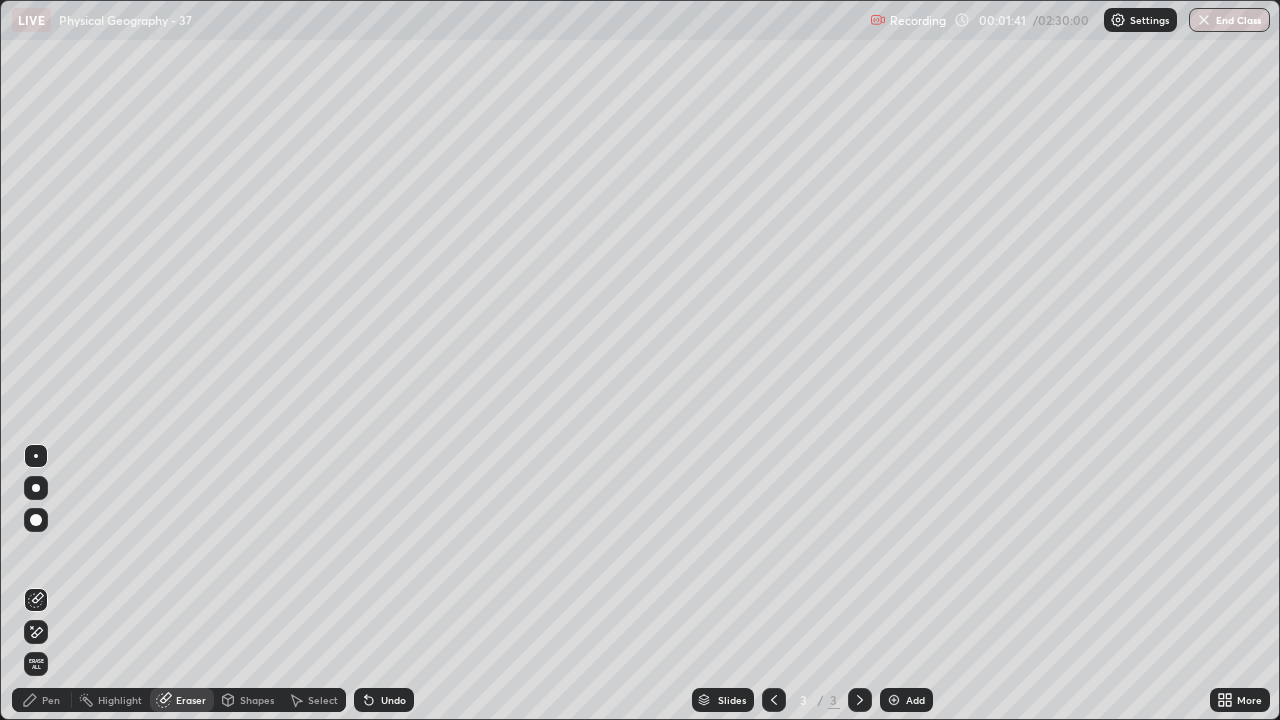 click on "Eraser" at bounding box center [191, 700] 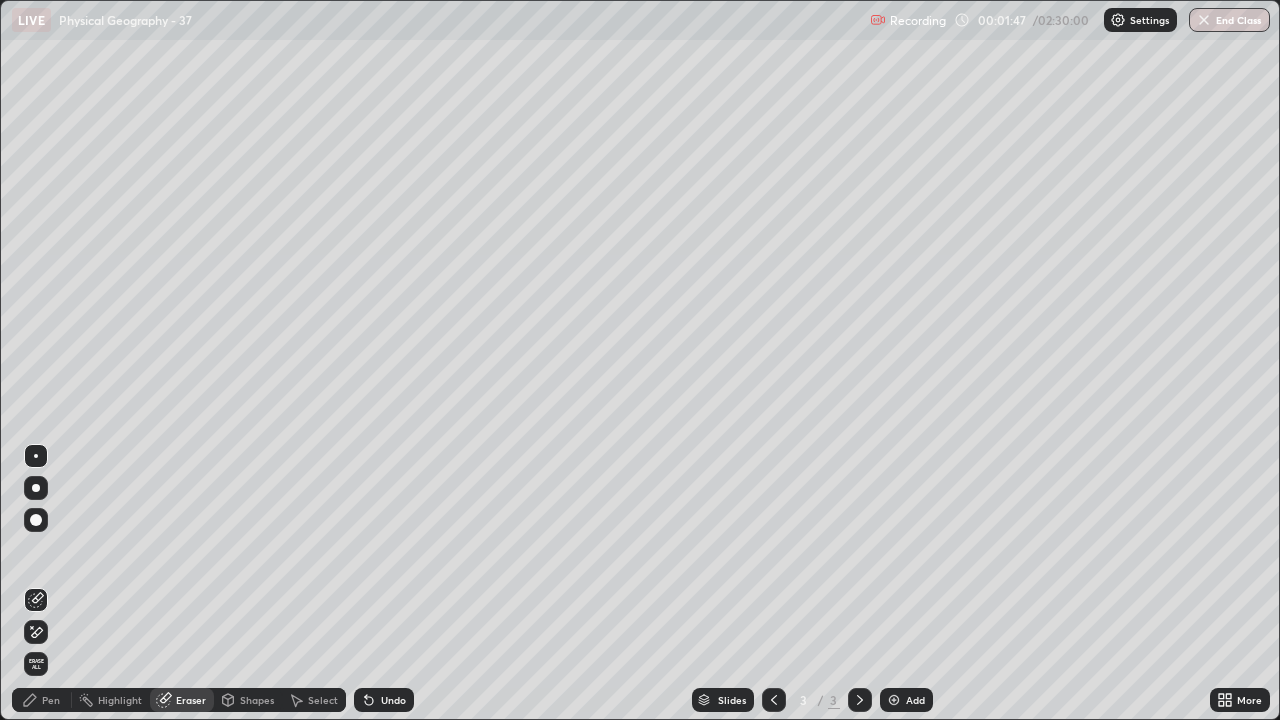 click on "Pen" at bounding box center (51, 700) 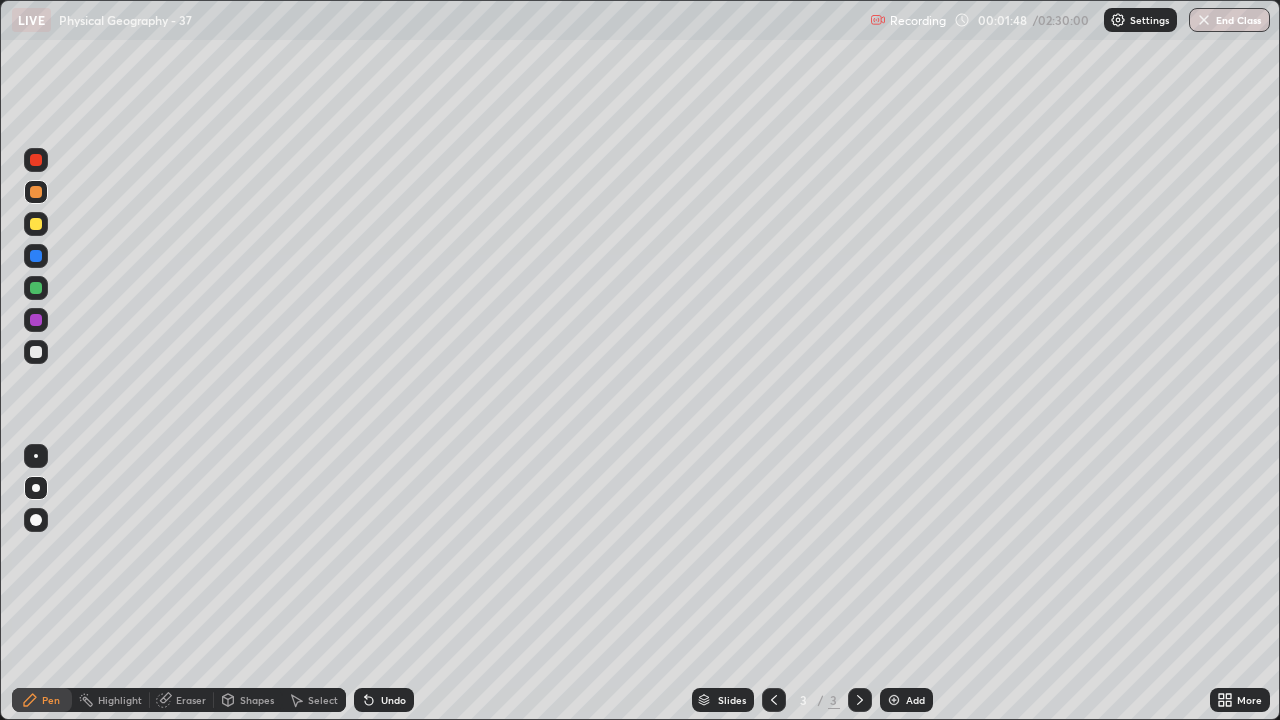 click at bounding box center [36, 488] 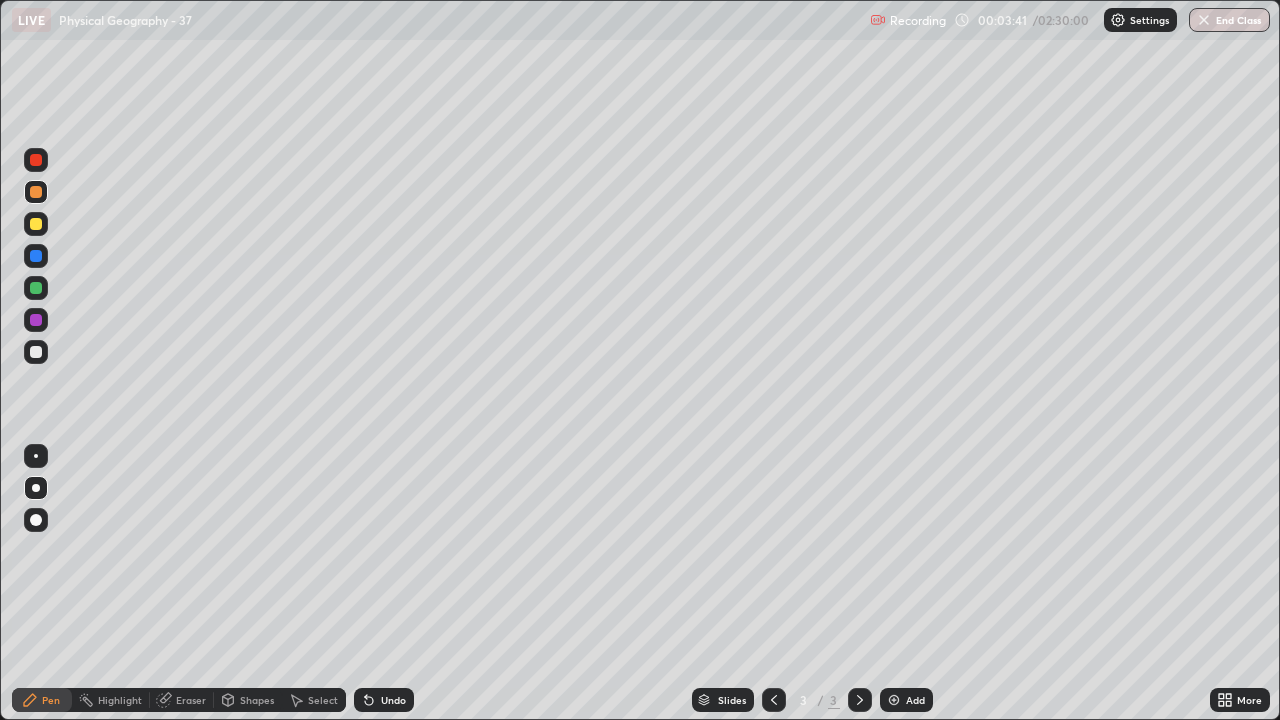click at bounding box center (36, 224) 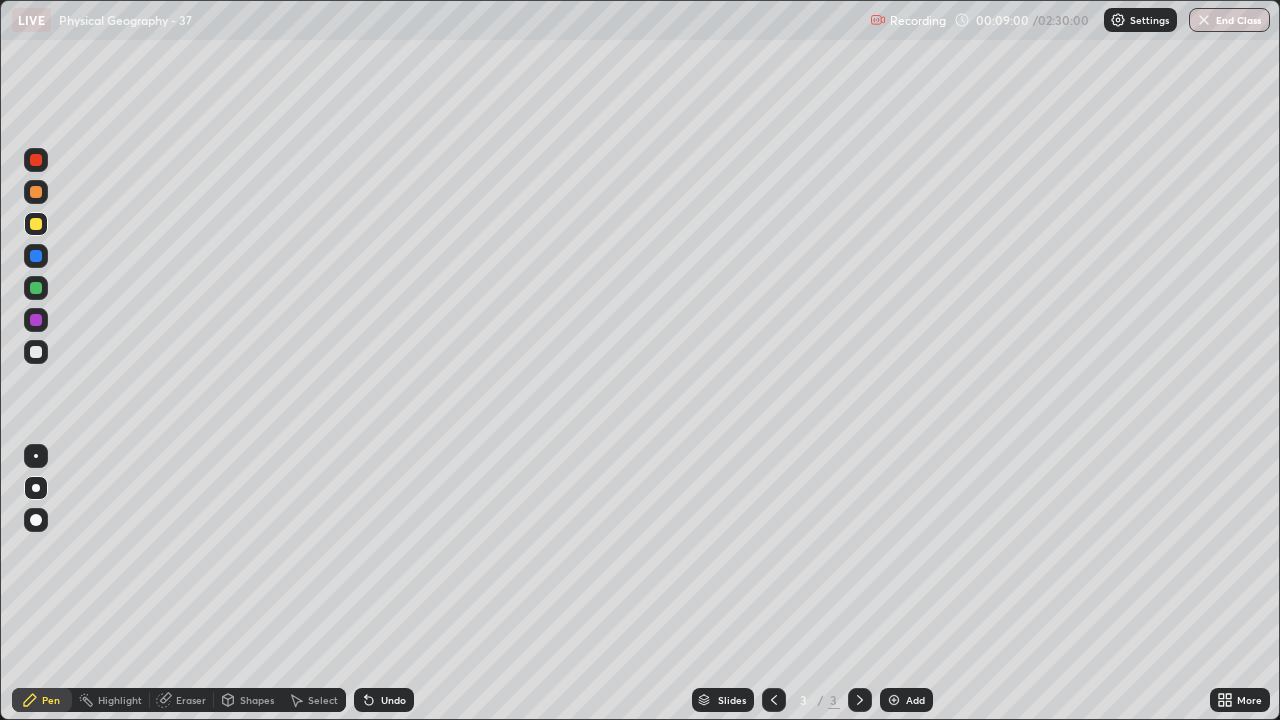 click at bounding box center (36, 160) 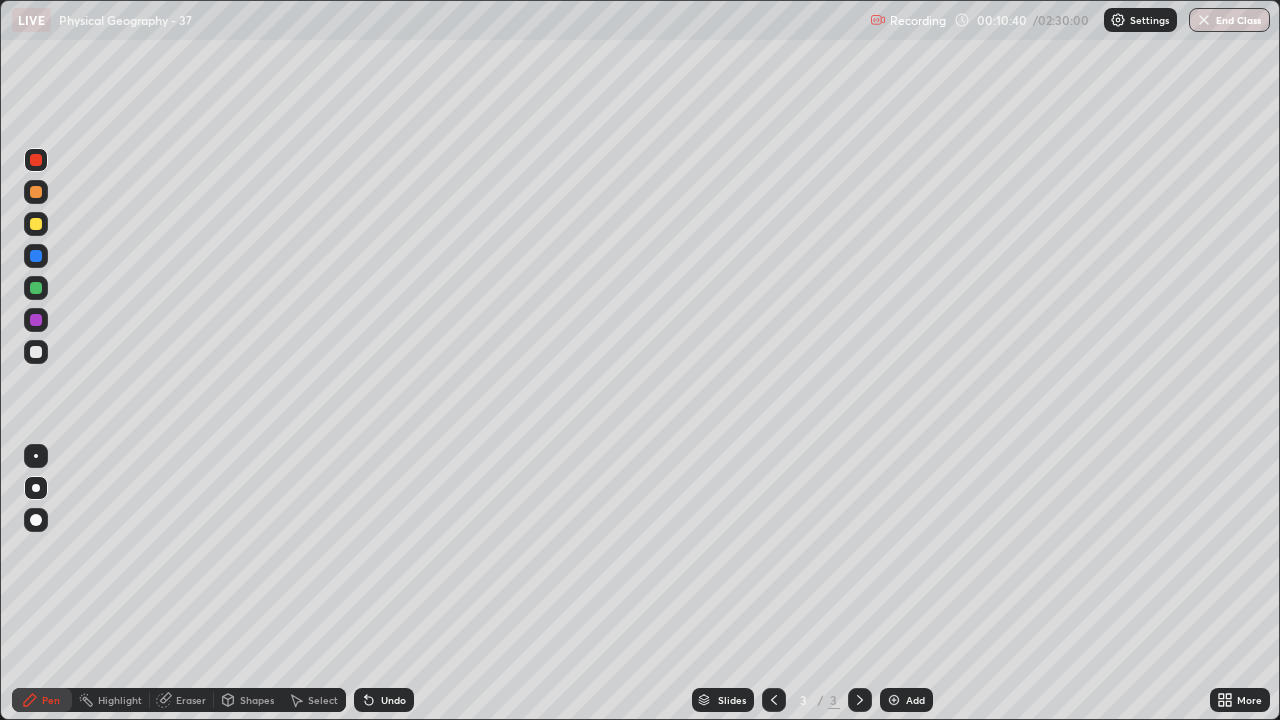 click at bounding box center [36, 352] 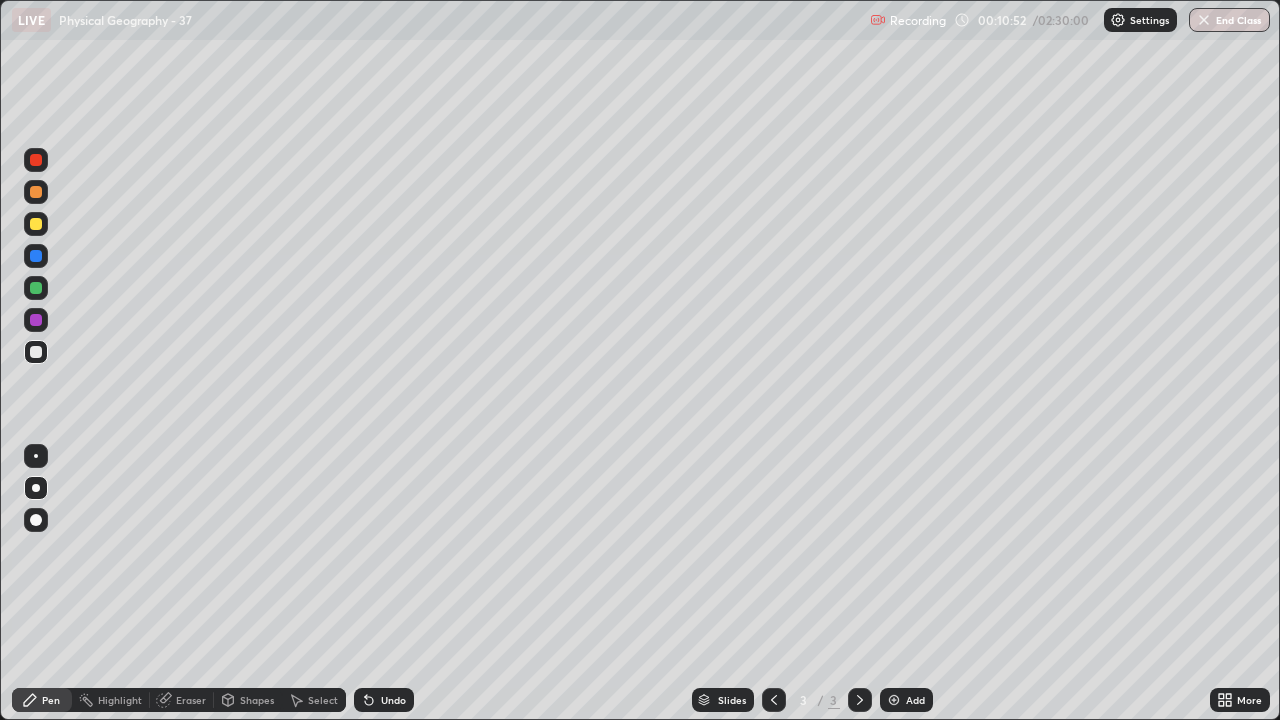 click at bounding box center (36, 224) 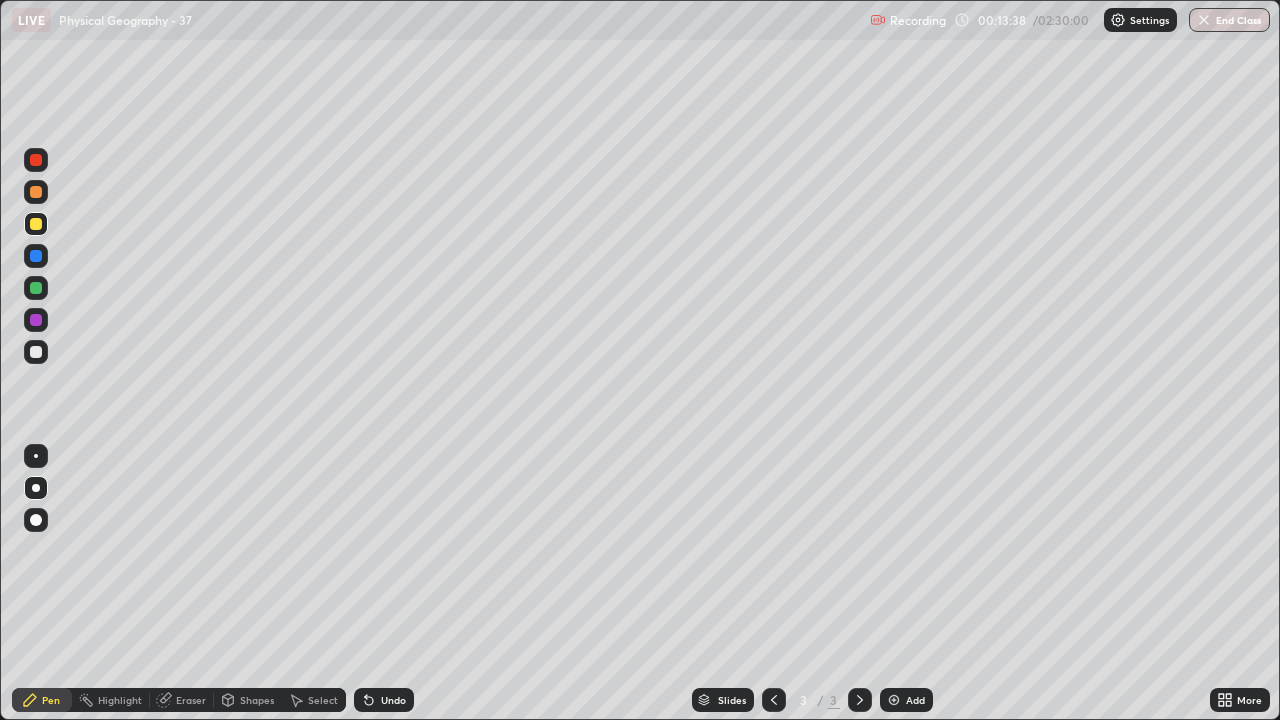 click at bounding box center [36, 288] 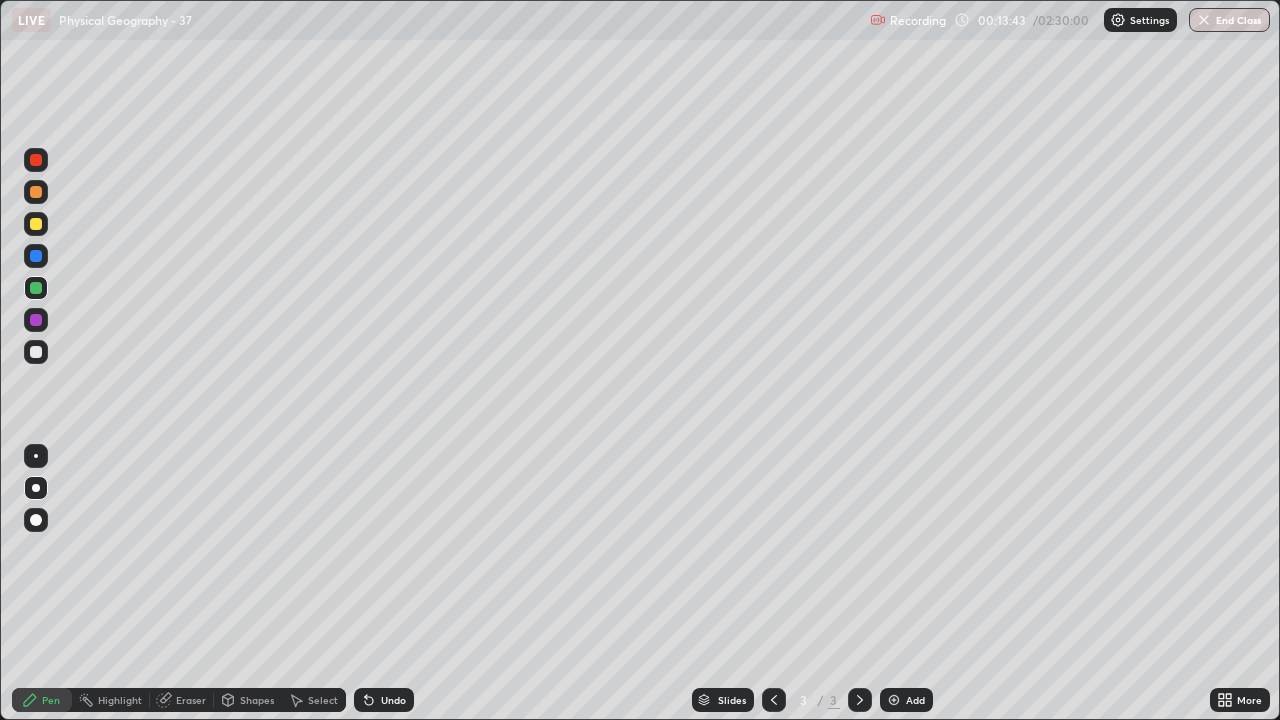 click at bounding box center (36, 256) 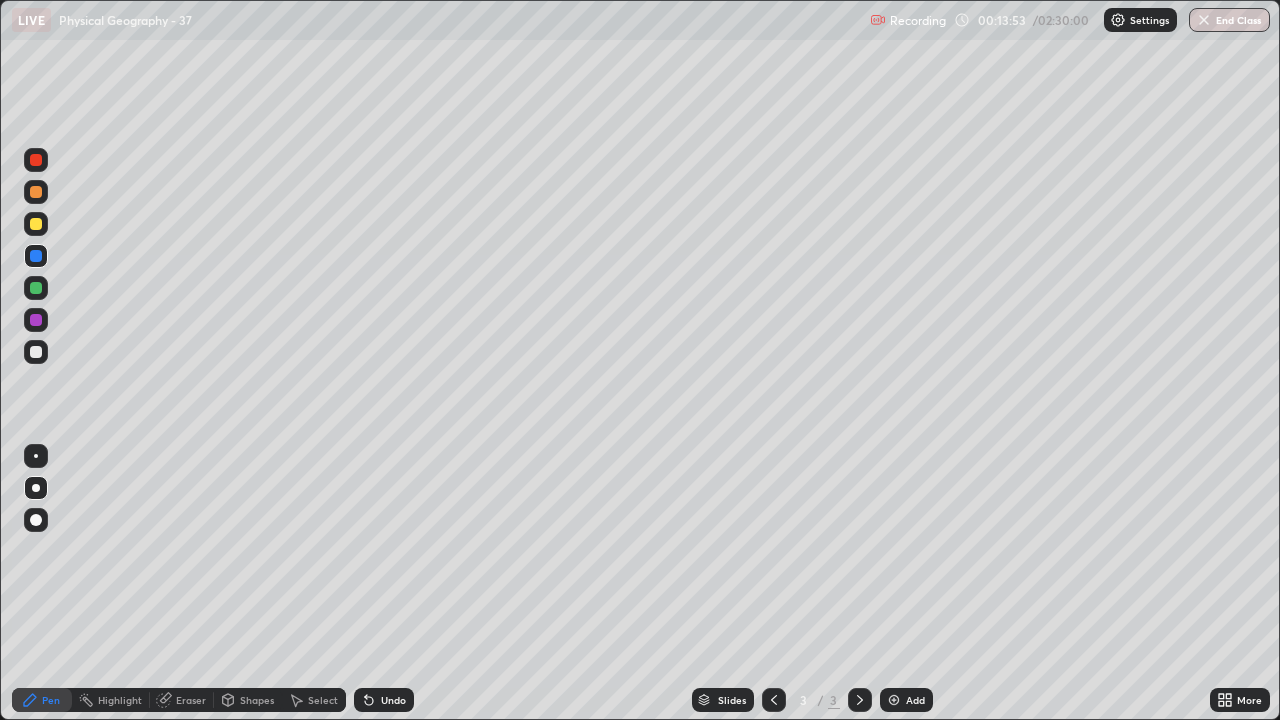 click at bounding box center (36, 192) 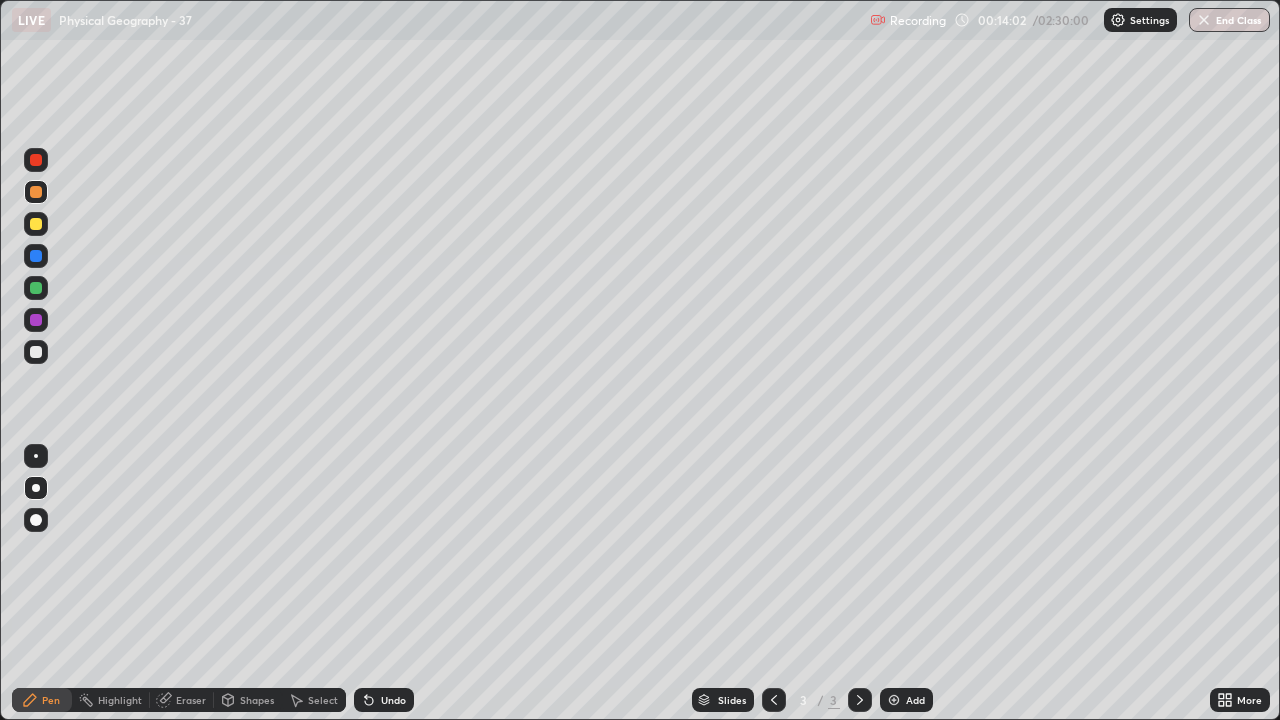 click at bounding box center [36, 224] 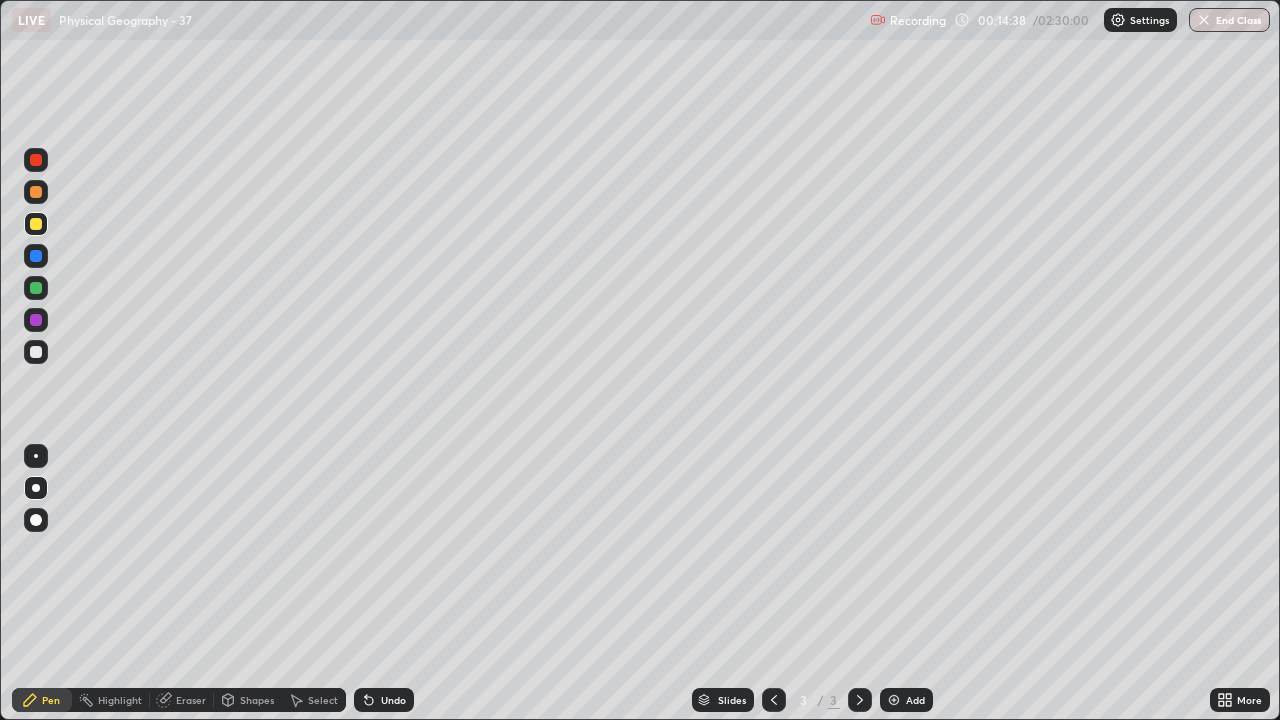 click on "Eraser" at bounding box center [191, 700] 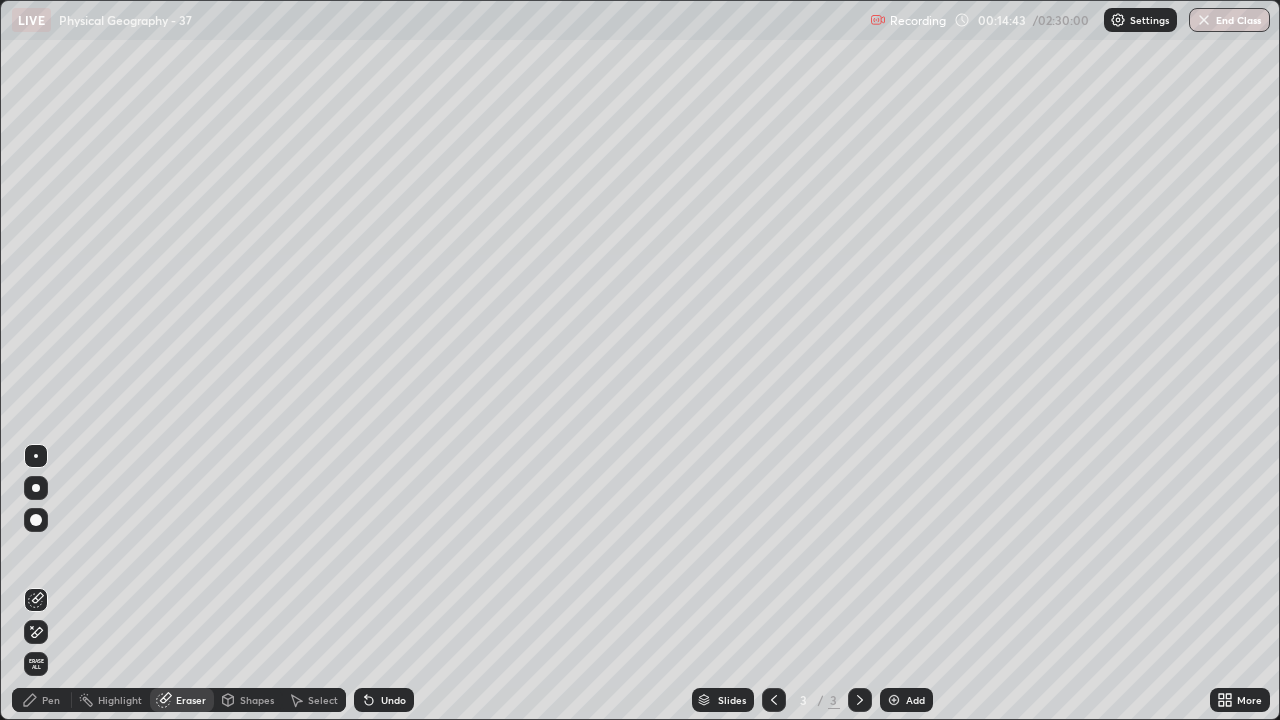 click on "Pen" at bounding box center (51, 700) 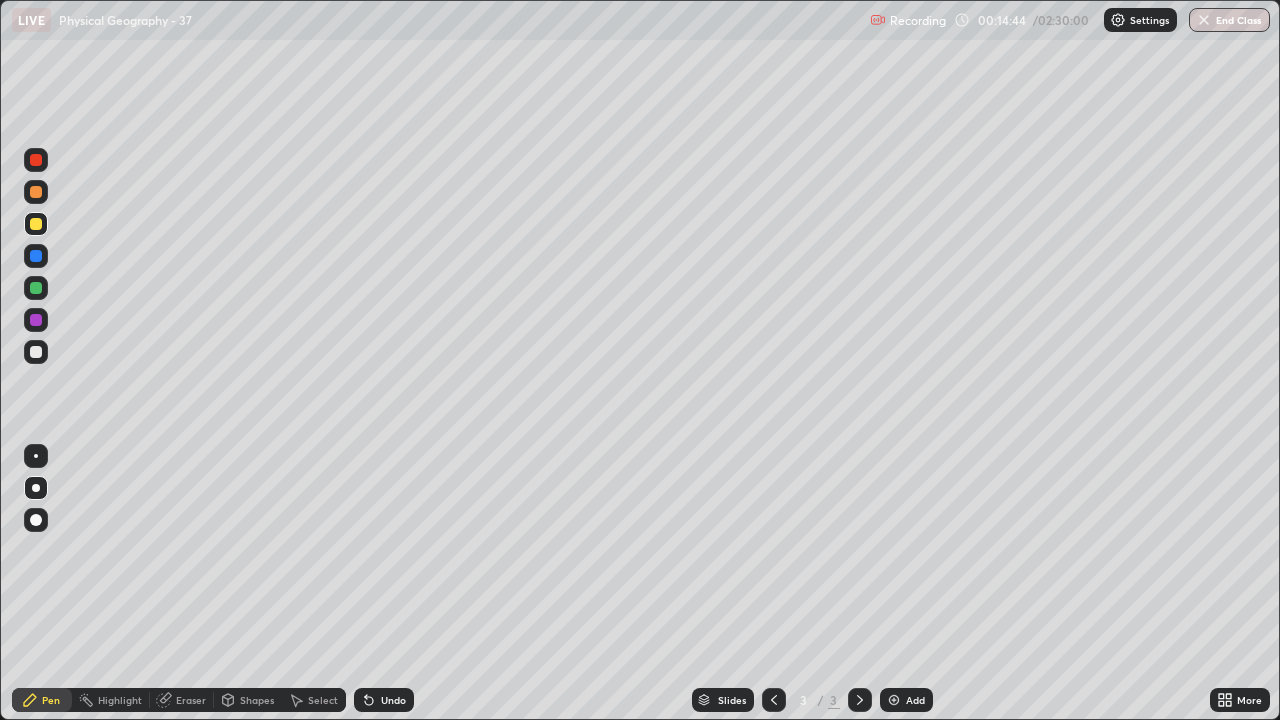 click at bounding box center (36, 488) 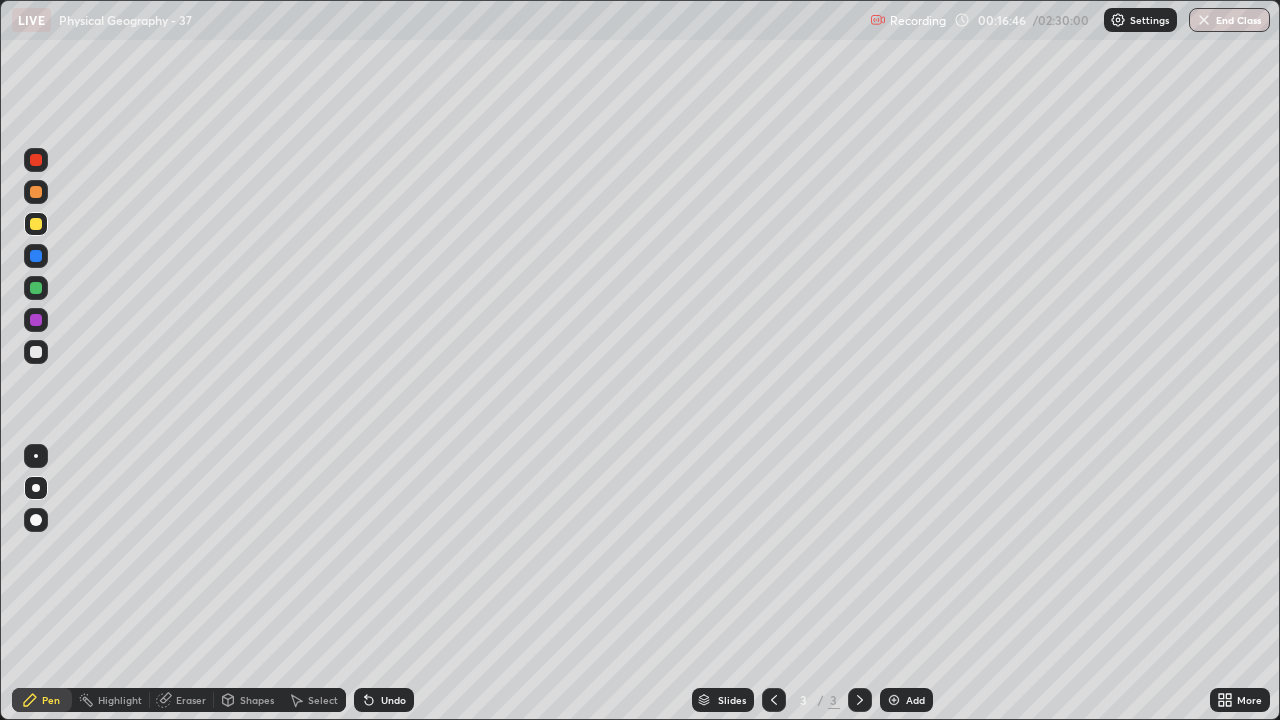 click at bounding box center [36, 352] 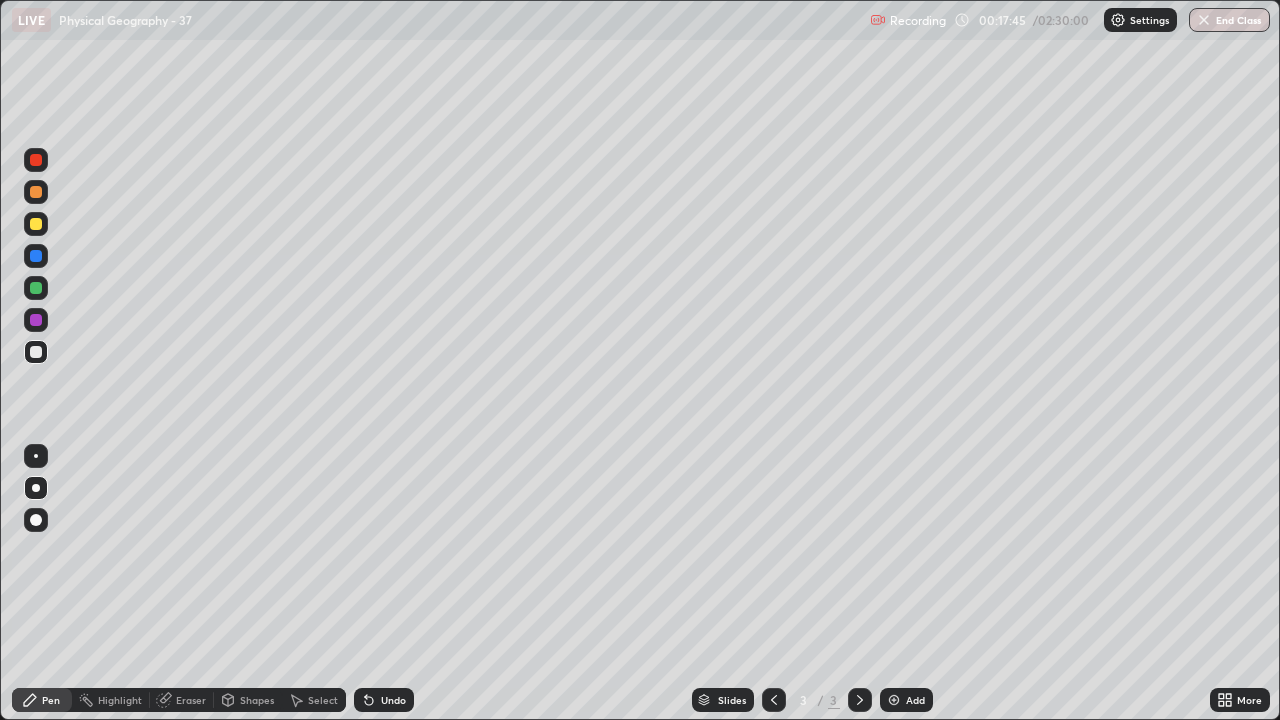 click at bounding box center (36, 320) 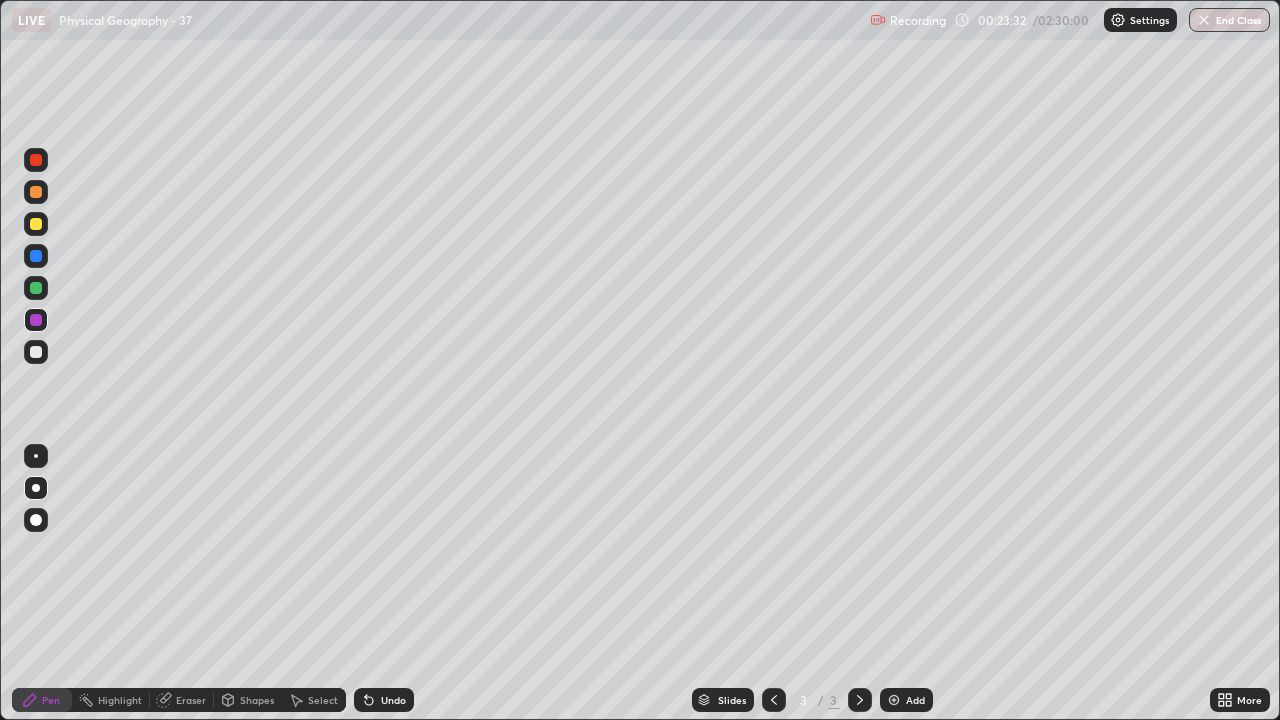 click on "Add" at bounding box center (915, 700) 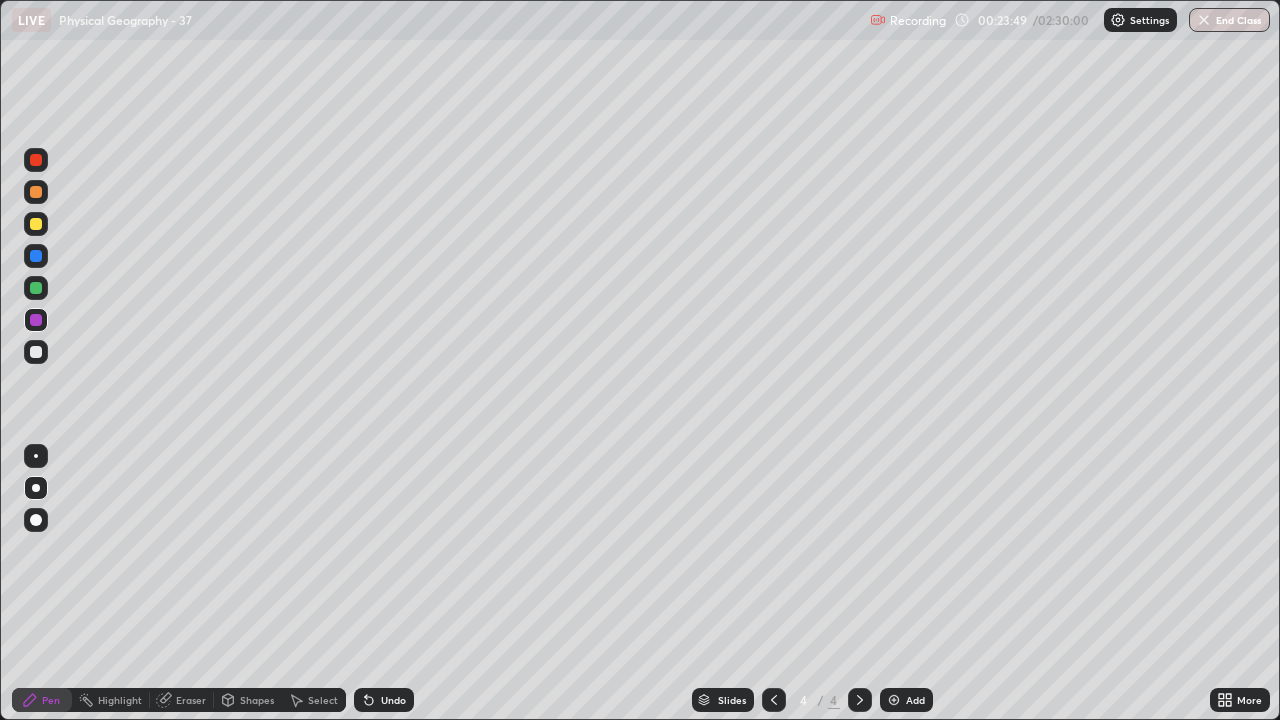 click on "Shapes" at bounding box center (257, 700) 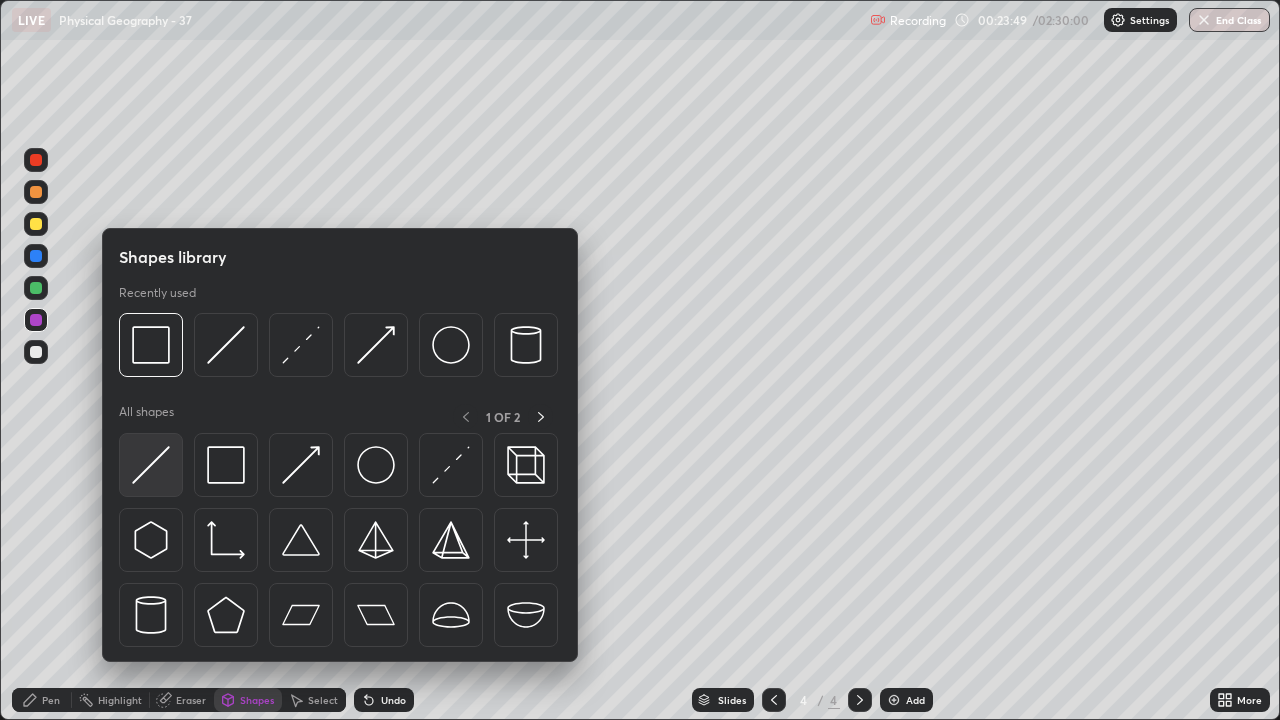 click at bounding box center [151, 465] 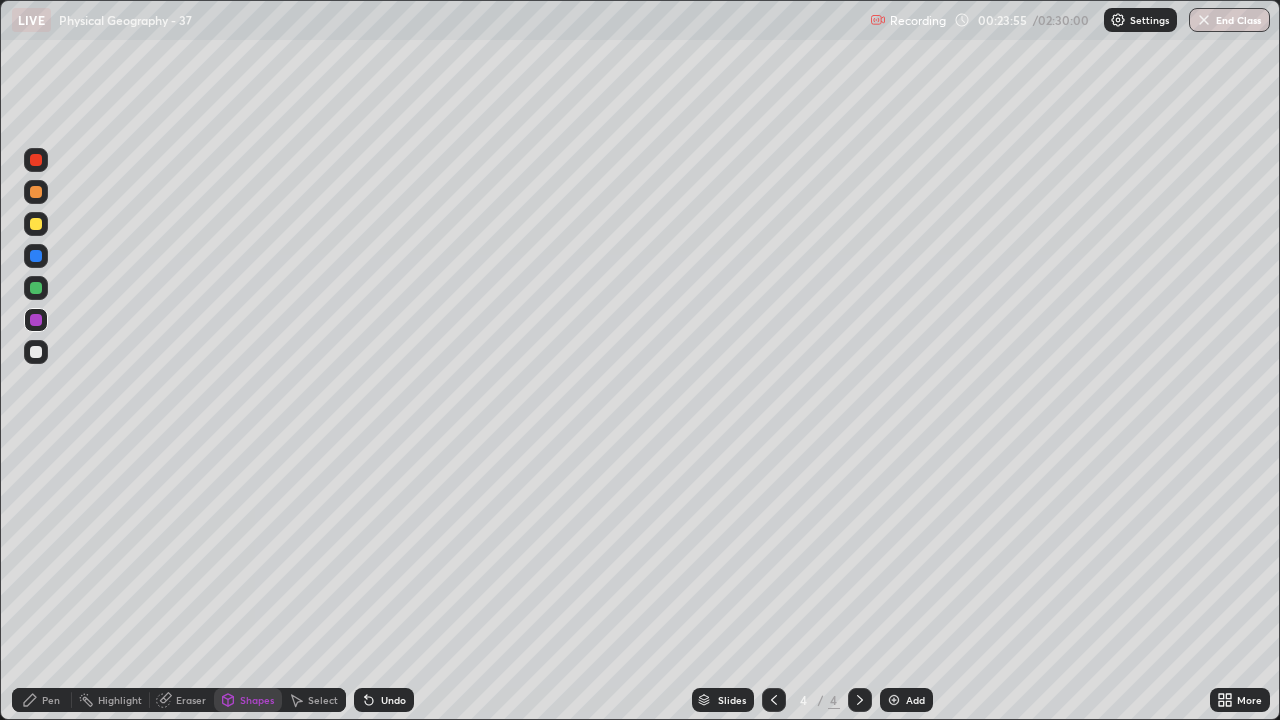 click at bounding box center [36, 352] 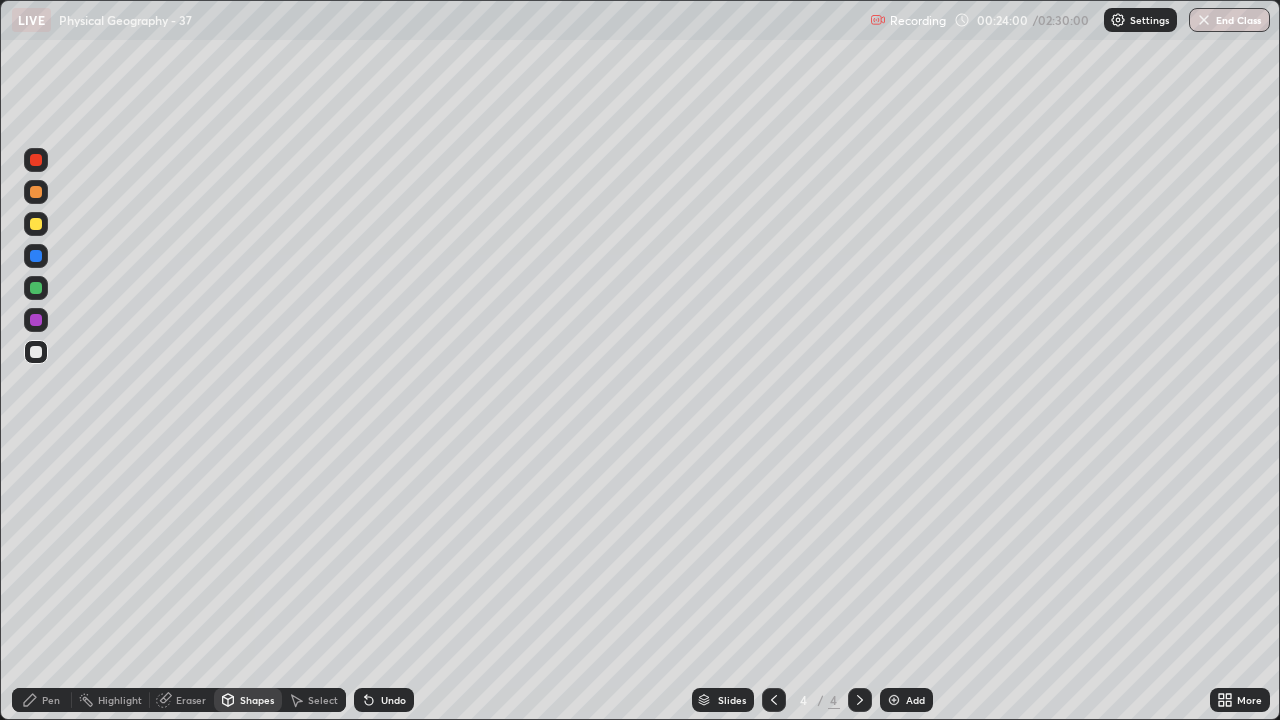 click at bounding box center (36, 352) 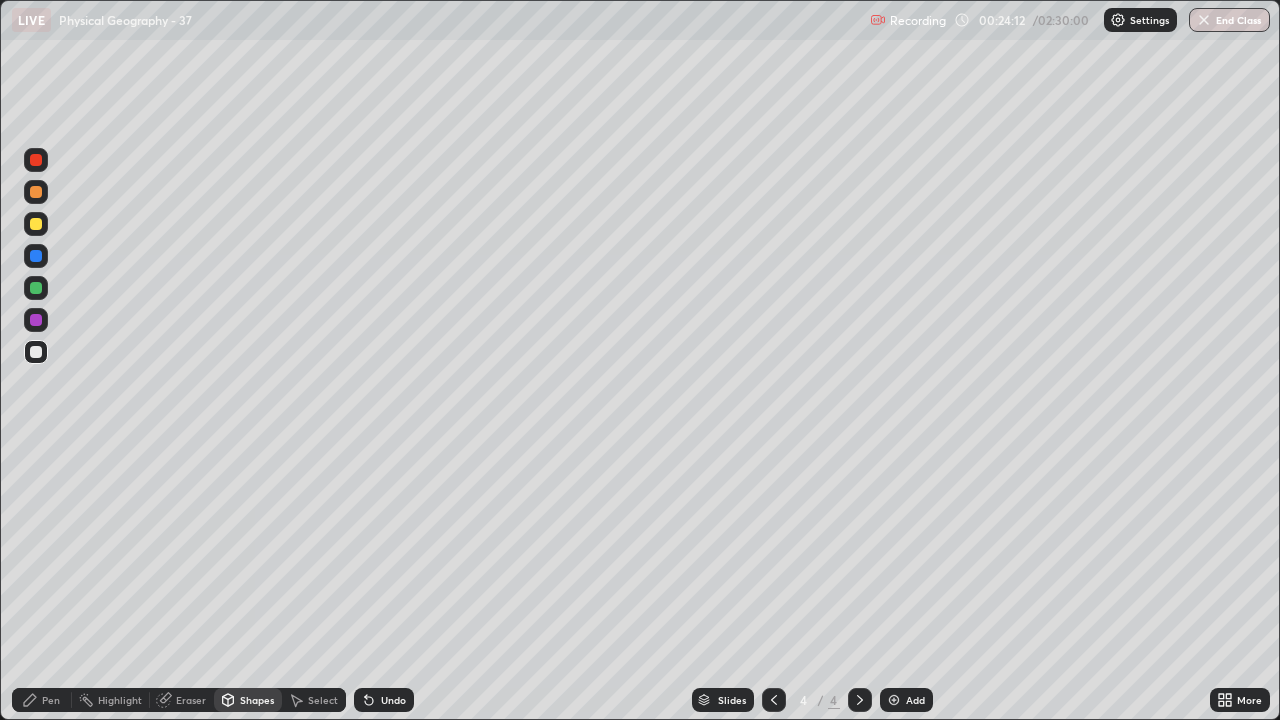 click at bounding box center (36, 224) 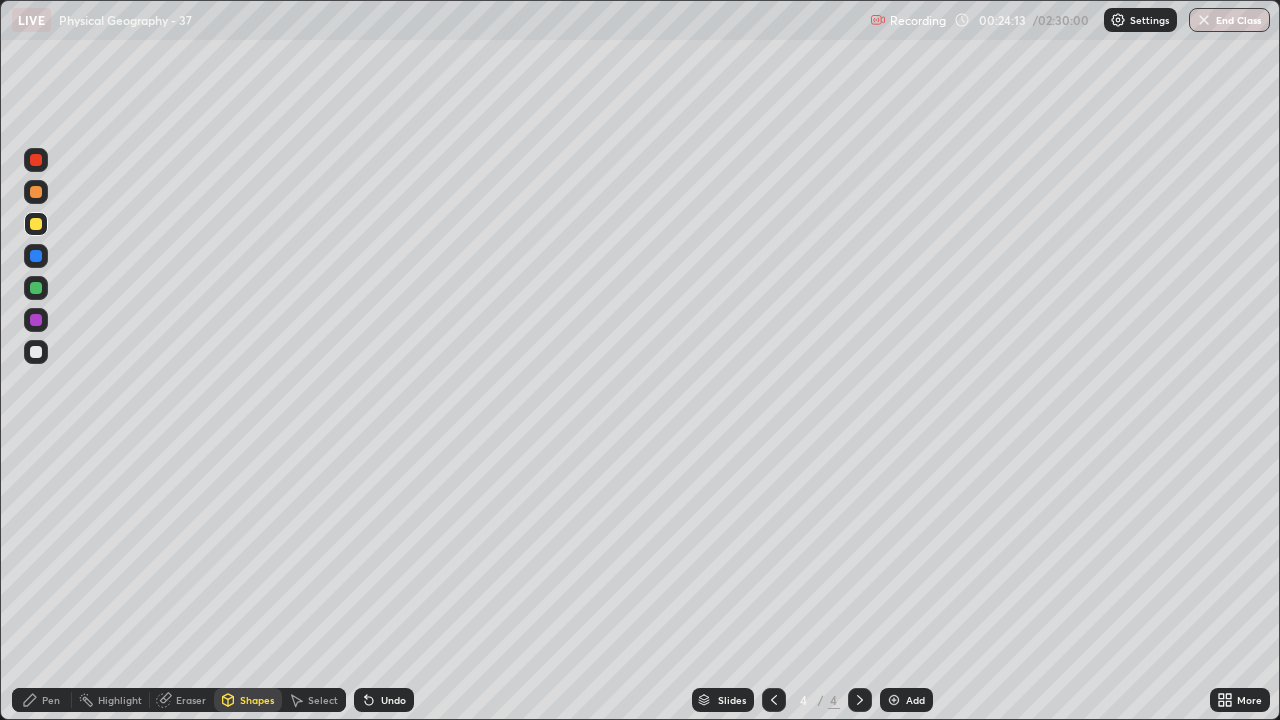 click on "Pen" at bounding box center [42, 700] 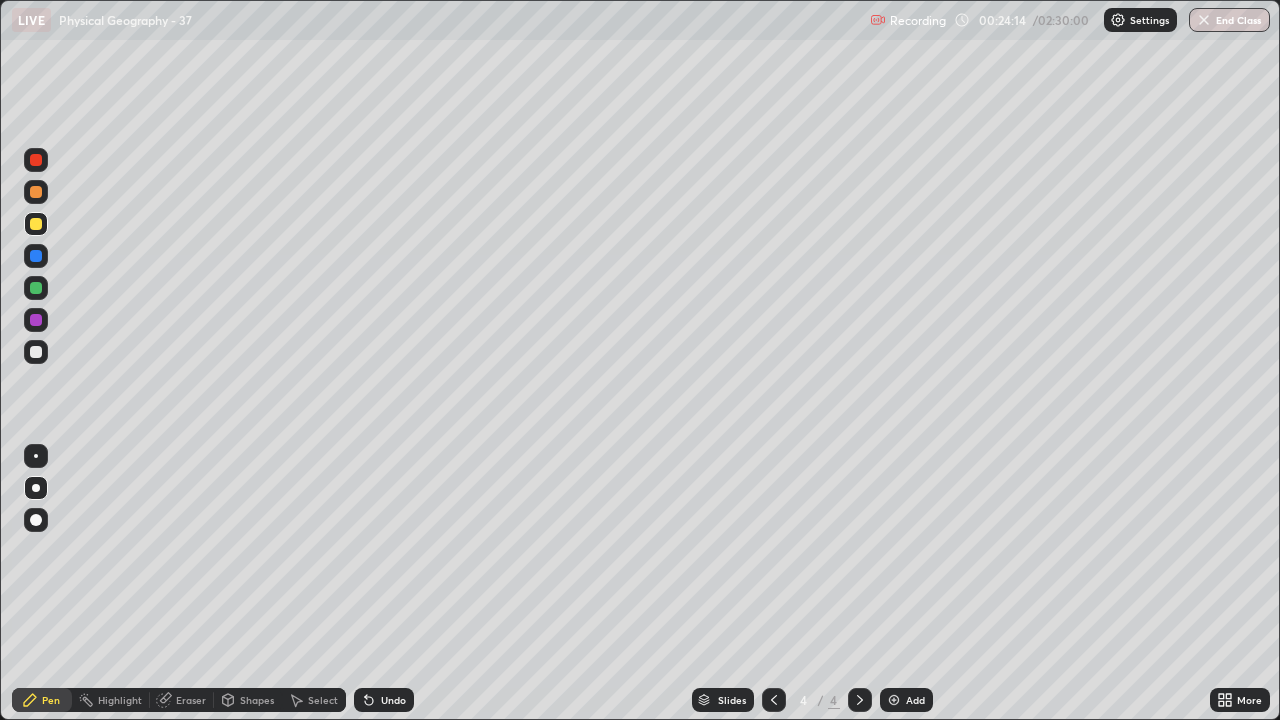 click at bounding box center (36, 160) 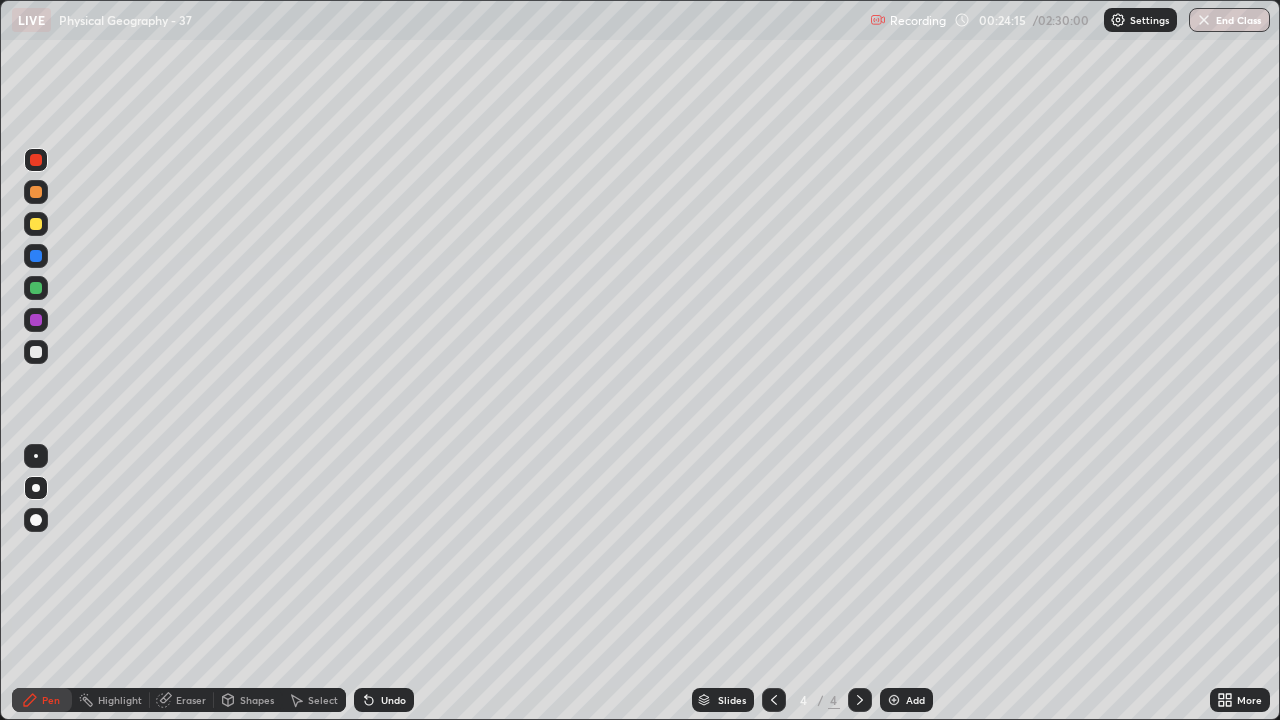 click at bounding box center (36, 256) 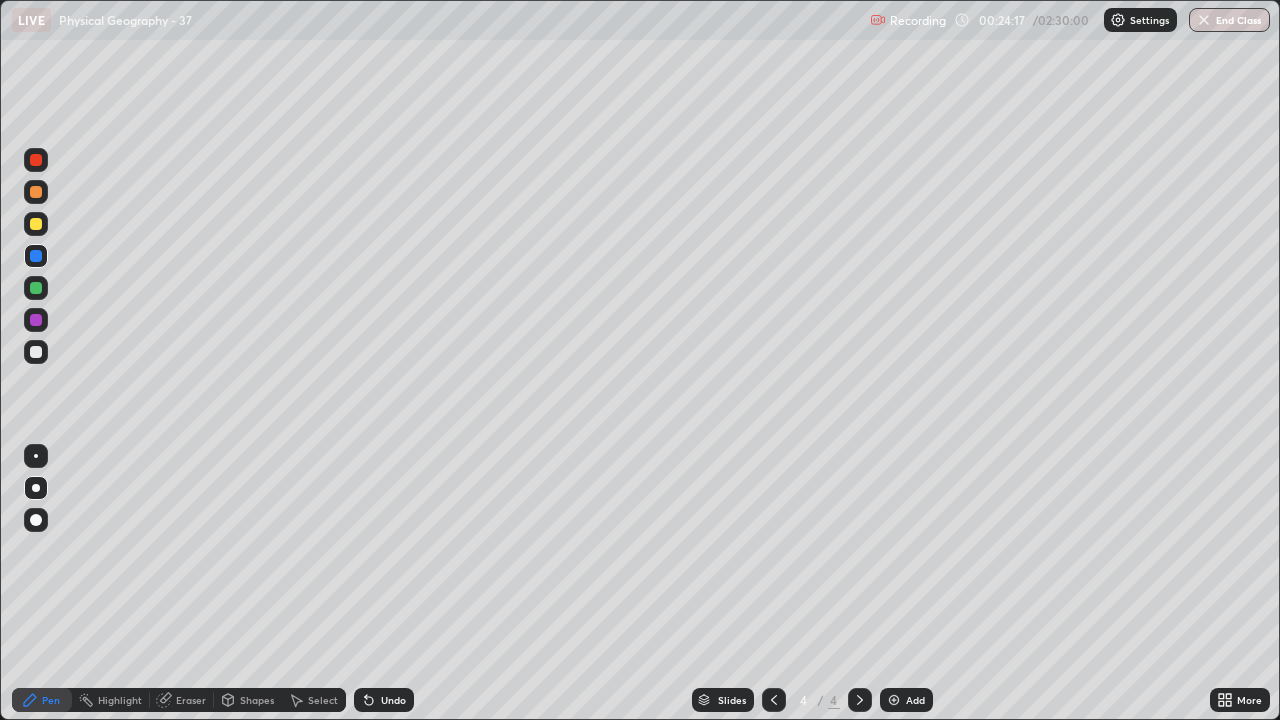 click on "Highlight" at bounding box center [120, 700] 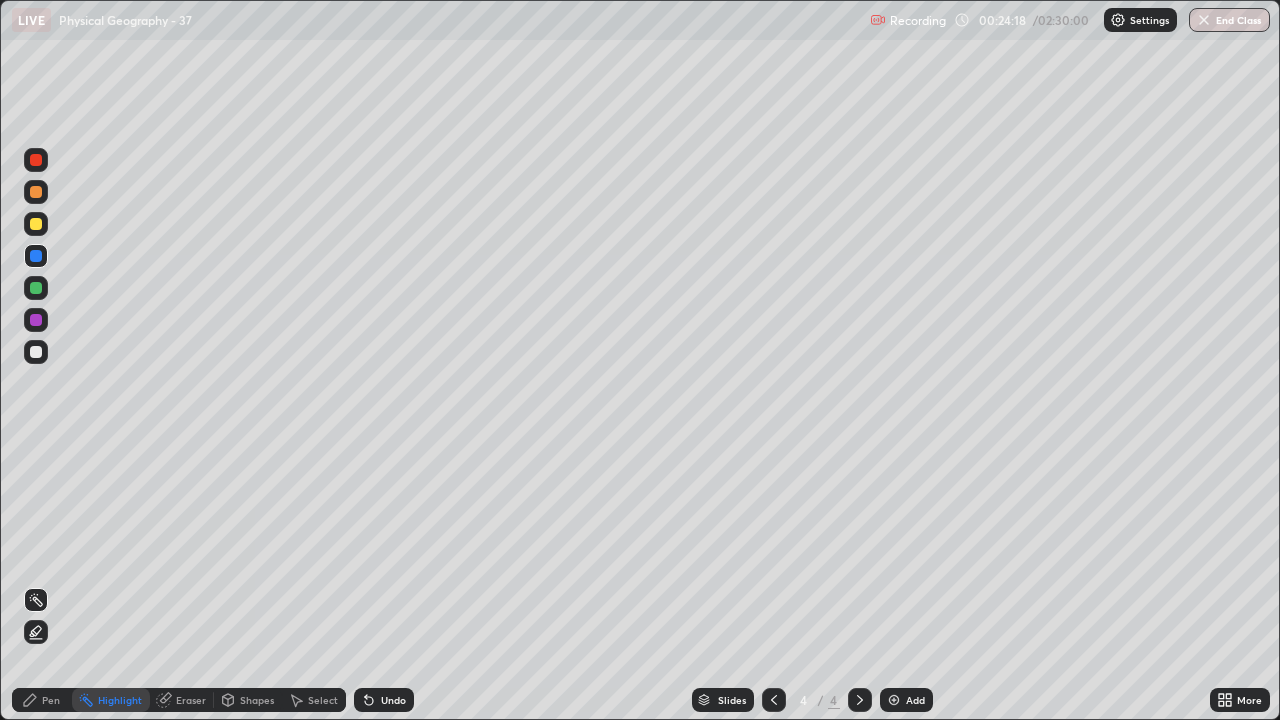click 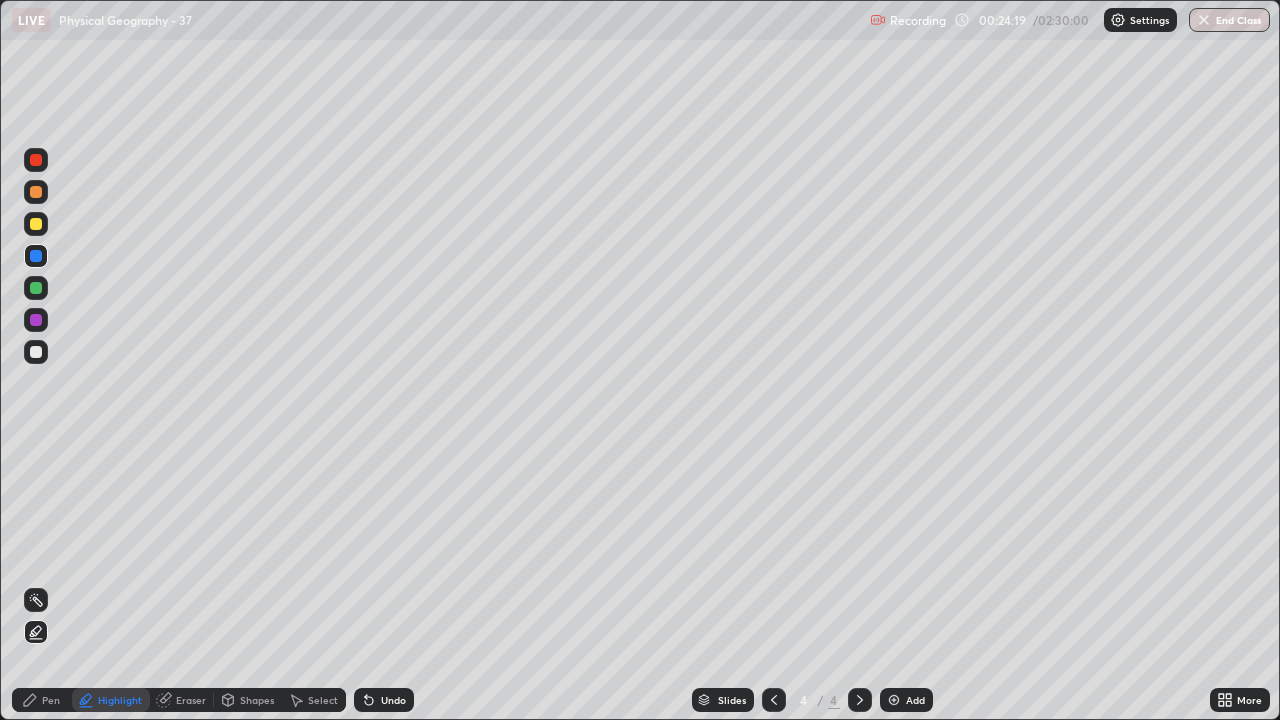 click at bounding box center (36, 256) 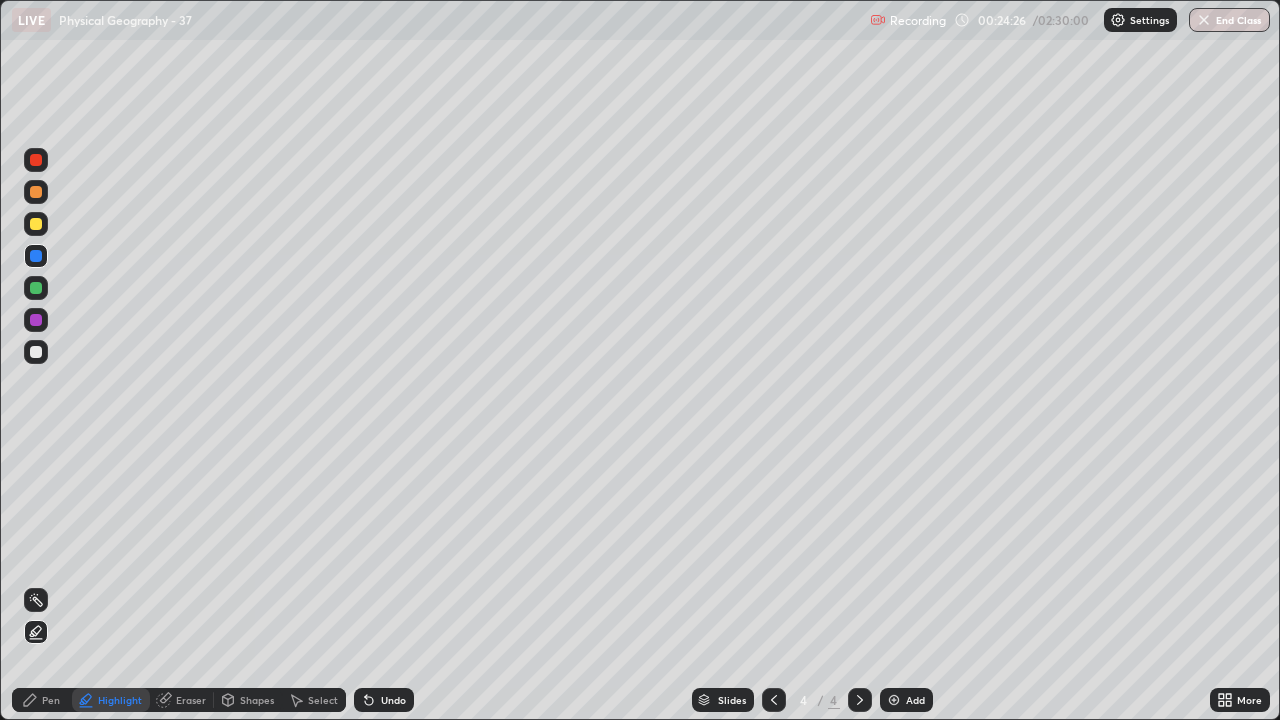 click at bounding box center (36, 160) 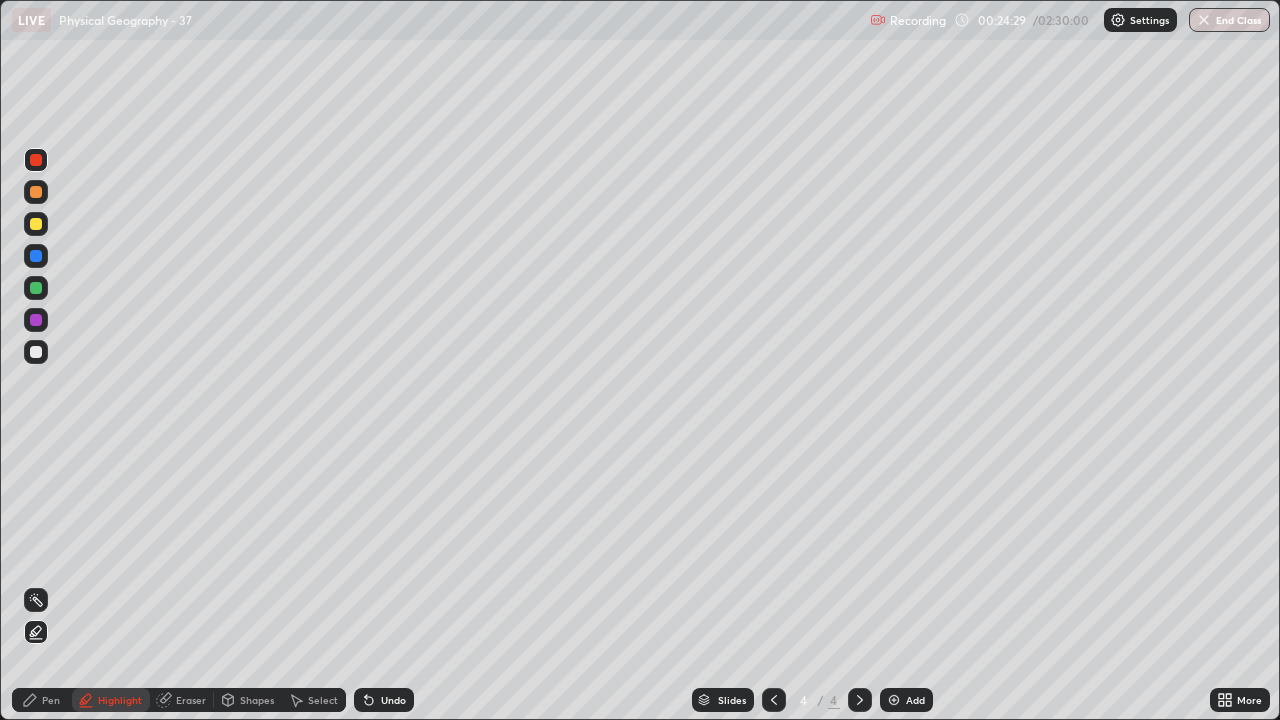 click on "Physical Geography - 37" at bounding box center [125, 20] 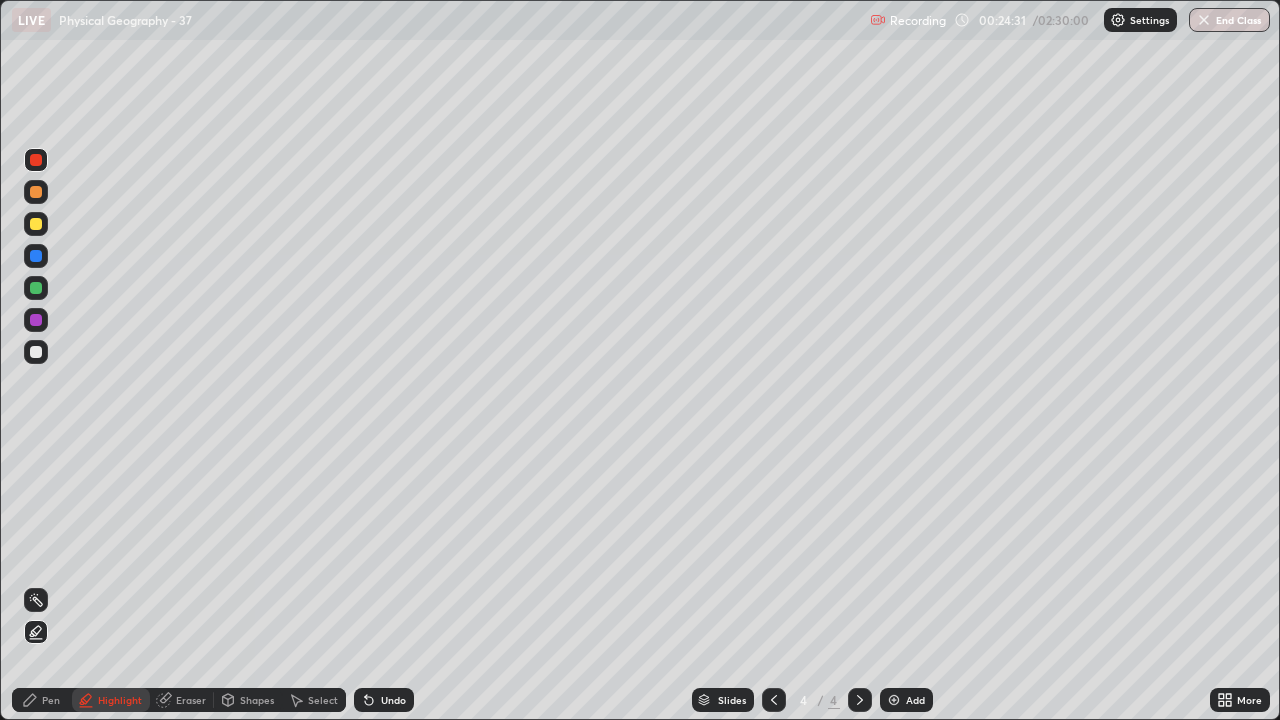 click on "LIVE Physical Geography - 37" at bounding box center (437, 20) 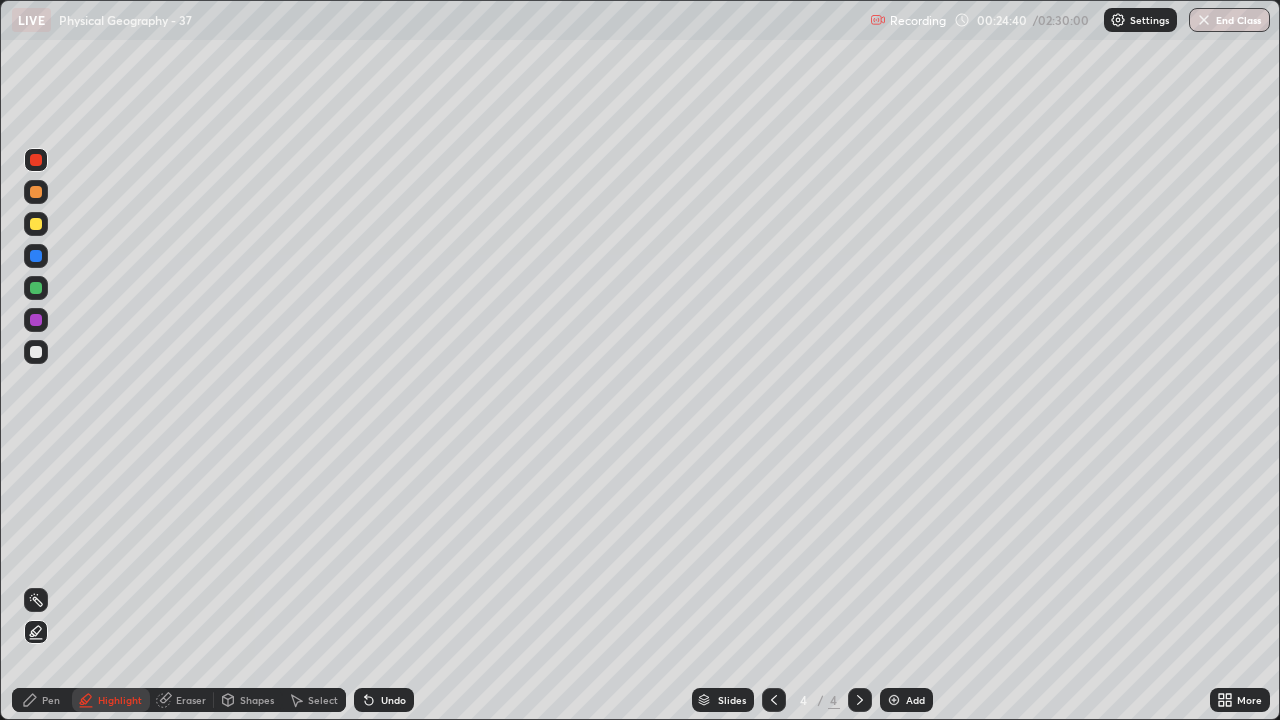 click at bounding box center (36, 256) 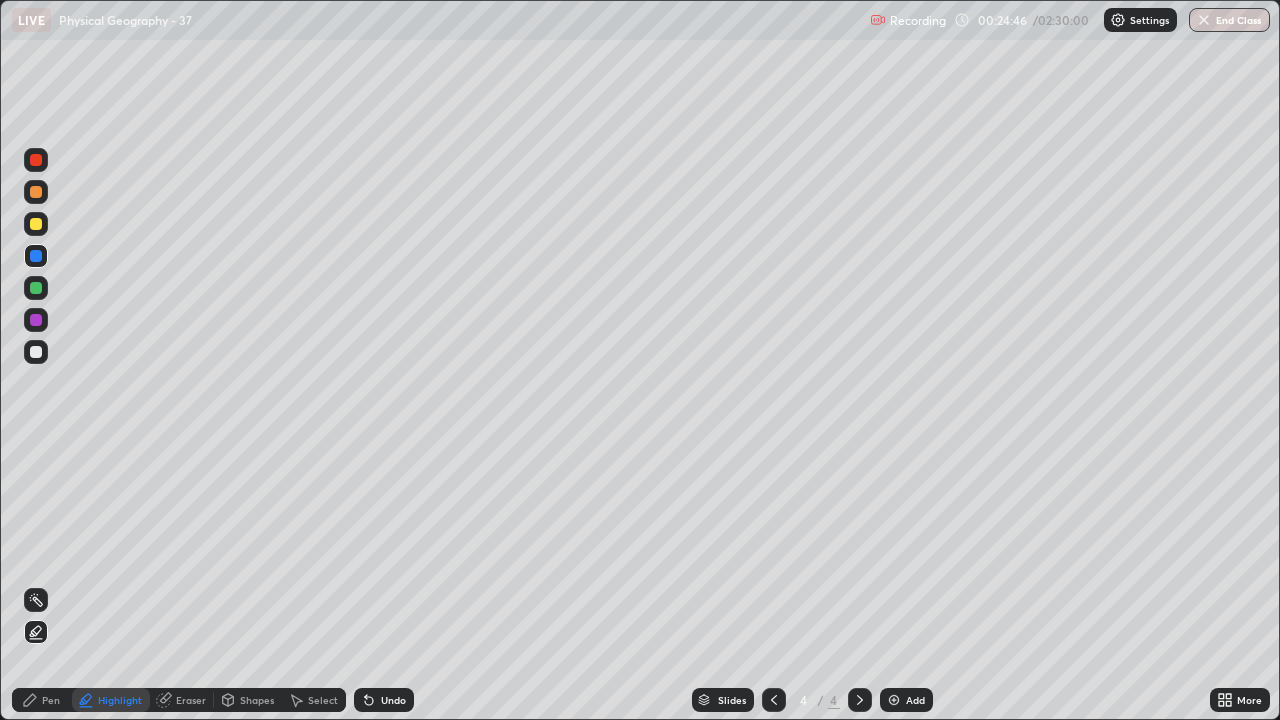click at bounding box center [36, 160] 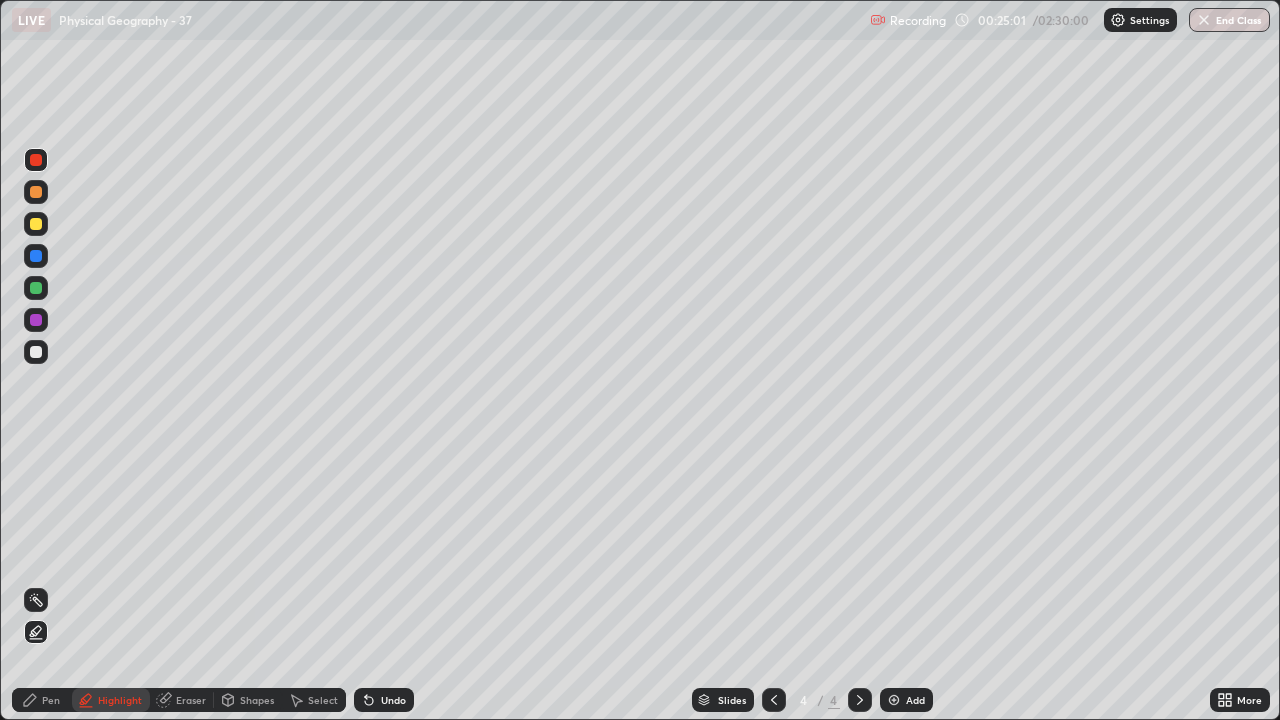 click on "Undo" at bounding box center [393, 700] 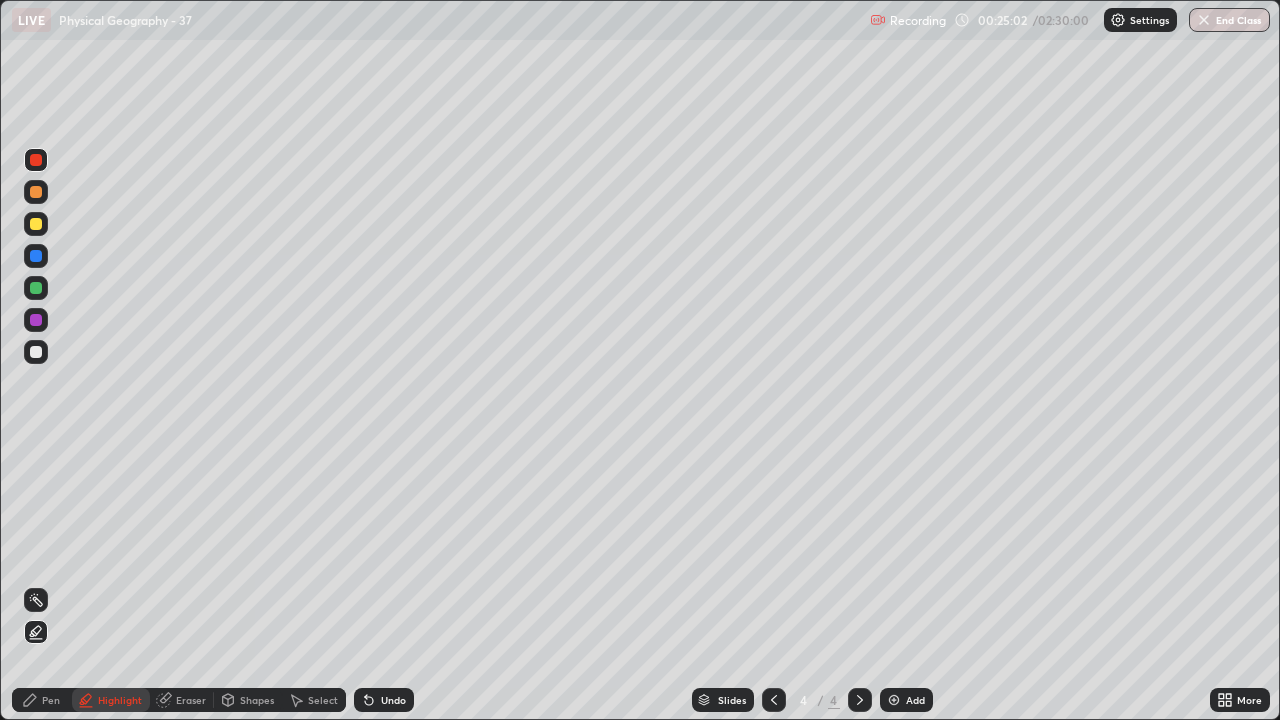 click on "Undo" at bounding box center [393, 700] 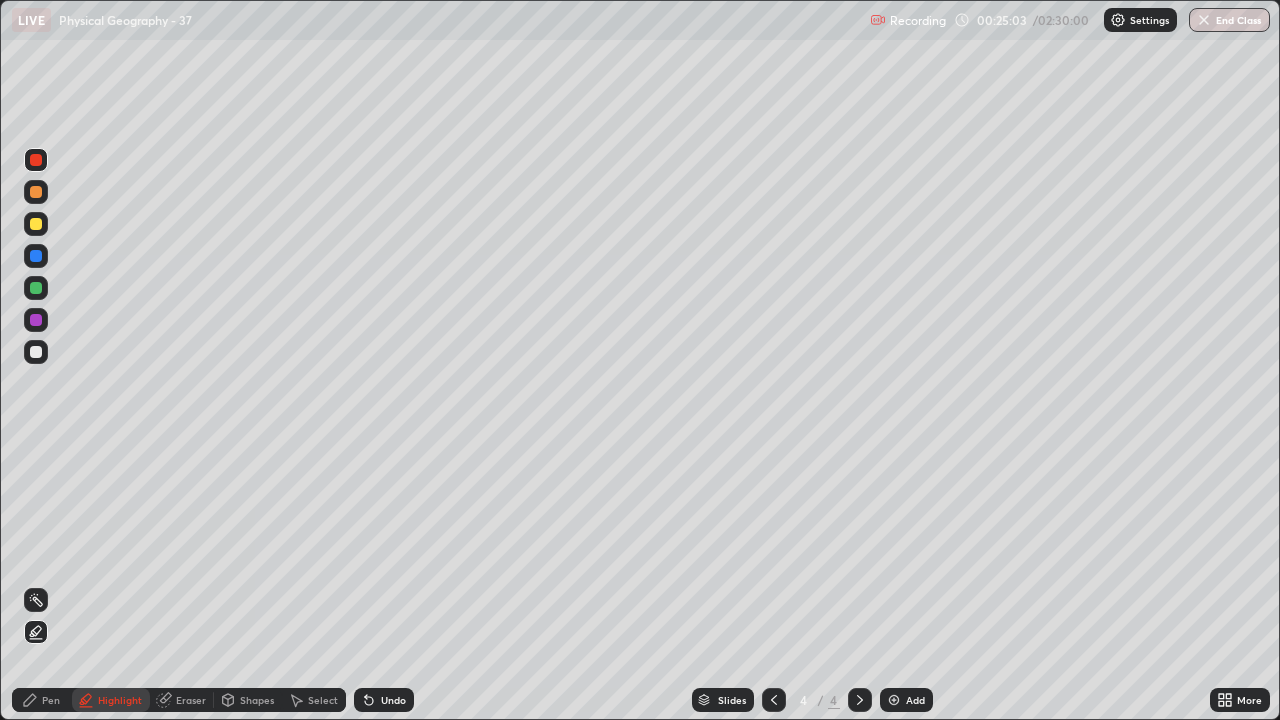 click on "Undo" at bounding box center [393, 700] 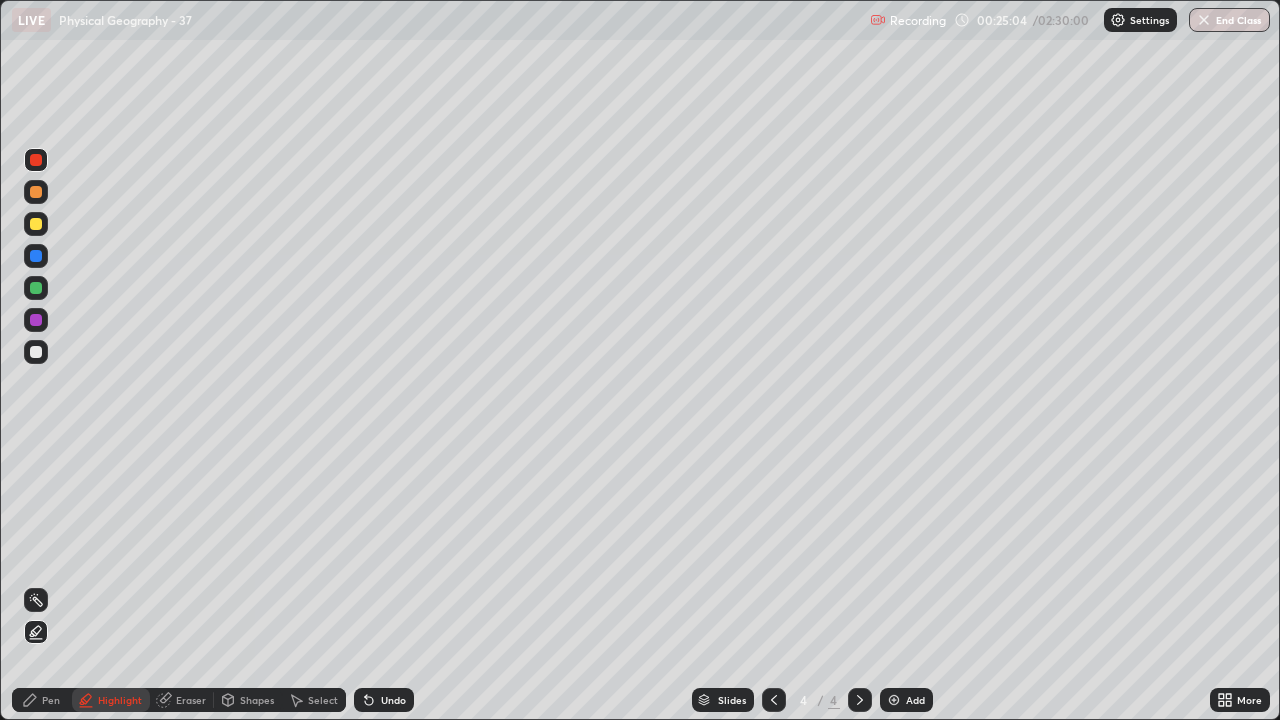click at bounding box center [36, 320] 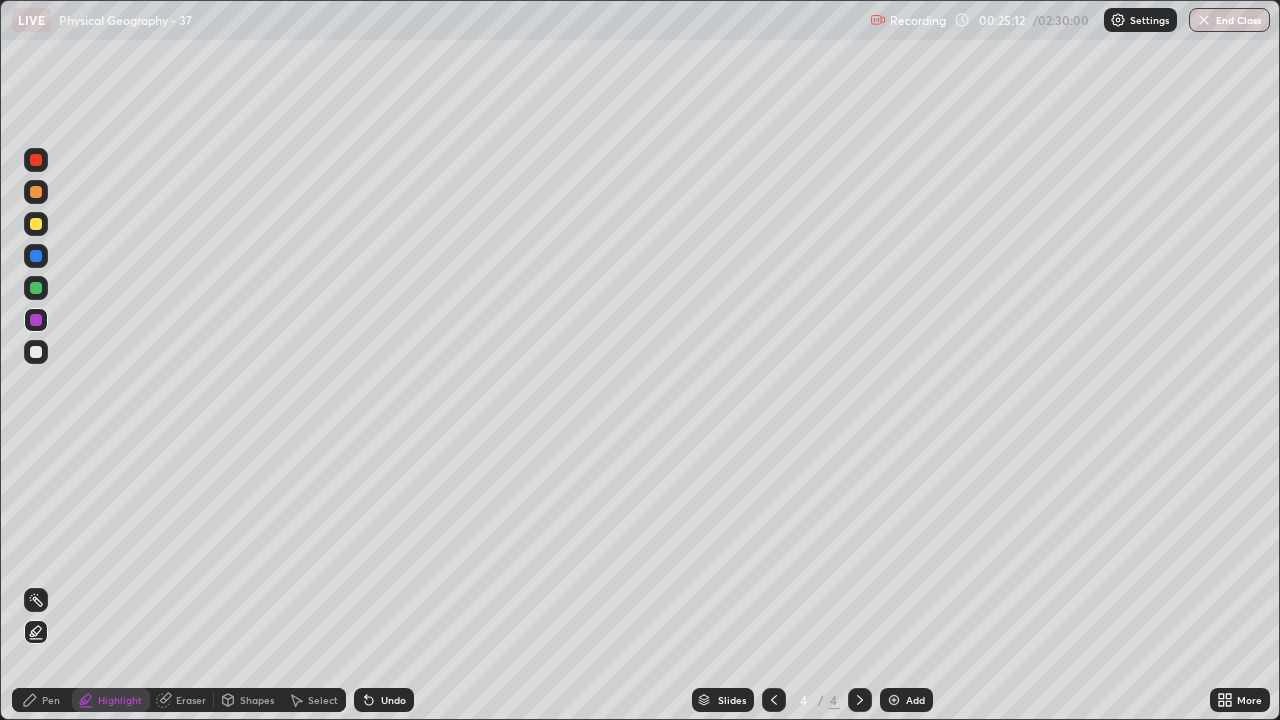 click at bounding box center (36, 256) 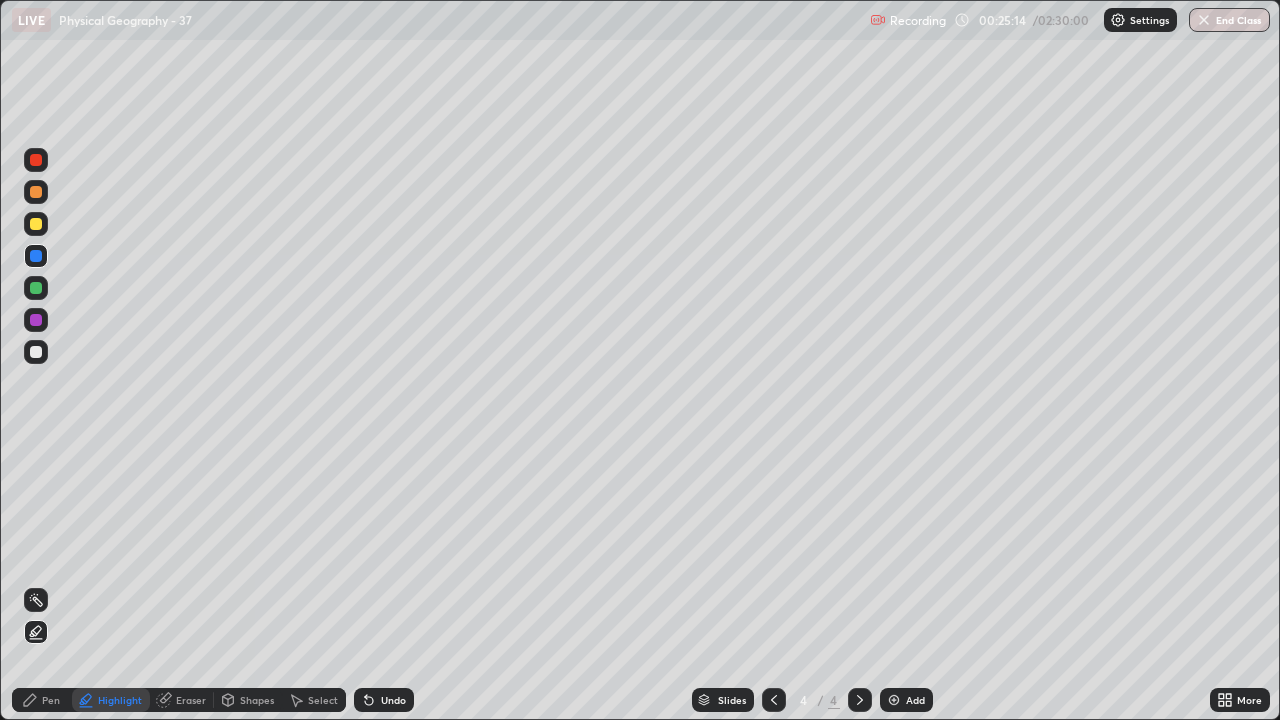 click at bounding box center (36, 160) 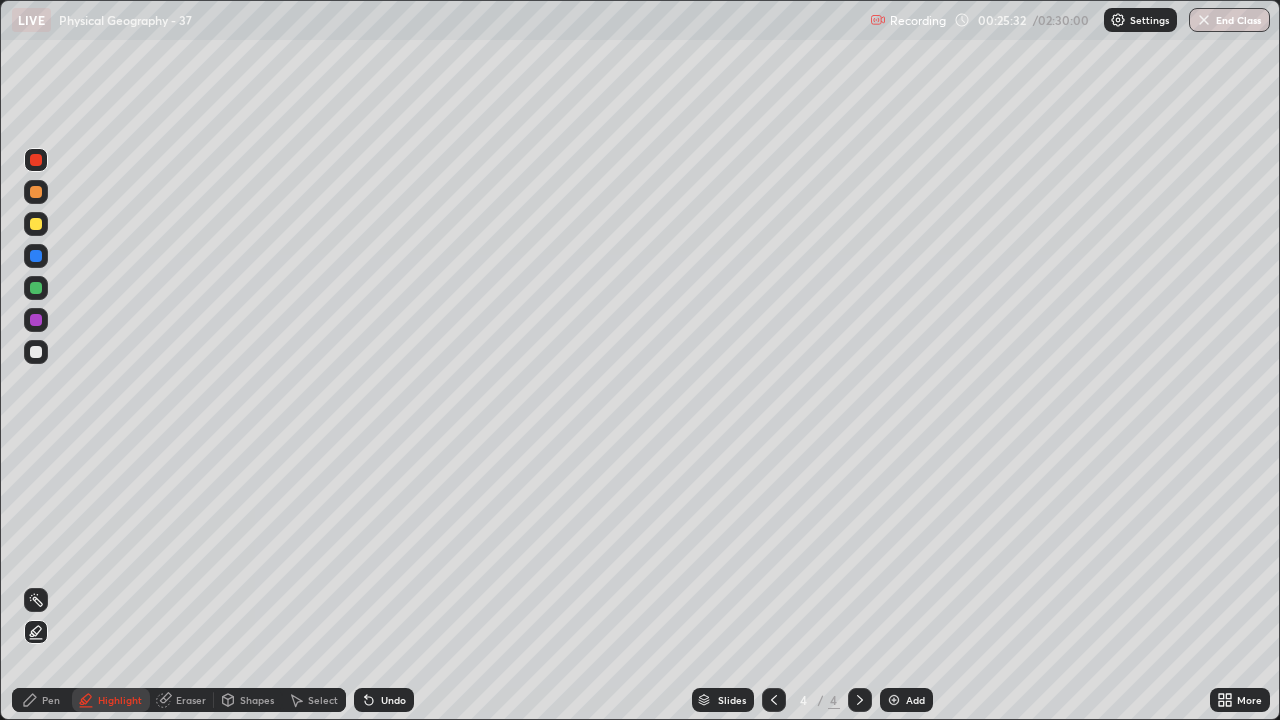 click on "Eraser" at bounding box center [191, 700] 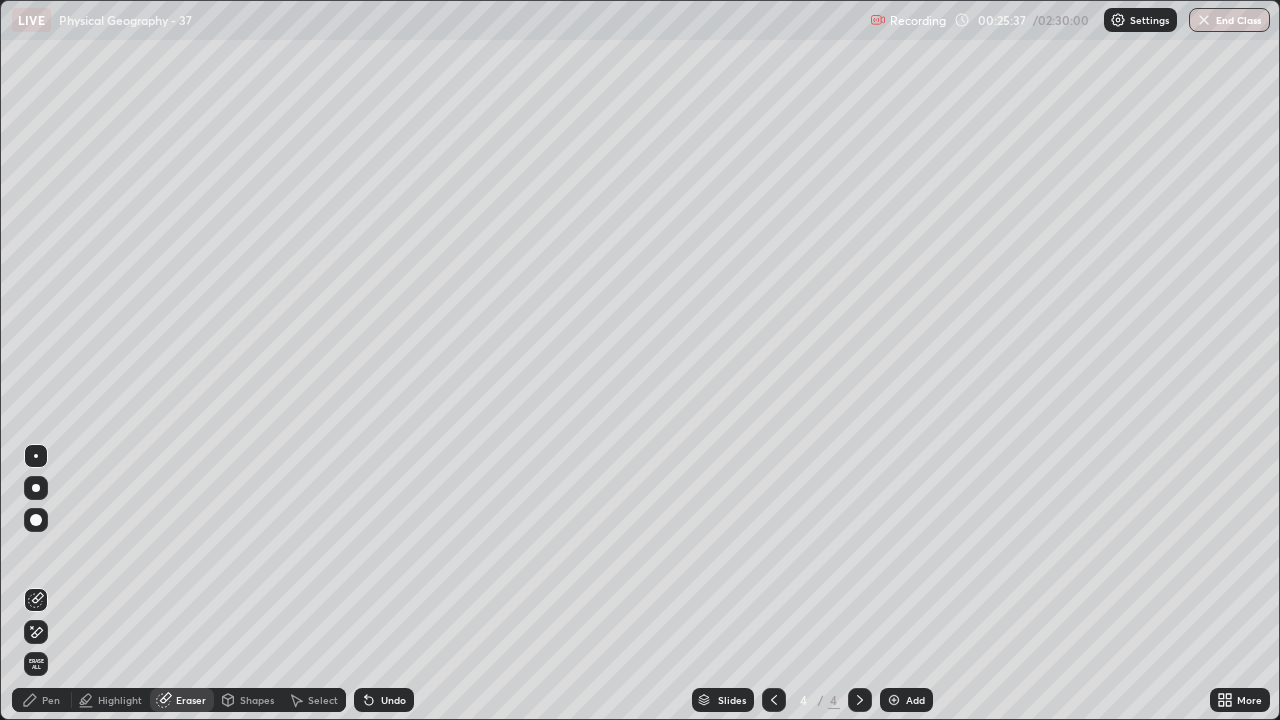 click on "Pen" at bounding box center (42, 700) 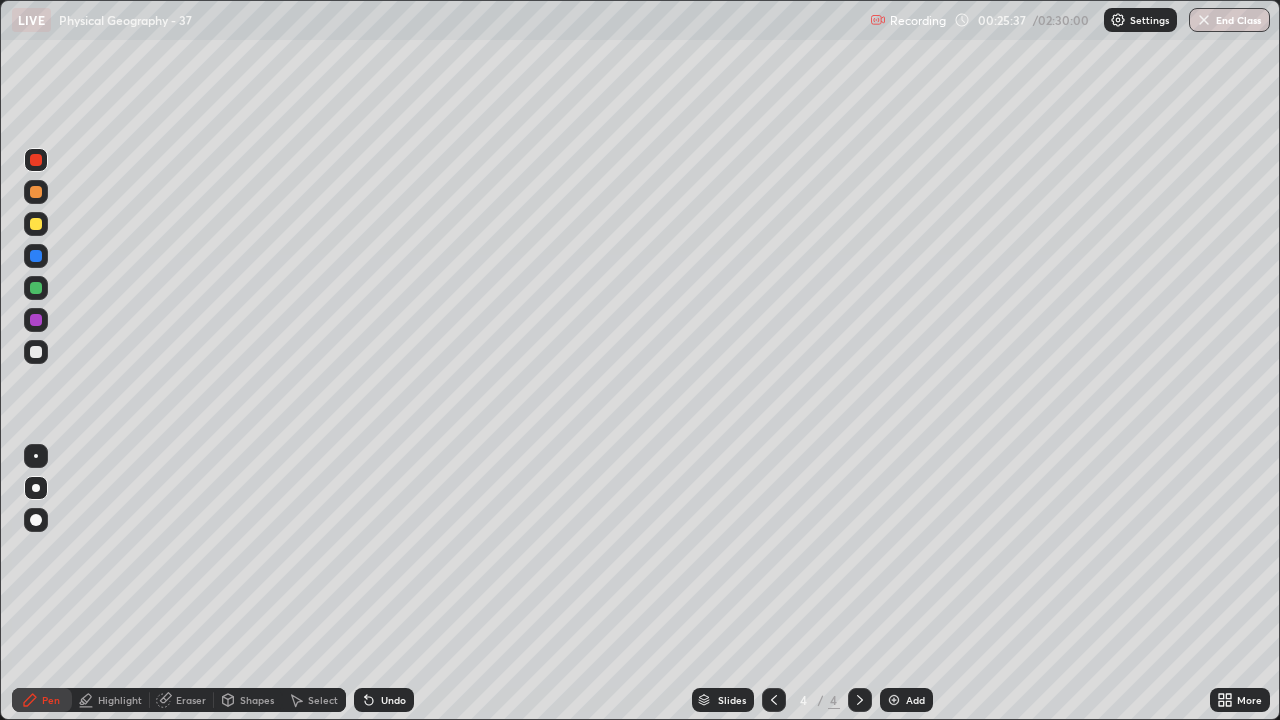 click at bounding box center (36, 520) 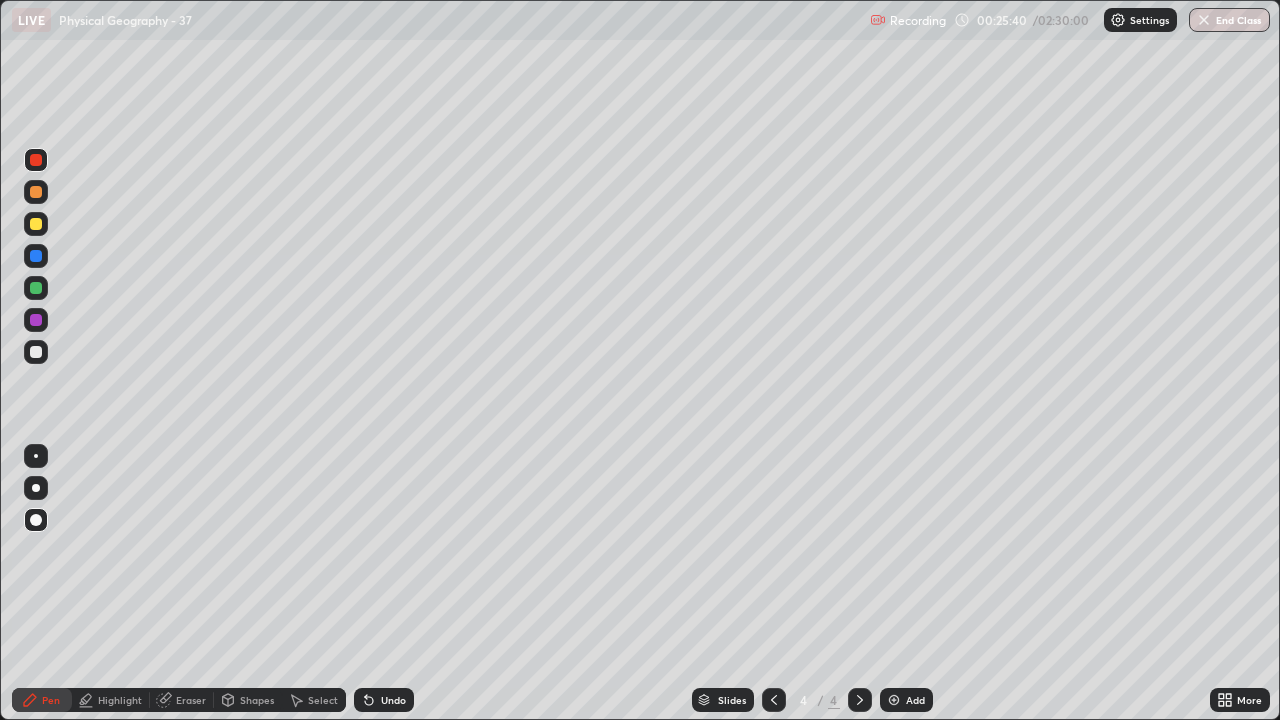 click at bounding box center [36, 352] 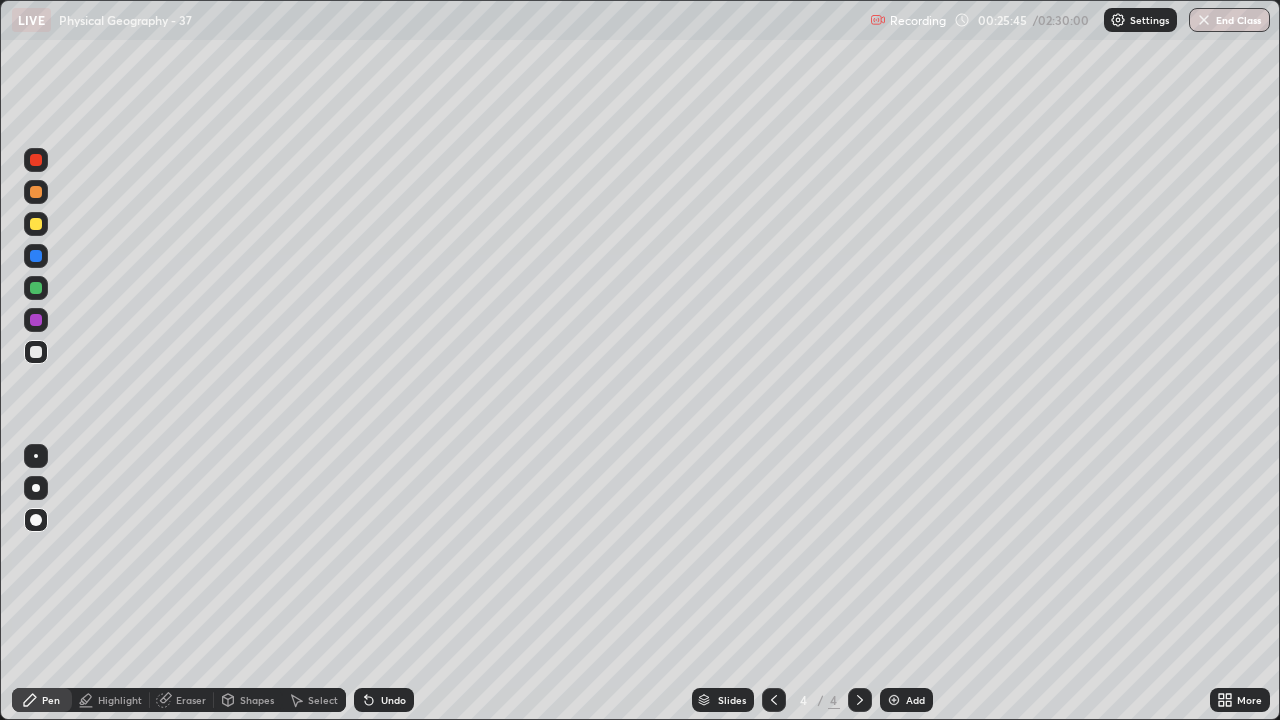 click at bounding box center (36, 256) 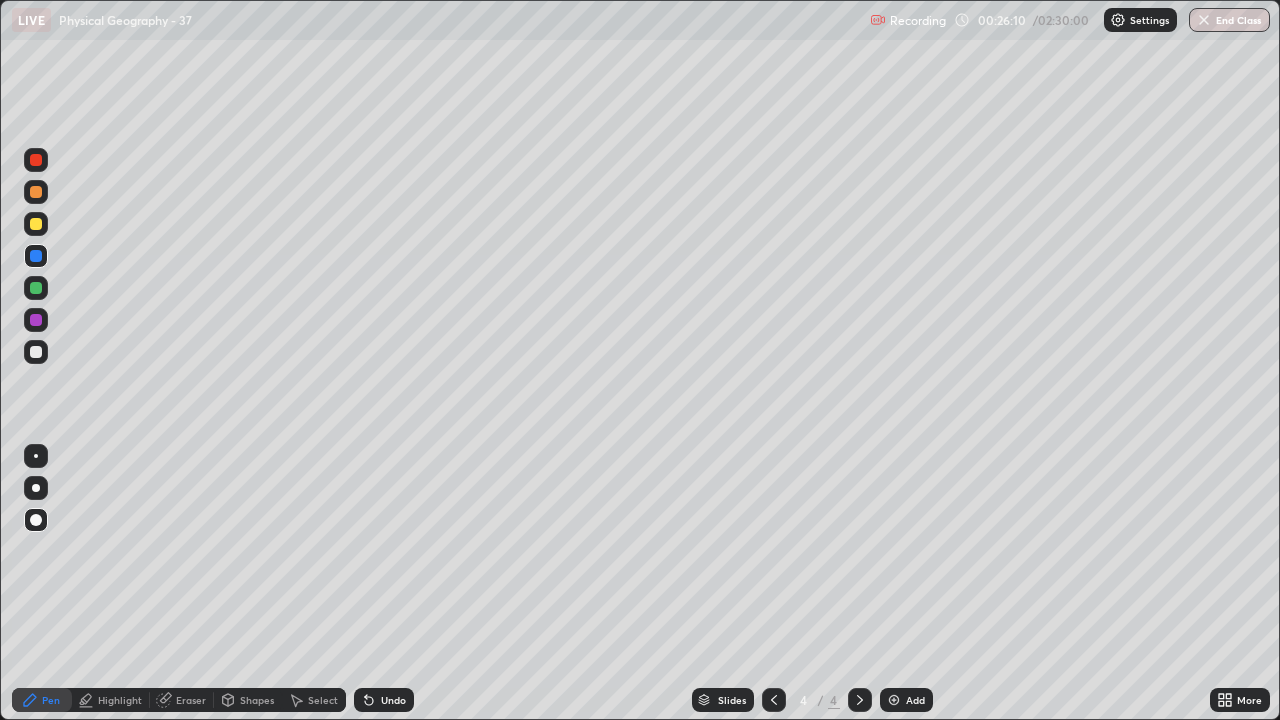 click at bounding box center [36, 160] 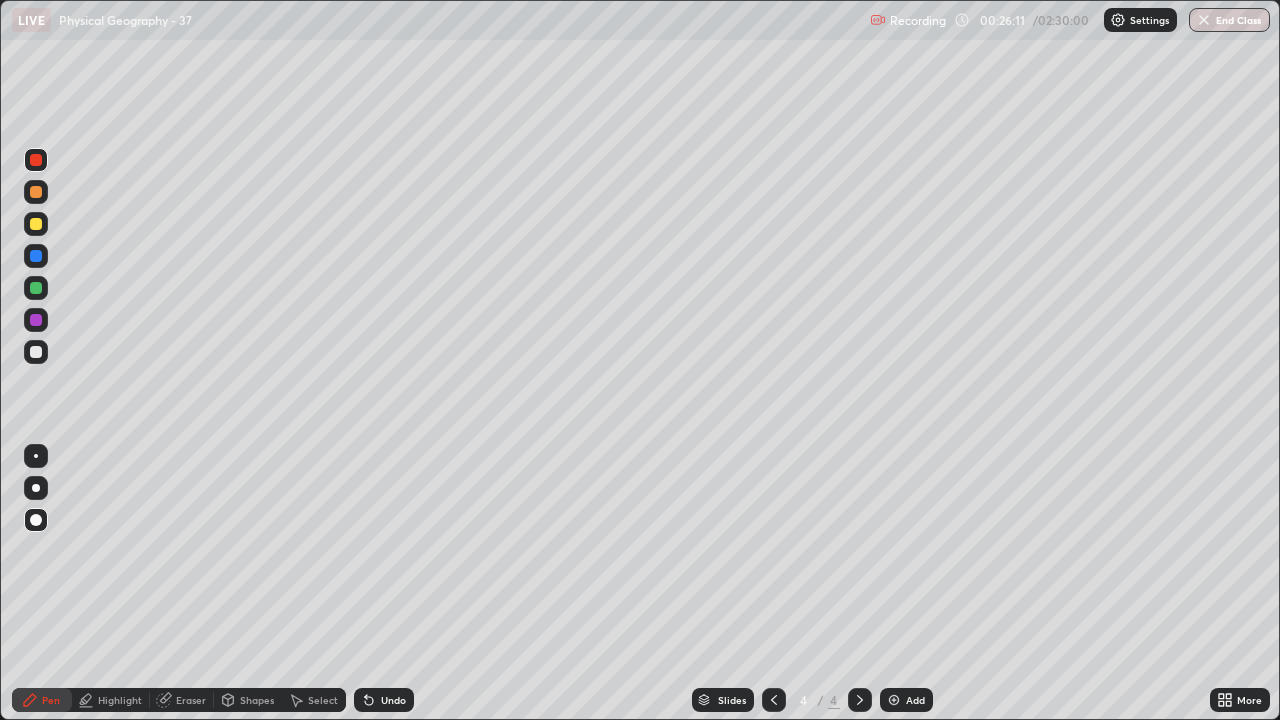 click at bounding box center (36, 256) 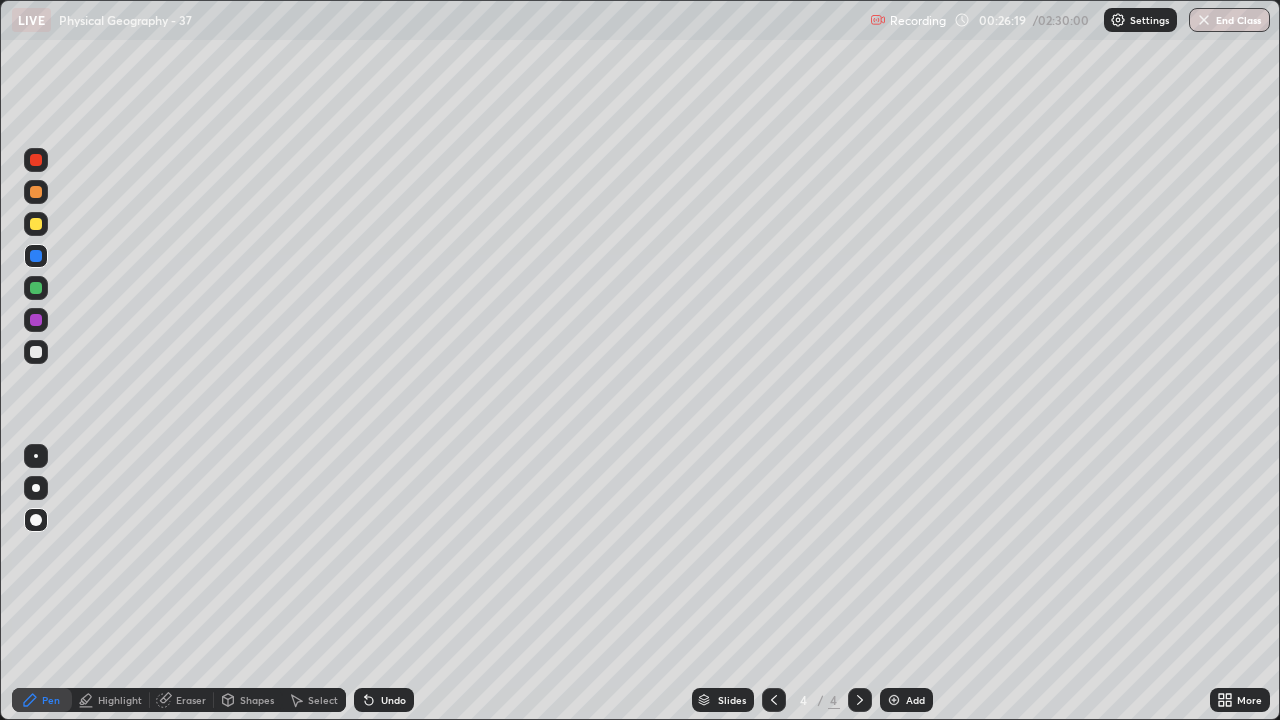 click at bounding box center [36, 160] 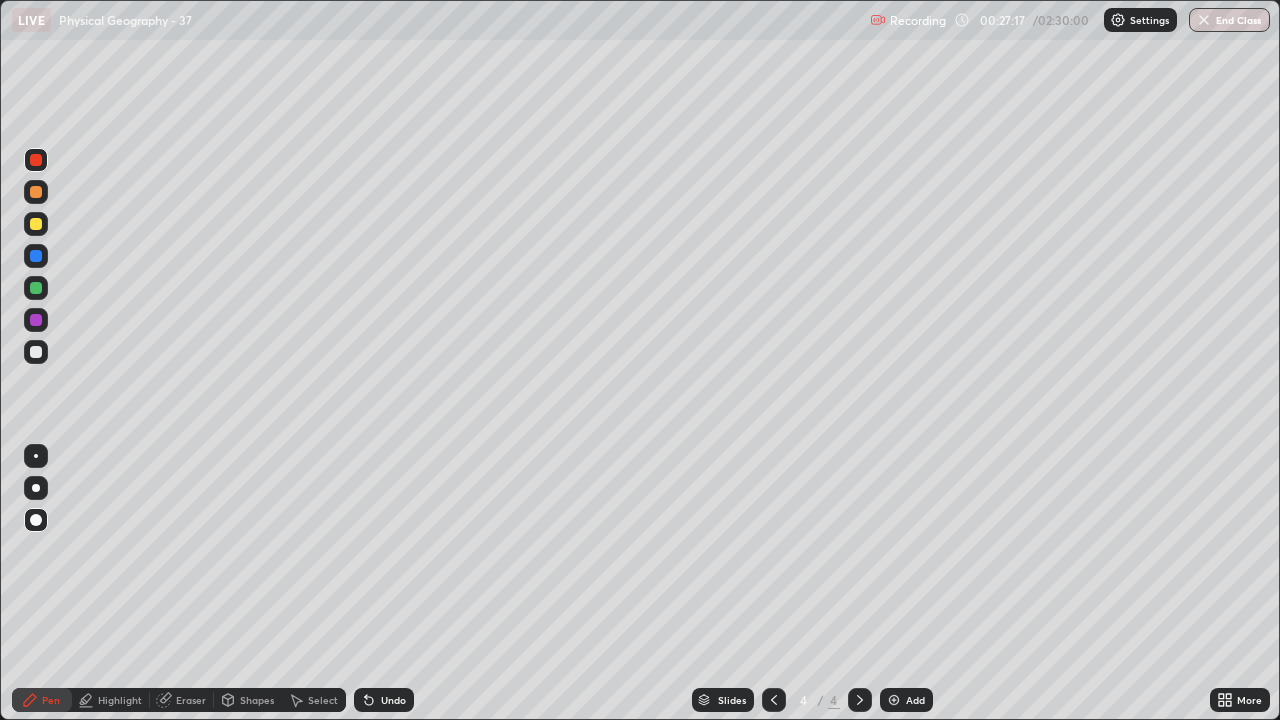 click at bounding box center [36, 256] 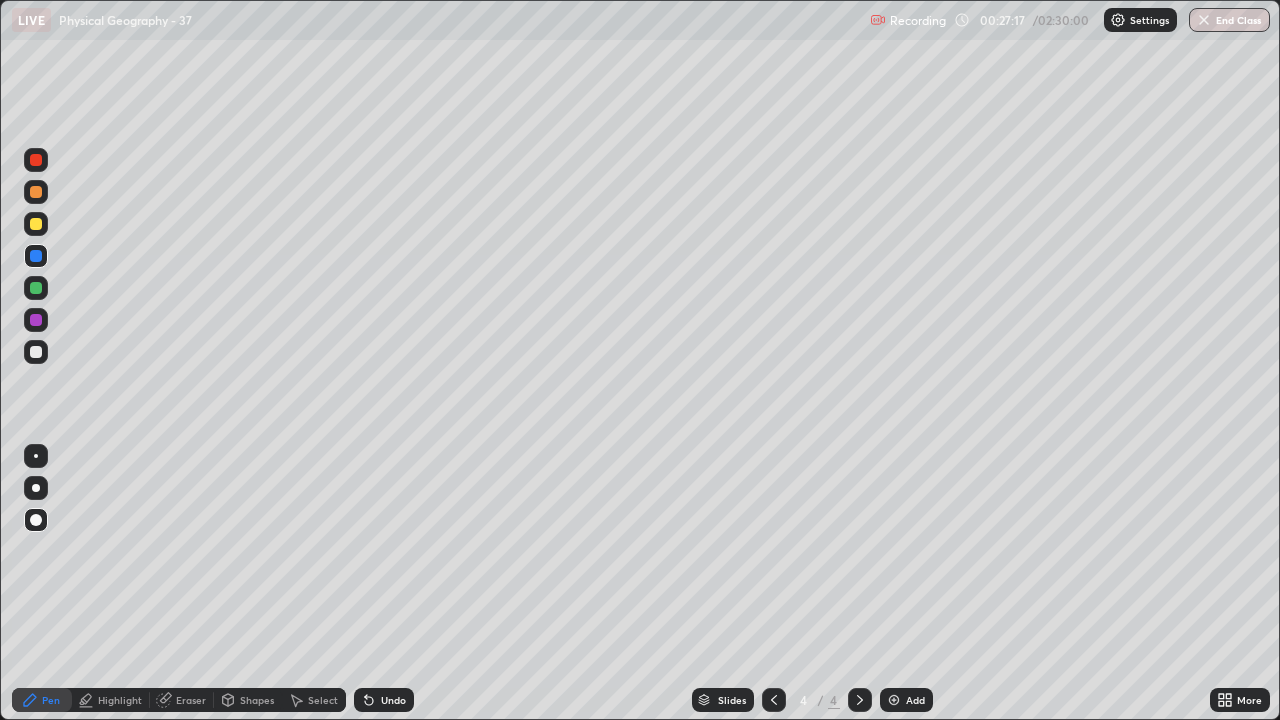 click at bounding box center [36, 520] 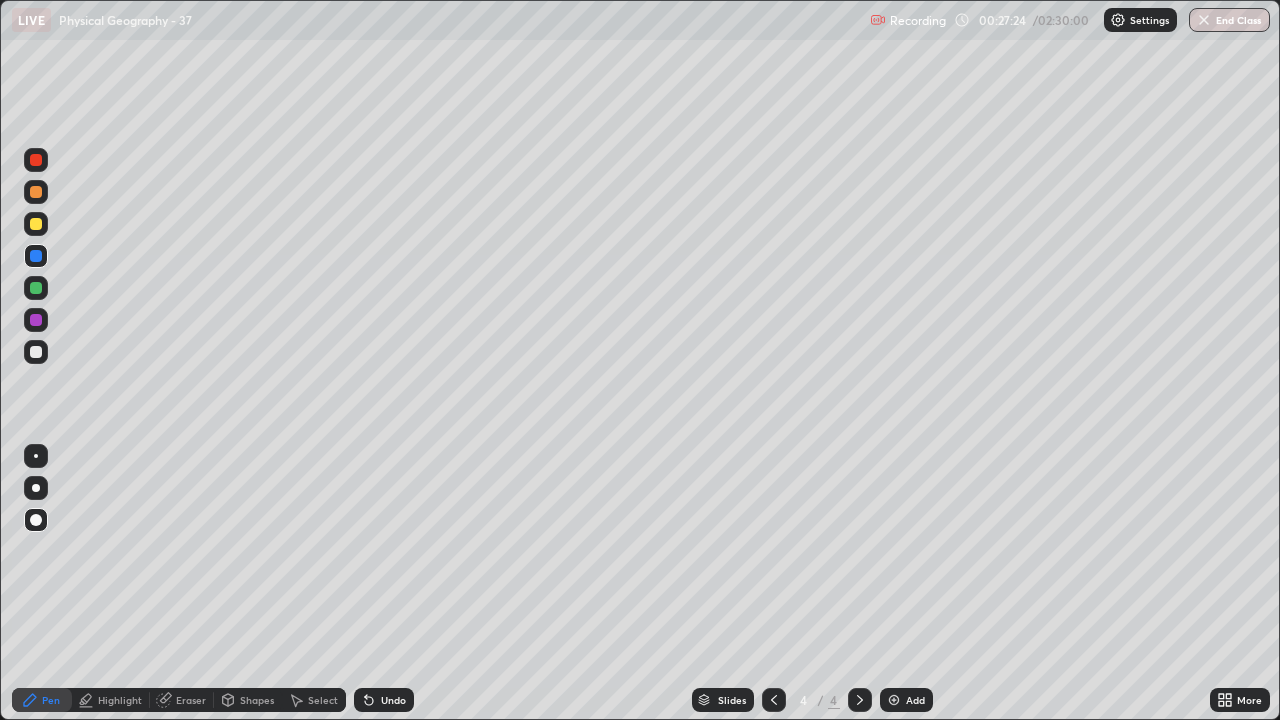 click at bounding box center (36, 160) 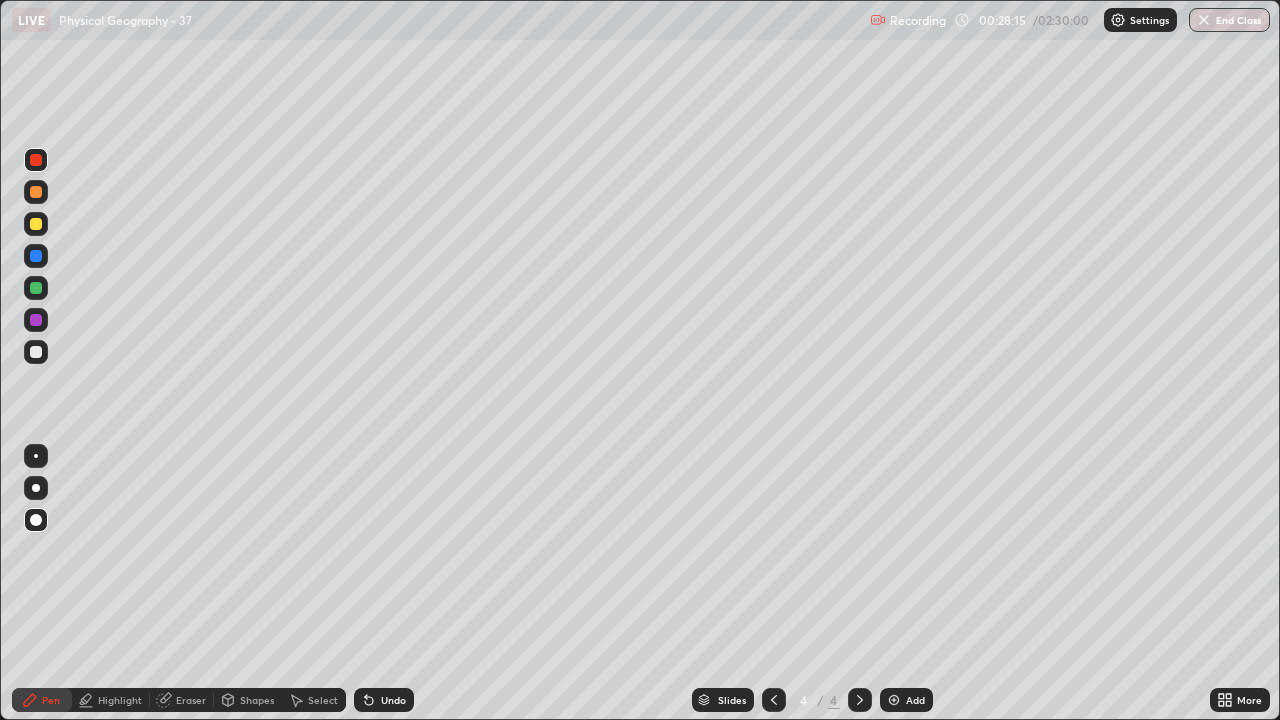 click at bounding box center (36, 352) 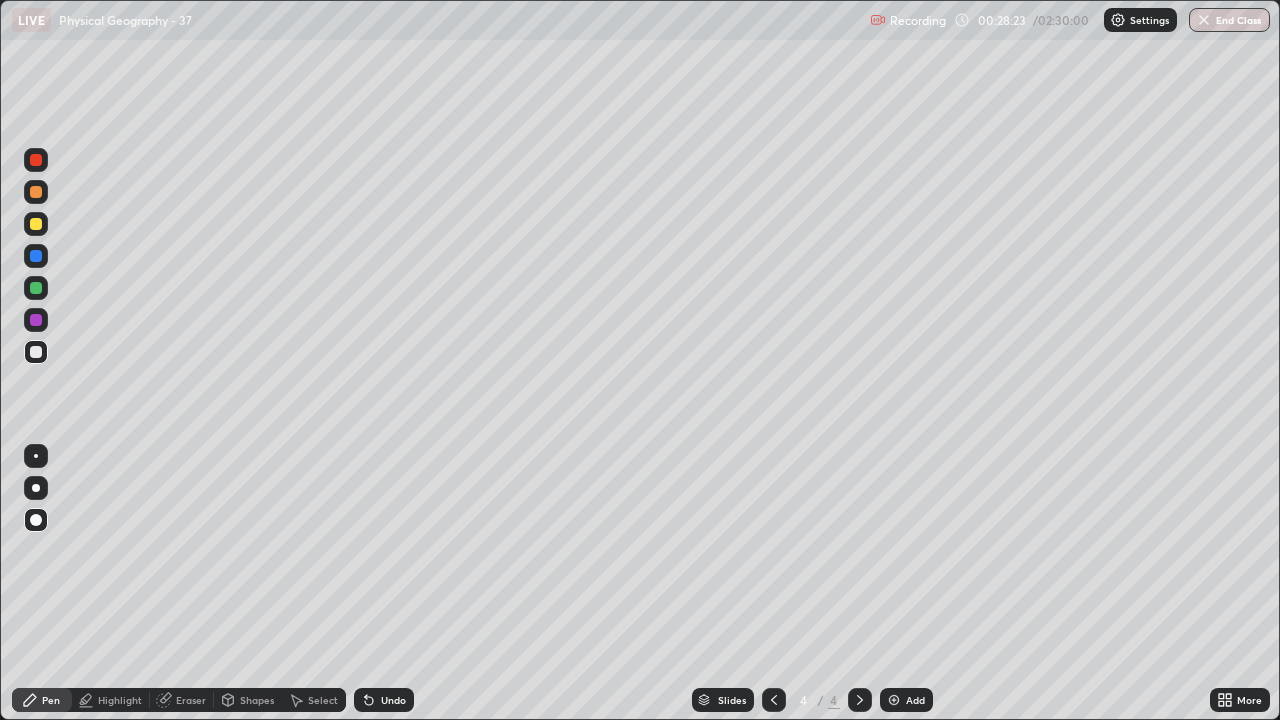 click at bounding box center [36, 256] 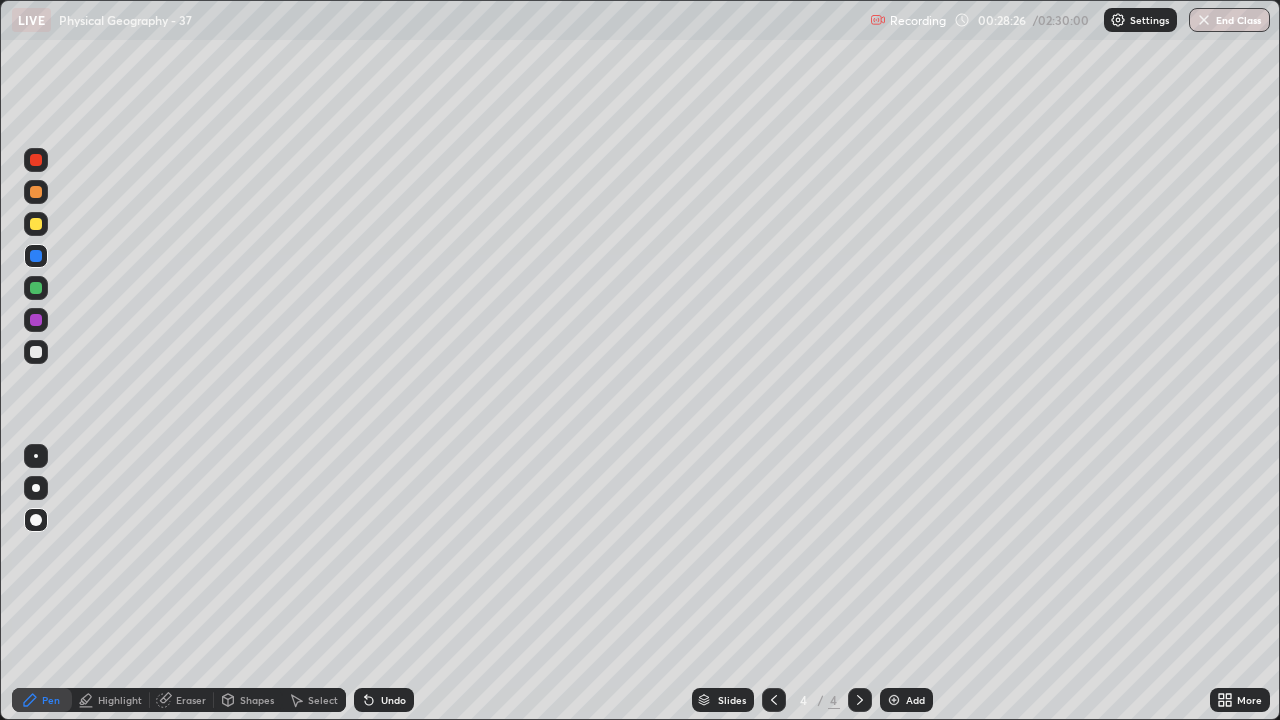 click at bounding box center [36, 160] 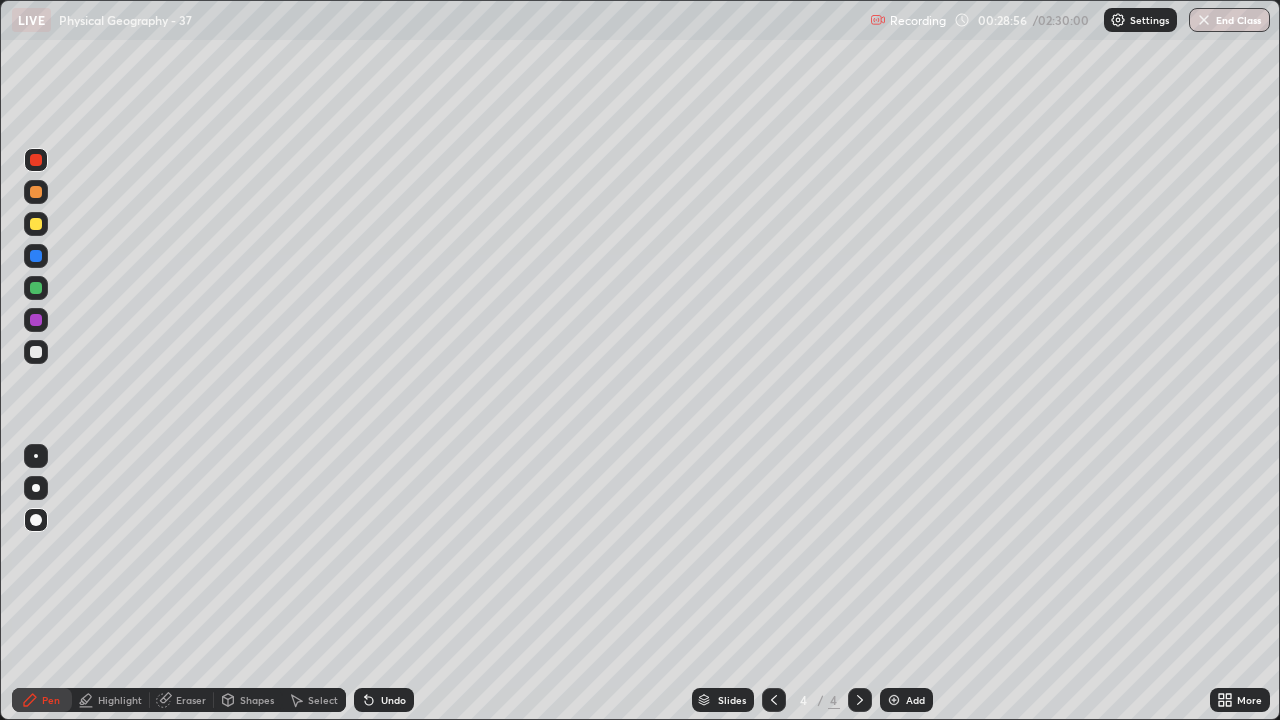 click at bounding box center (36, 160) 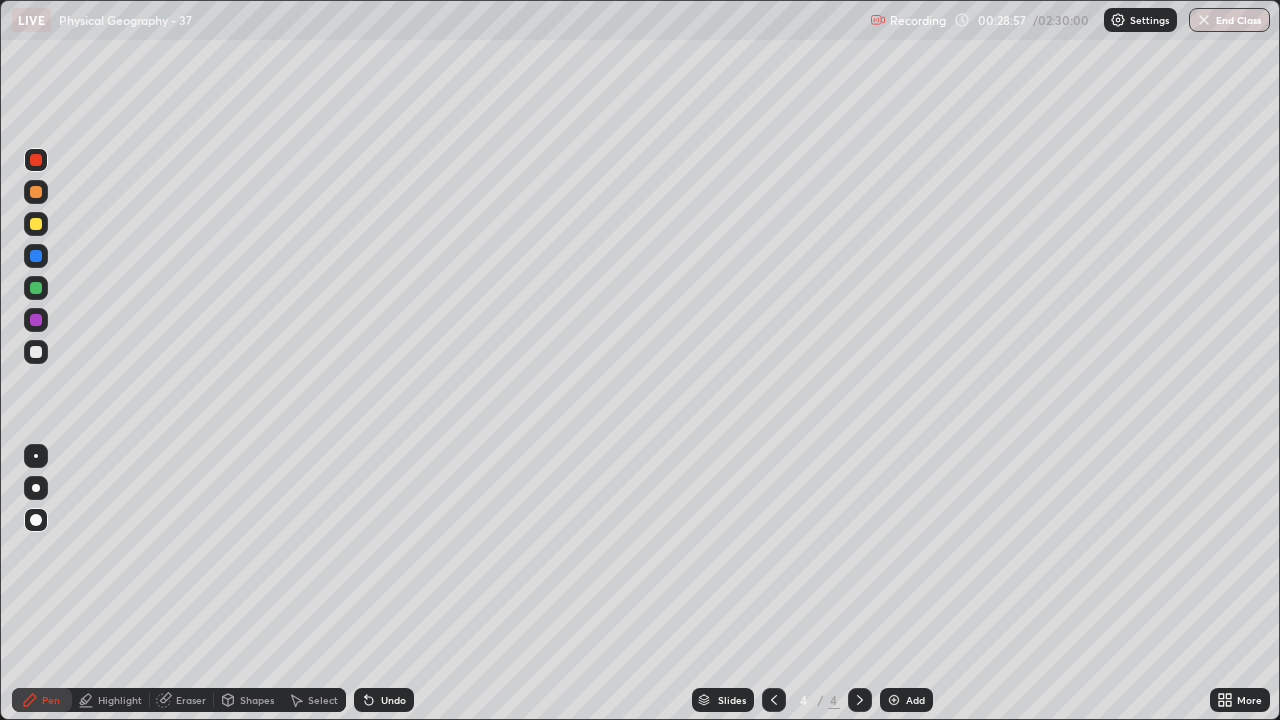click at bounding box center [36, 256] 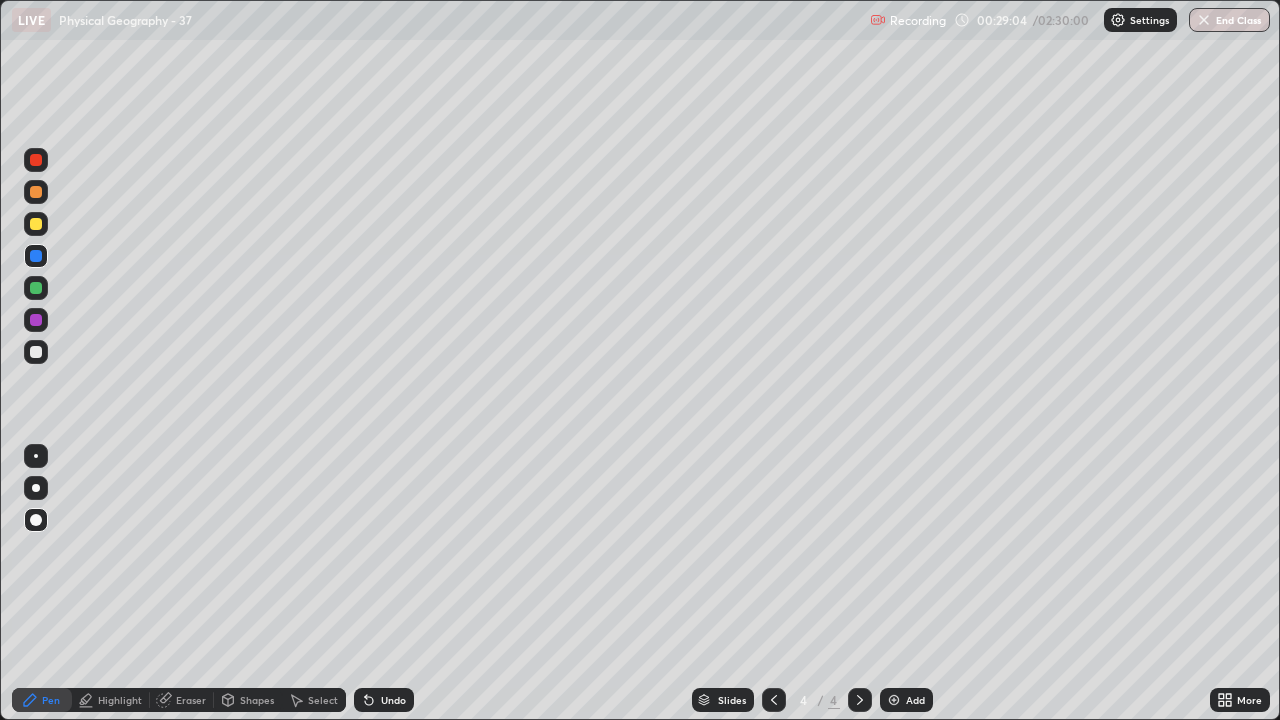 click at bounding box center (36, 160) 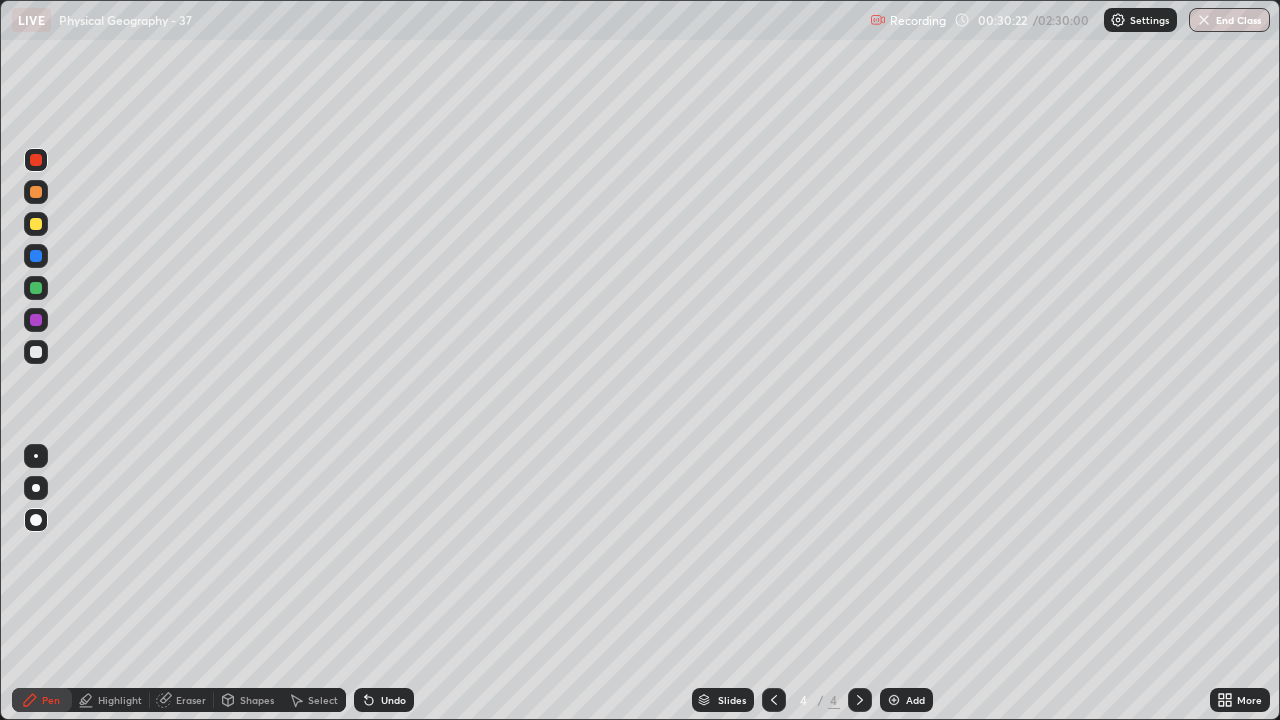 click on "Eraser" at bounding box center (191, 700) 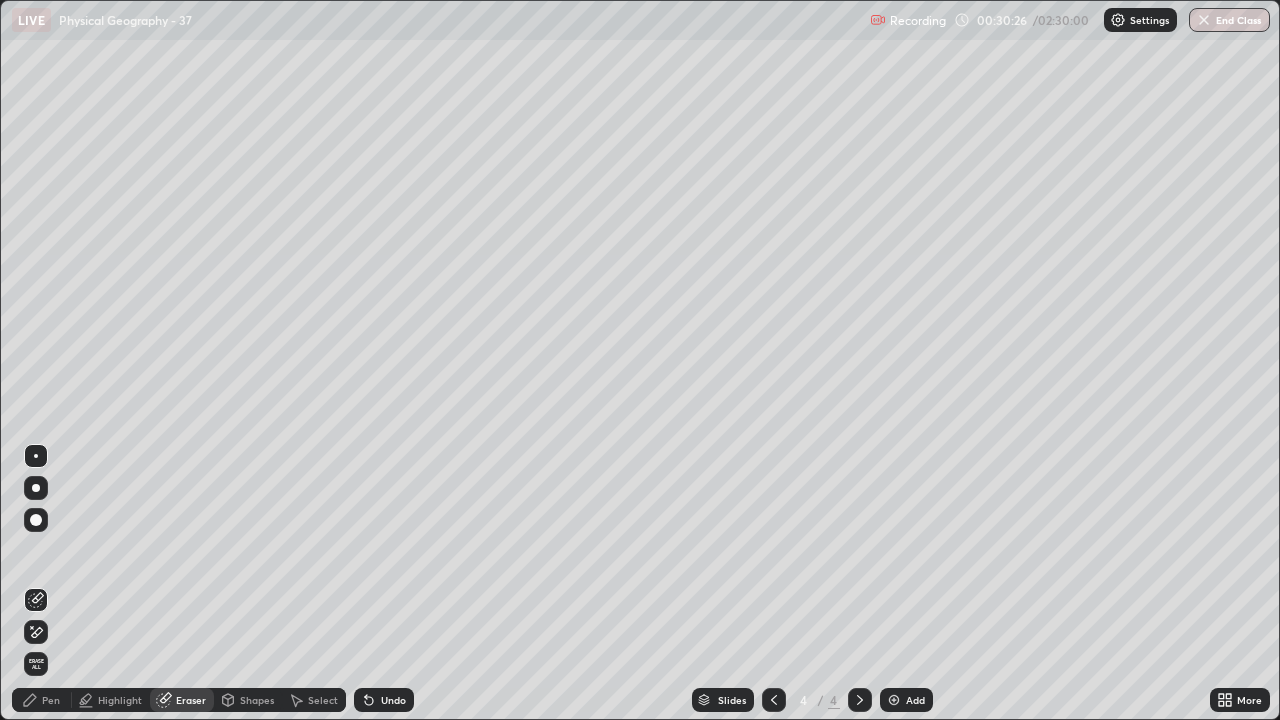 click on "Pen" at bounding box center [51, 700] 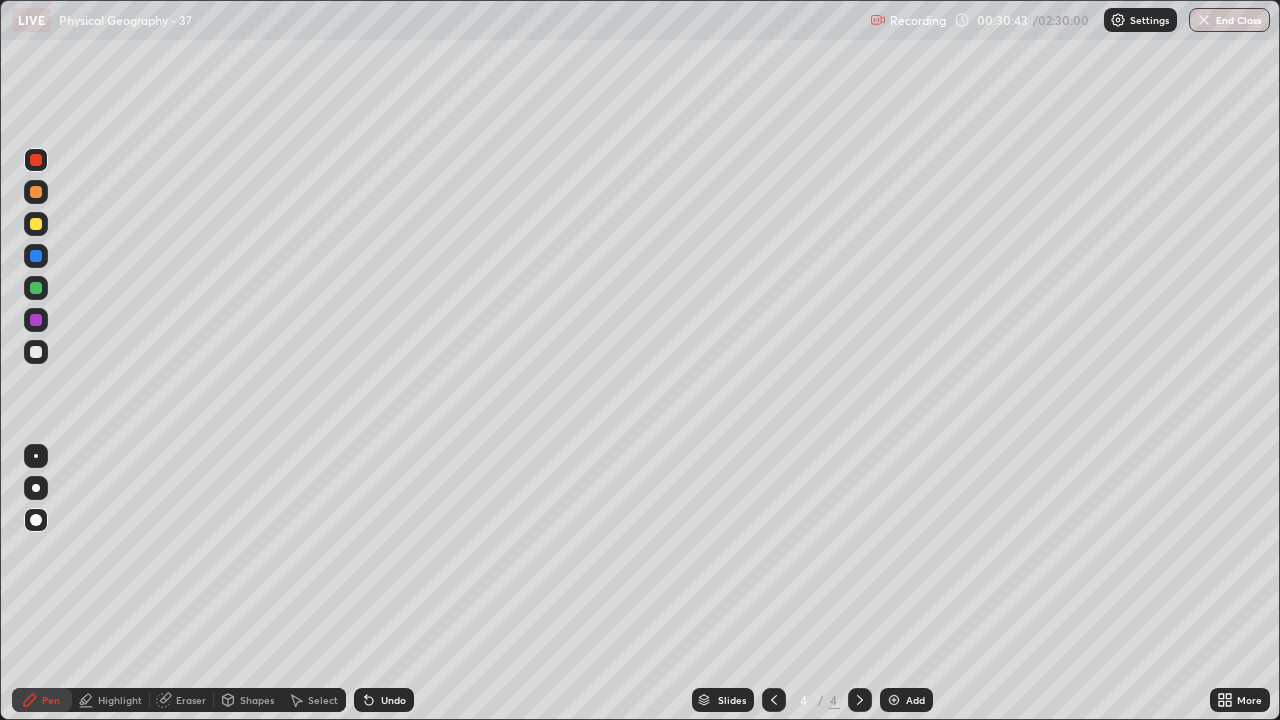 click at bounding box center [36, 256] 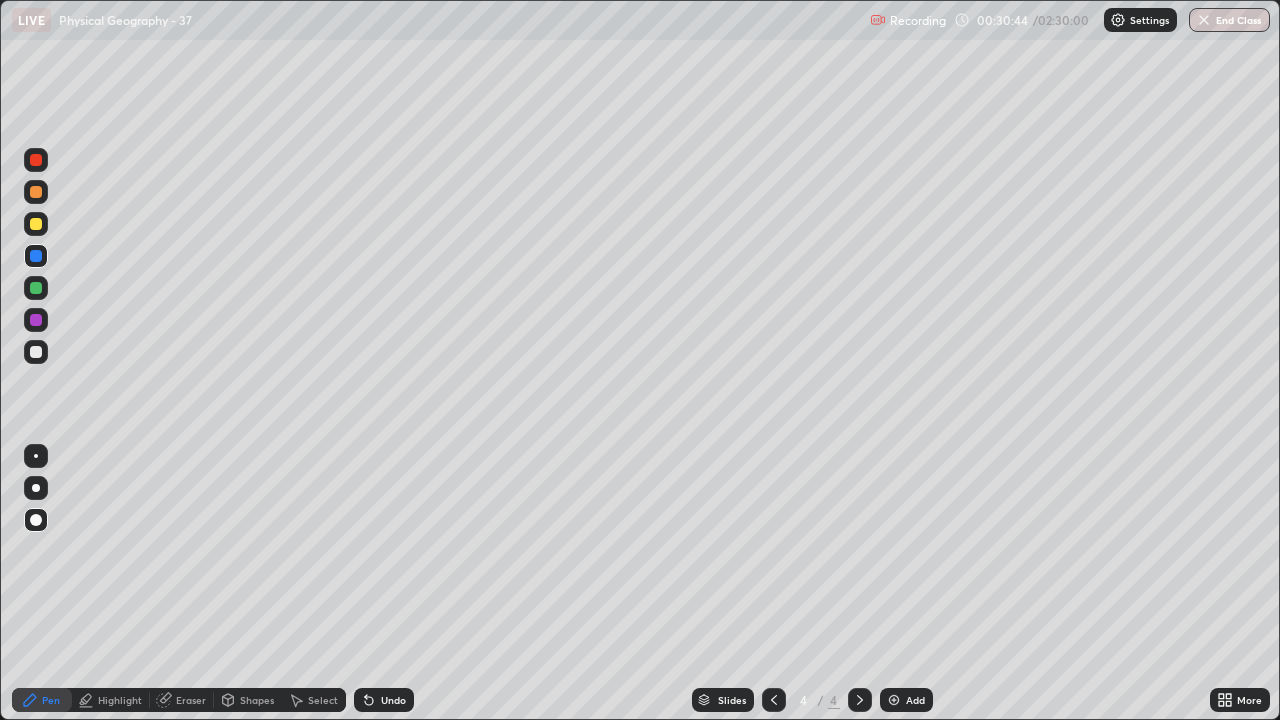 click at bounding box center (36, 192) 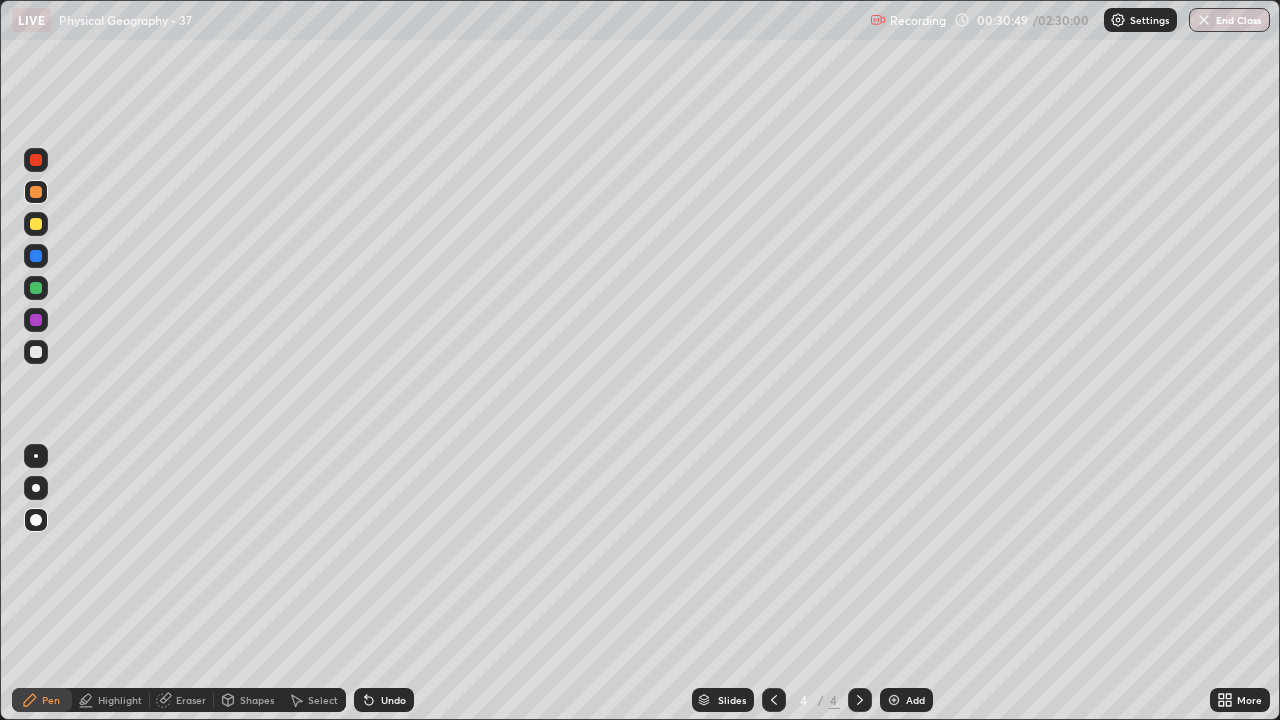 click at bounding box center [36, 160] 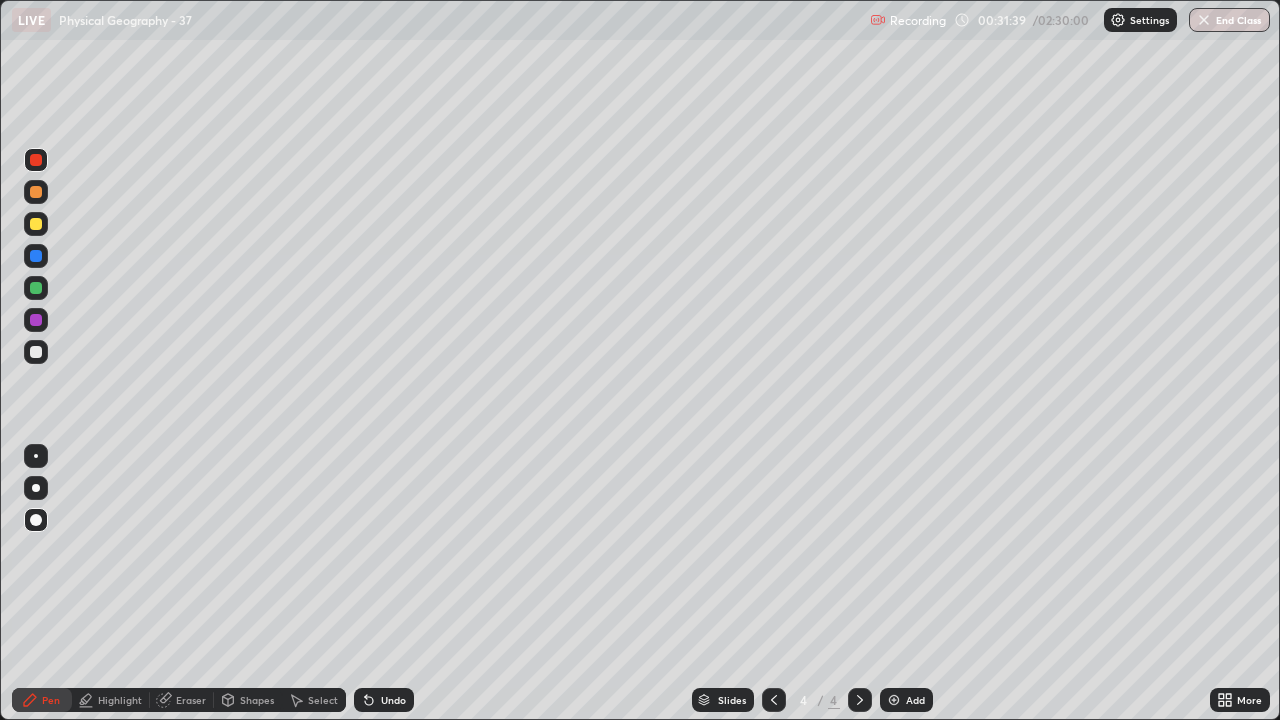 click at bounding box center (36, 256) 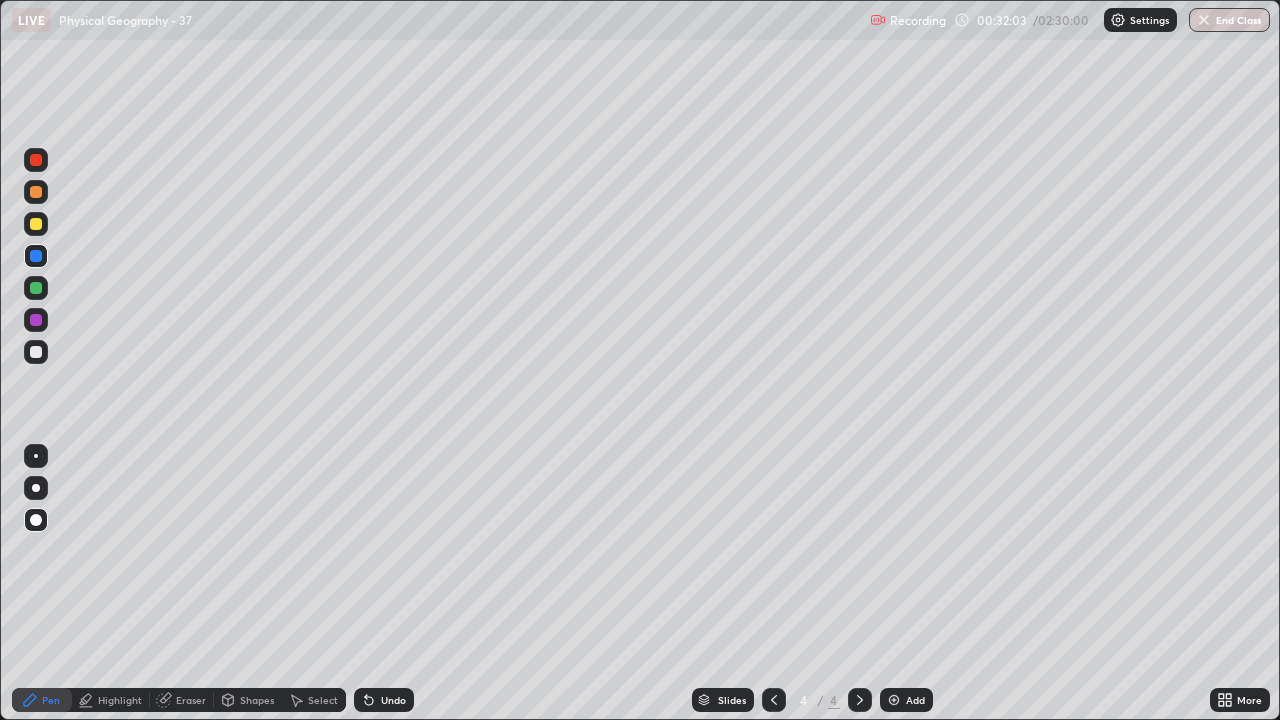 click on "Eraser" at bounding box center (191, 700) 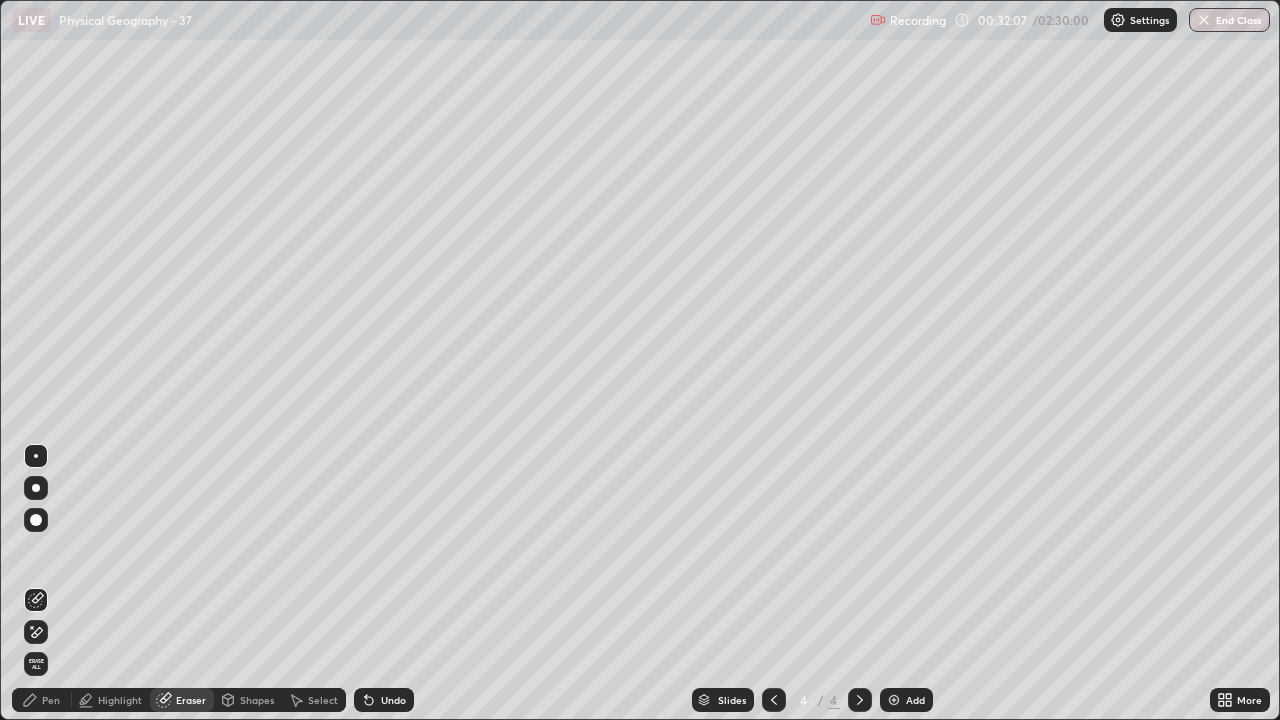 click on "Pen" at bounding box center [51, 700] 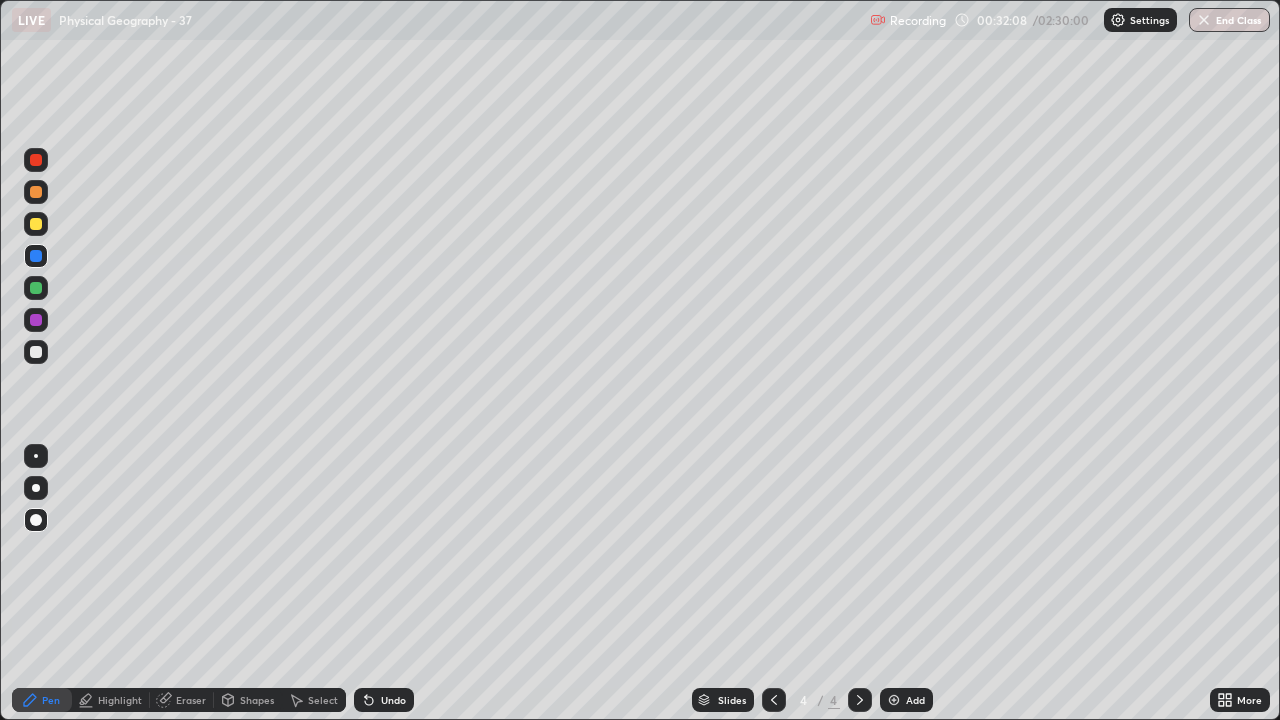 click at bounding box center (36, 256) 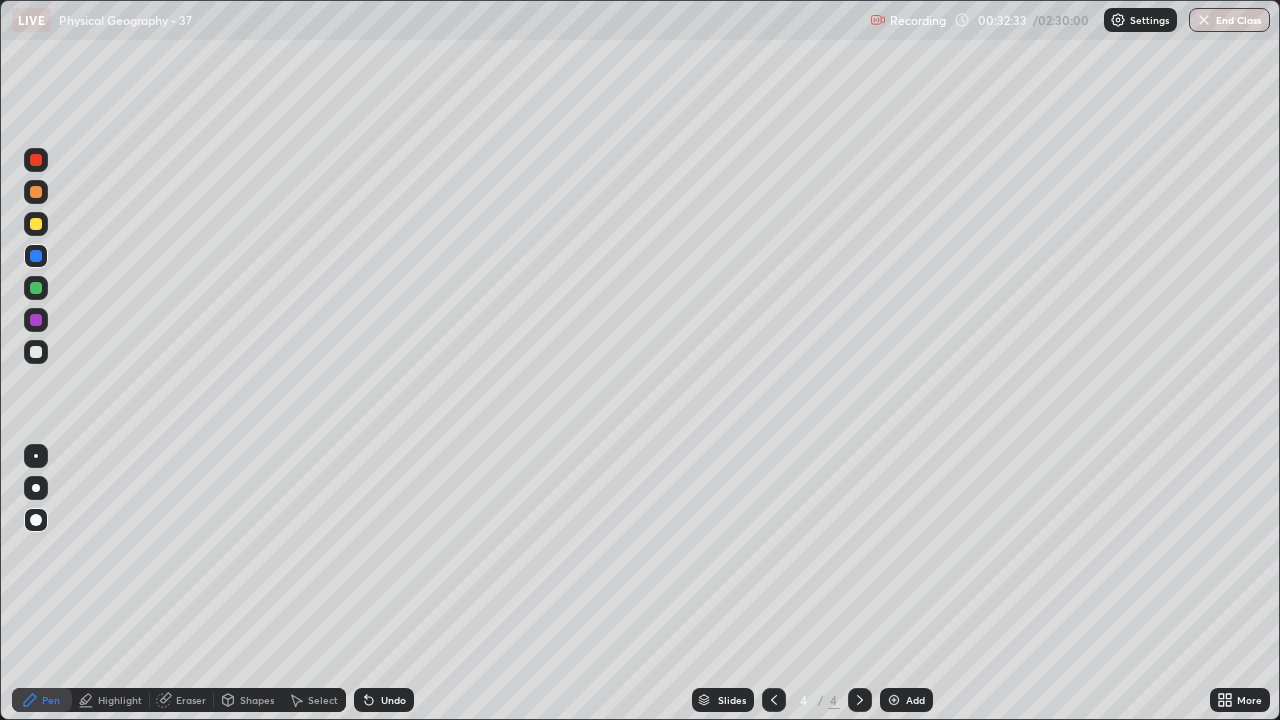 click at bounding box center (36, 224) 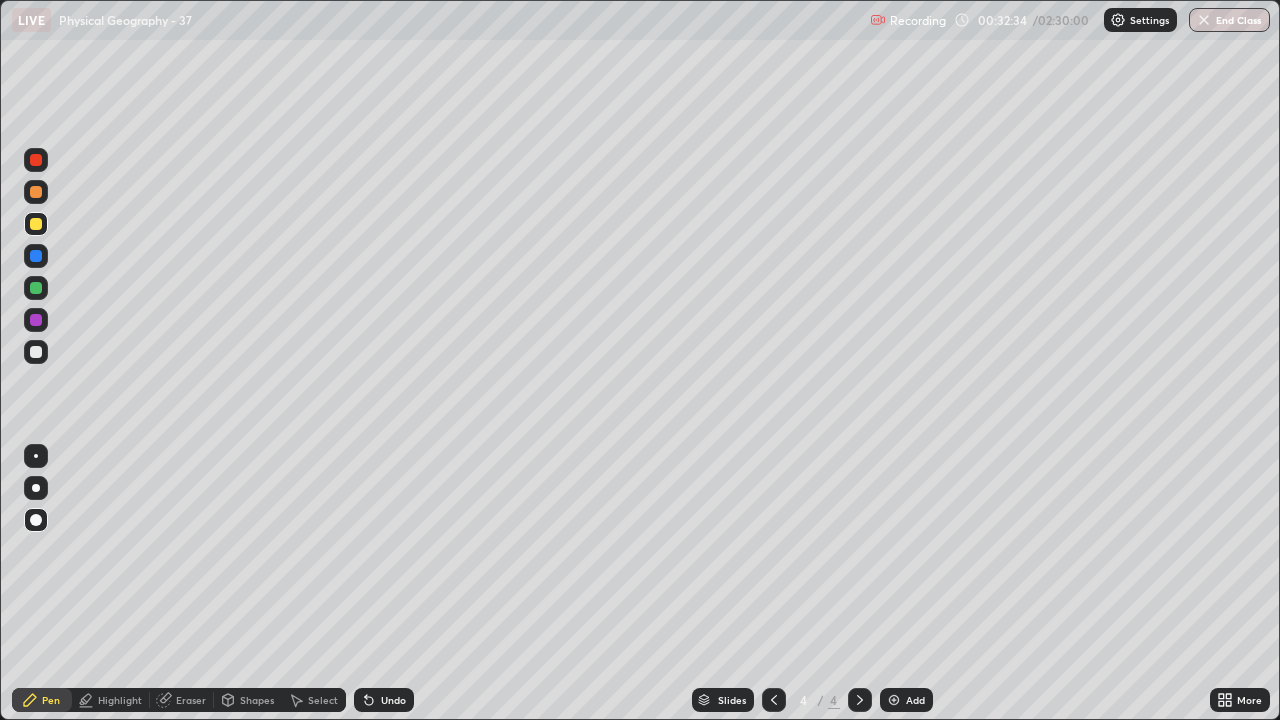 click at bounding box center [36, 256] 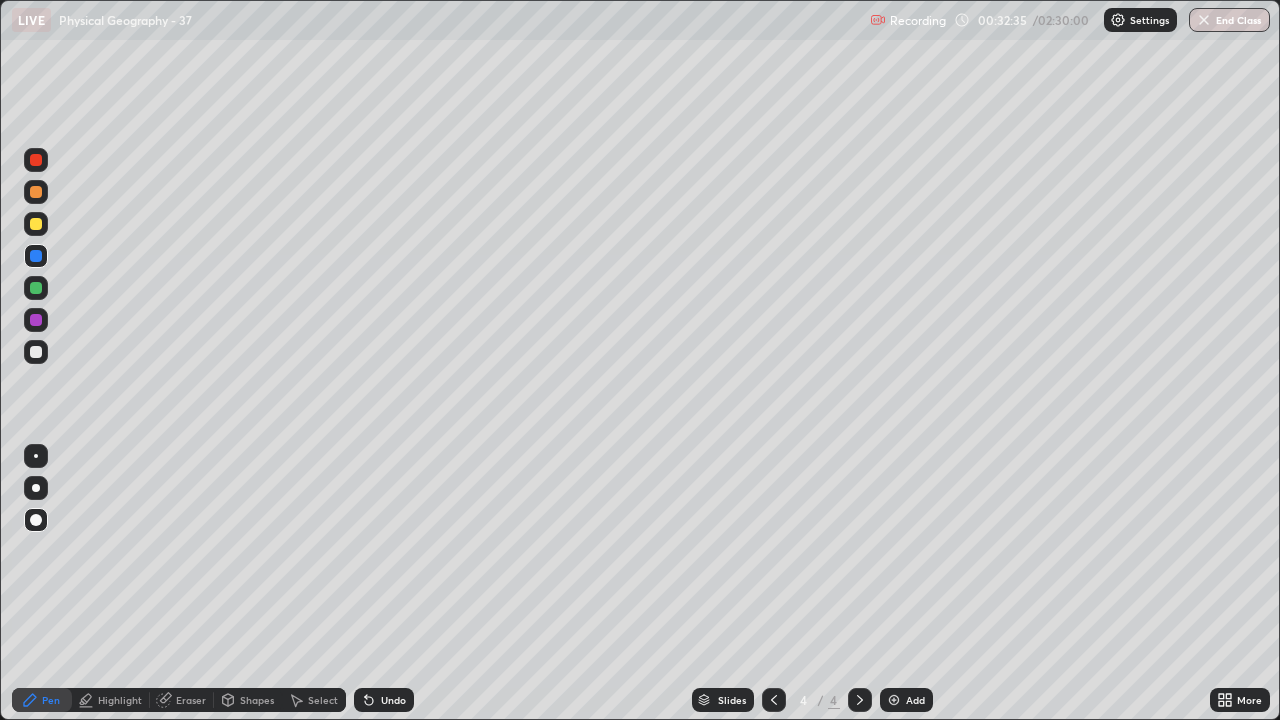 click at bounding box center [36, 320] 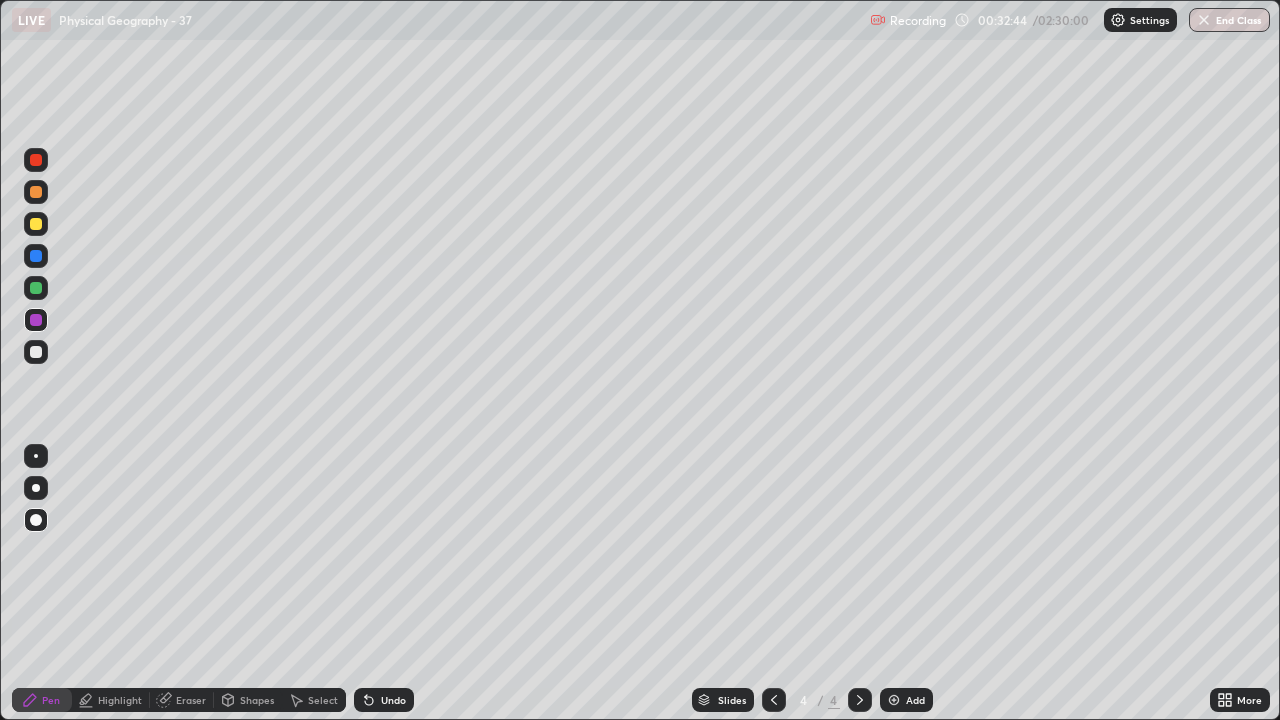 click at bounding box center (36, 352) 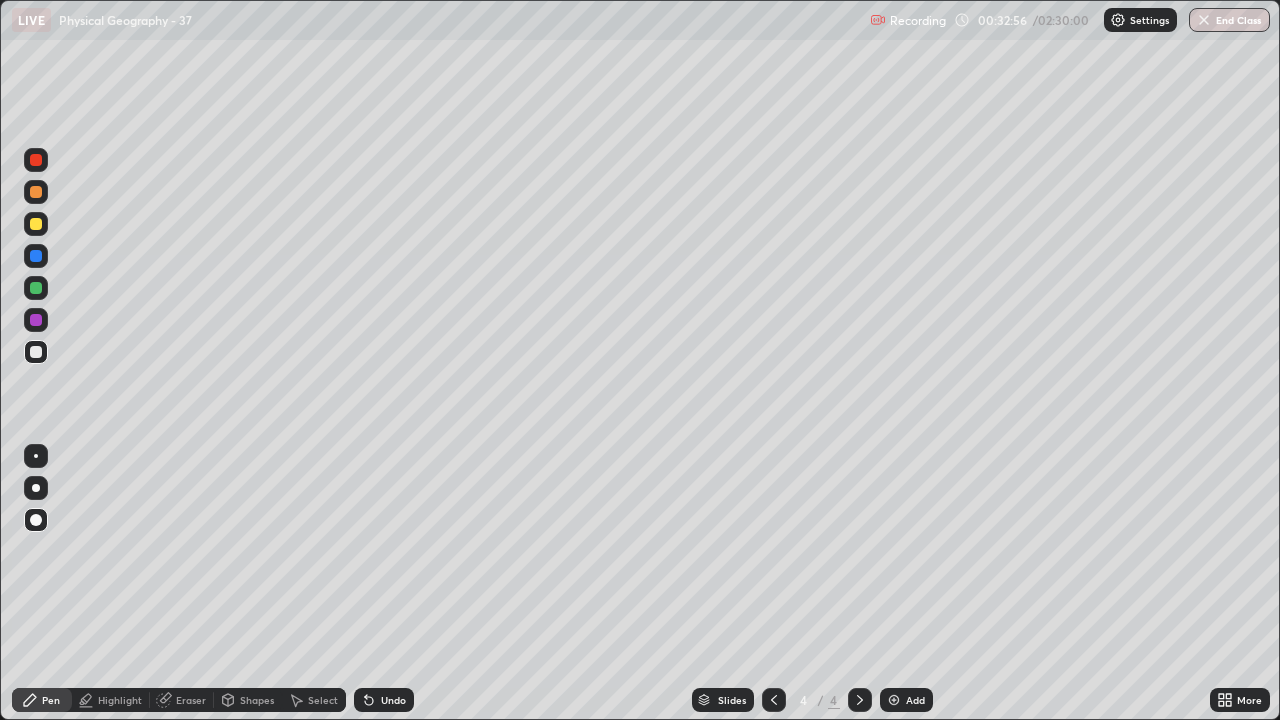 click at bounding box center (36, 256) 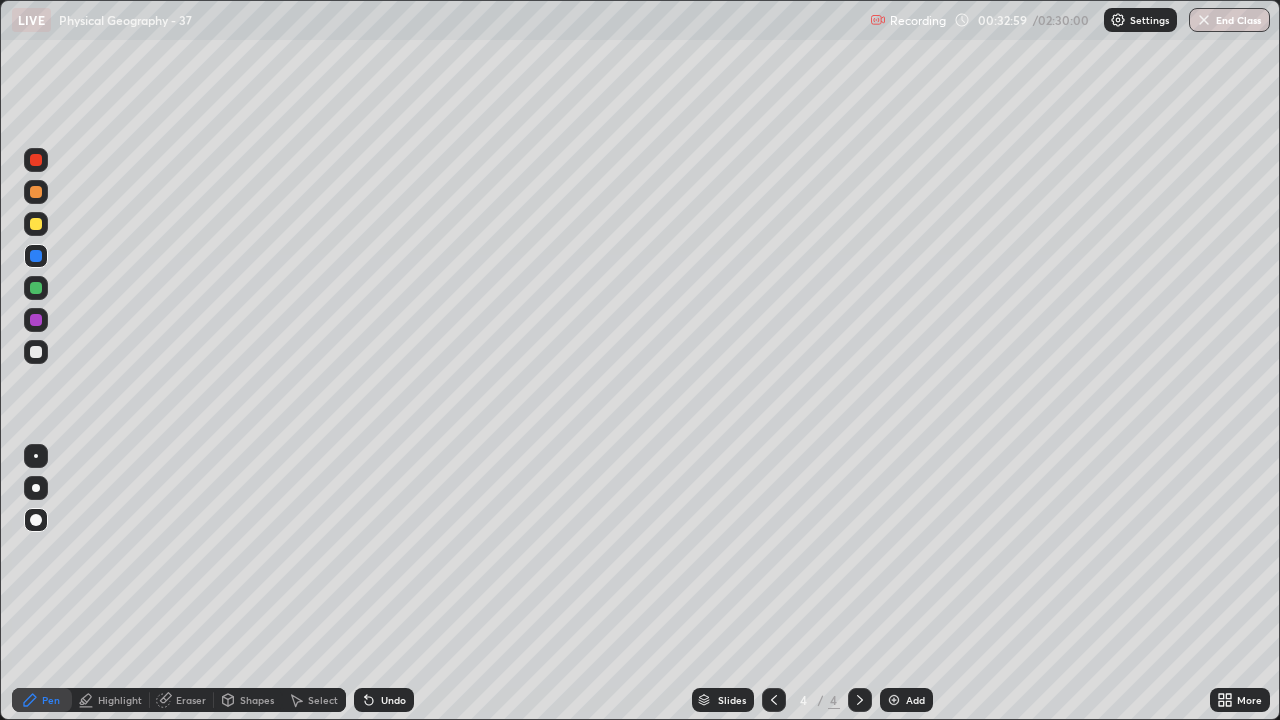 click at bounding box center [36, 352] 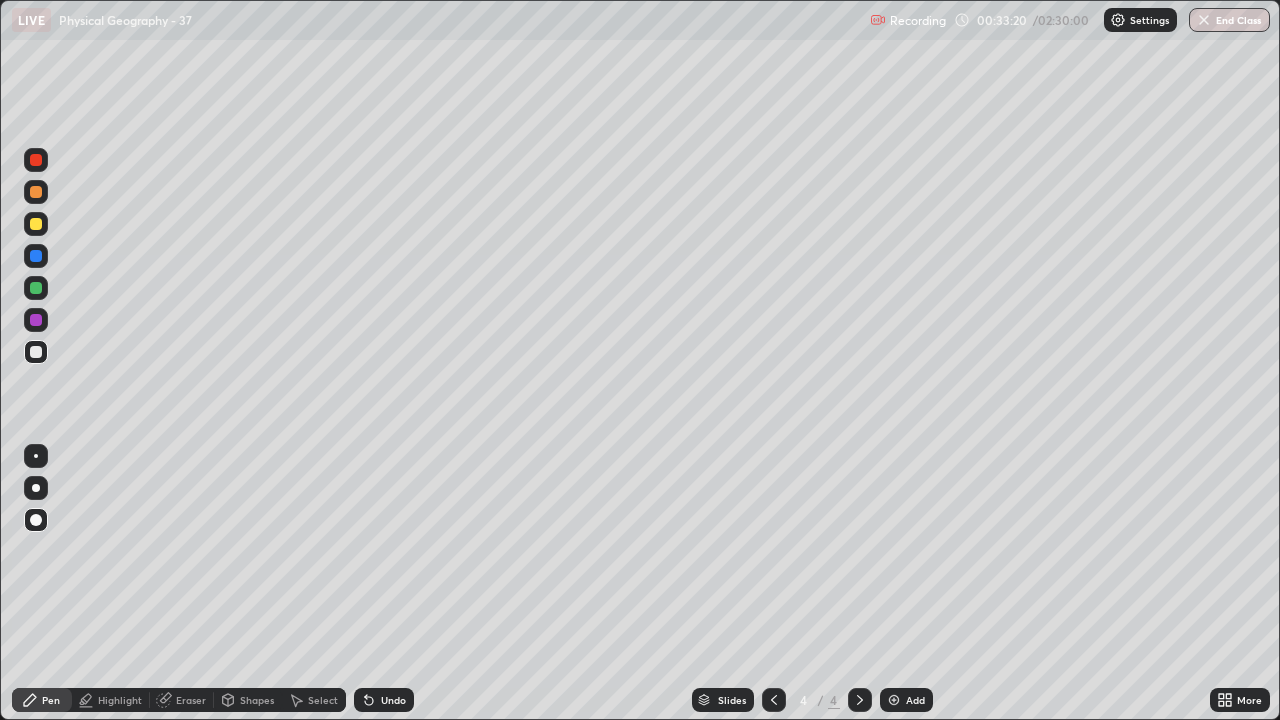 click at bounding box center [36, 192] 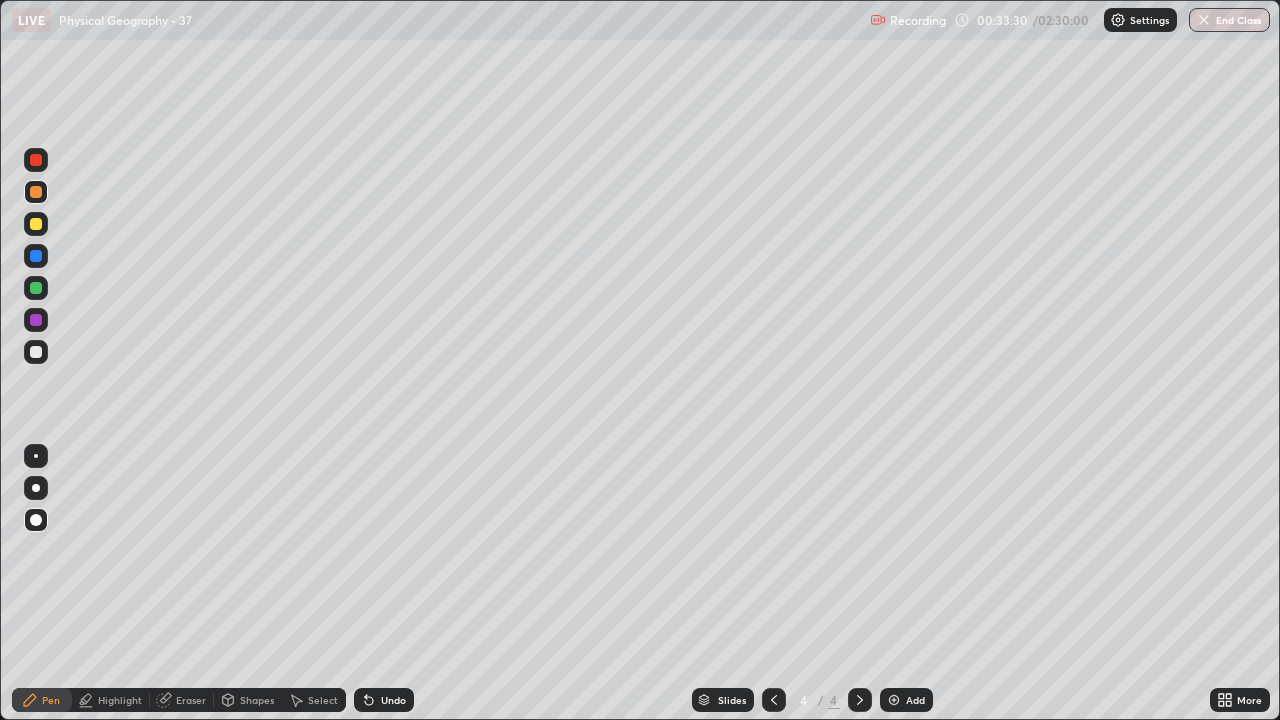 click on "Eraser" at bounding box center [191, 700] 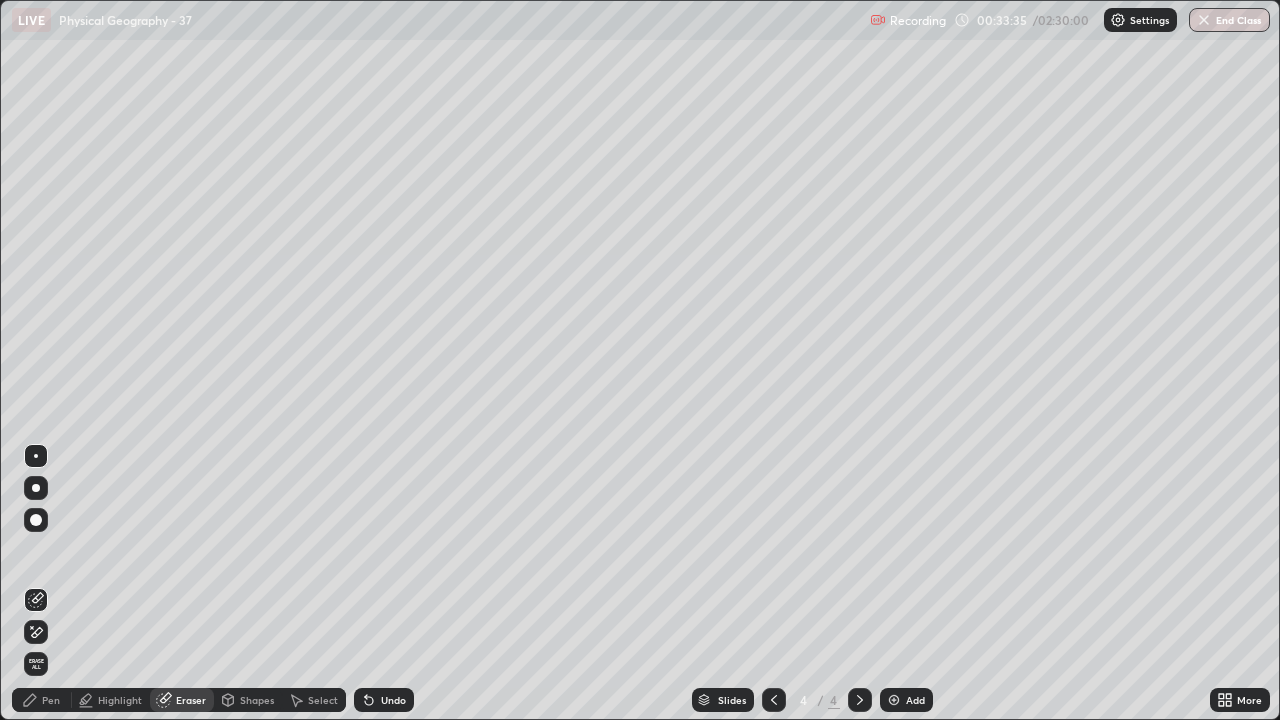 click on "Pen" at bounding box center (51, 700) 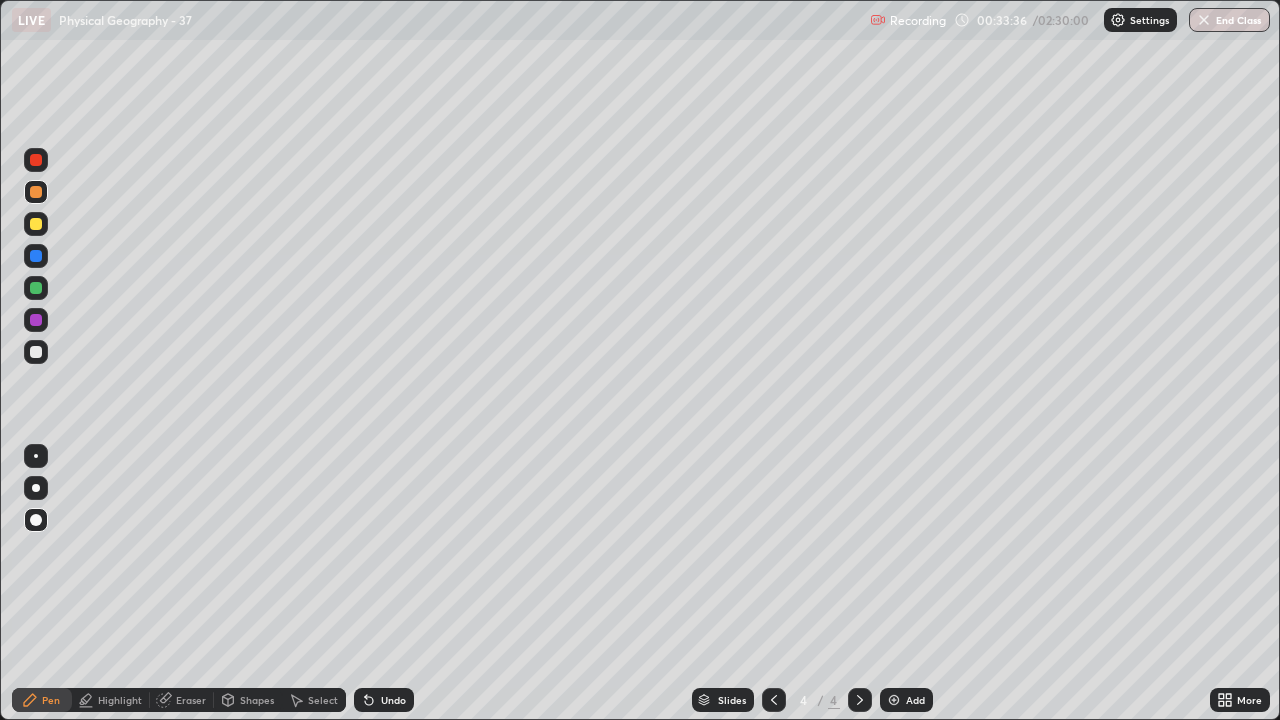 click at bounding box center (36, 520) 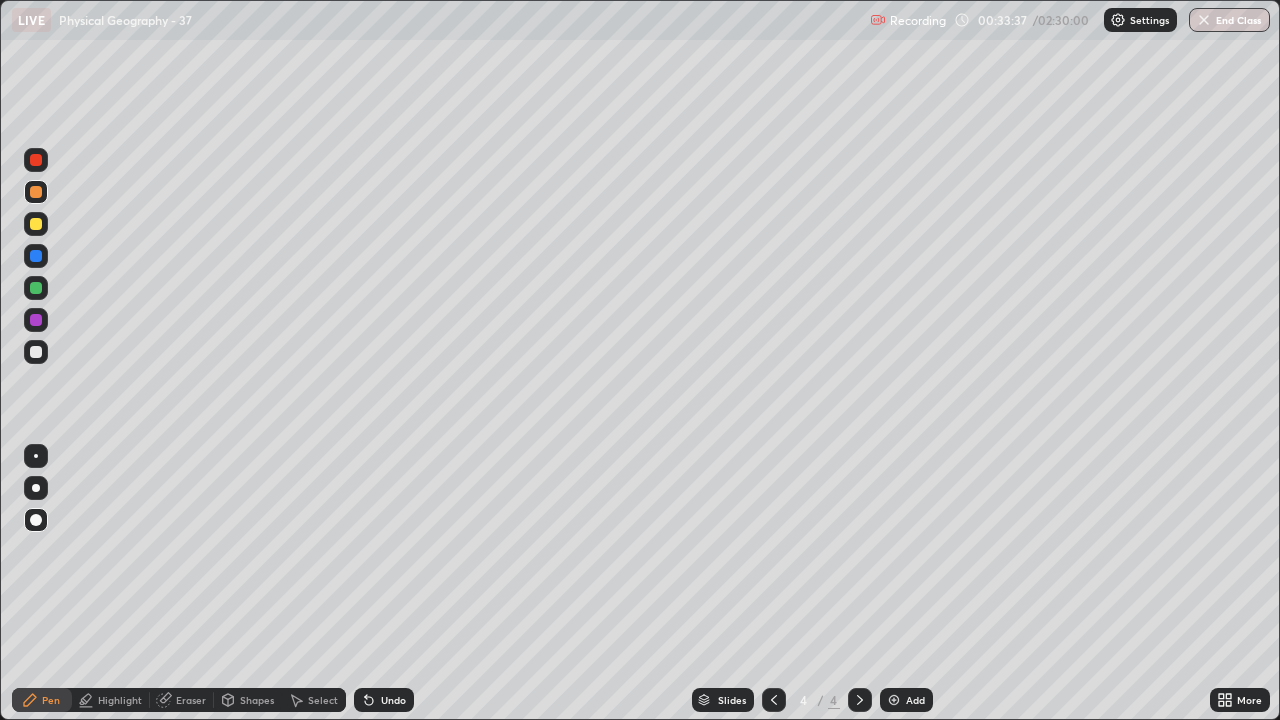 click at bounding box center [36, 256] 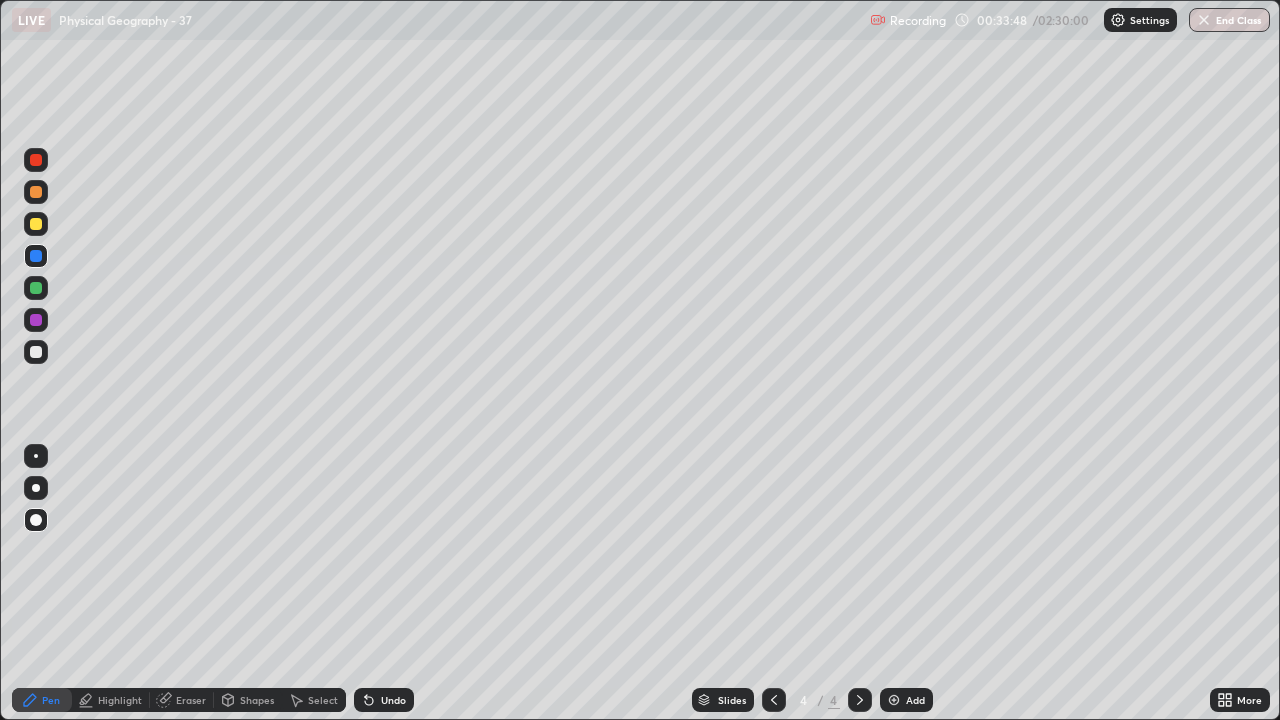 click on "Eraser" at bounding box center [191, 700] 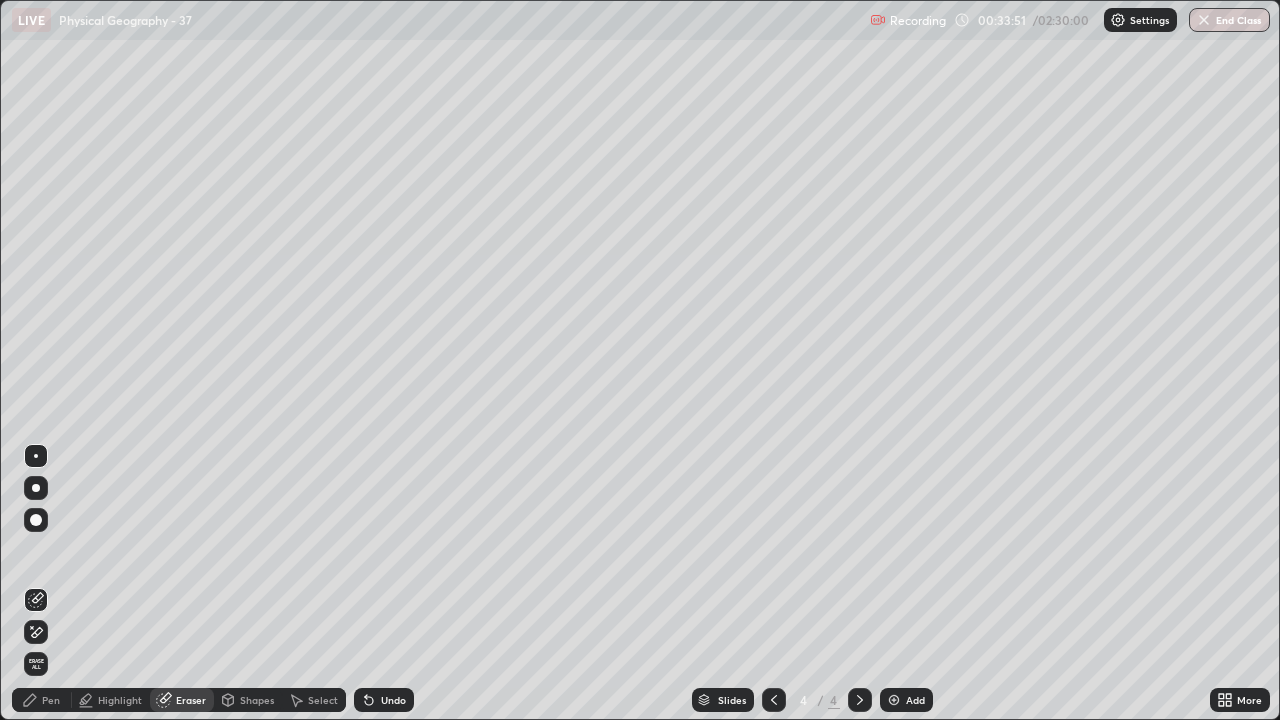 click on "Pen" at bounding box center [51, 700] 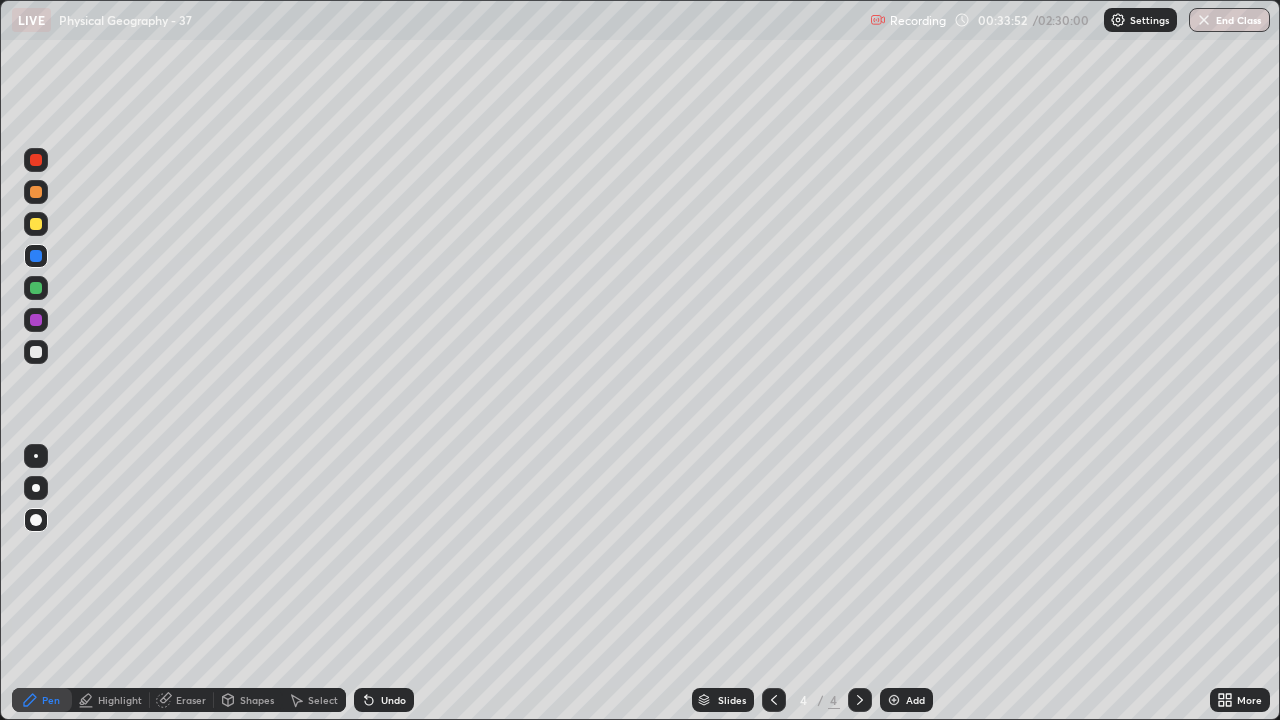 click at bounding box center [36, 520] 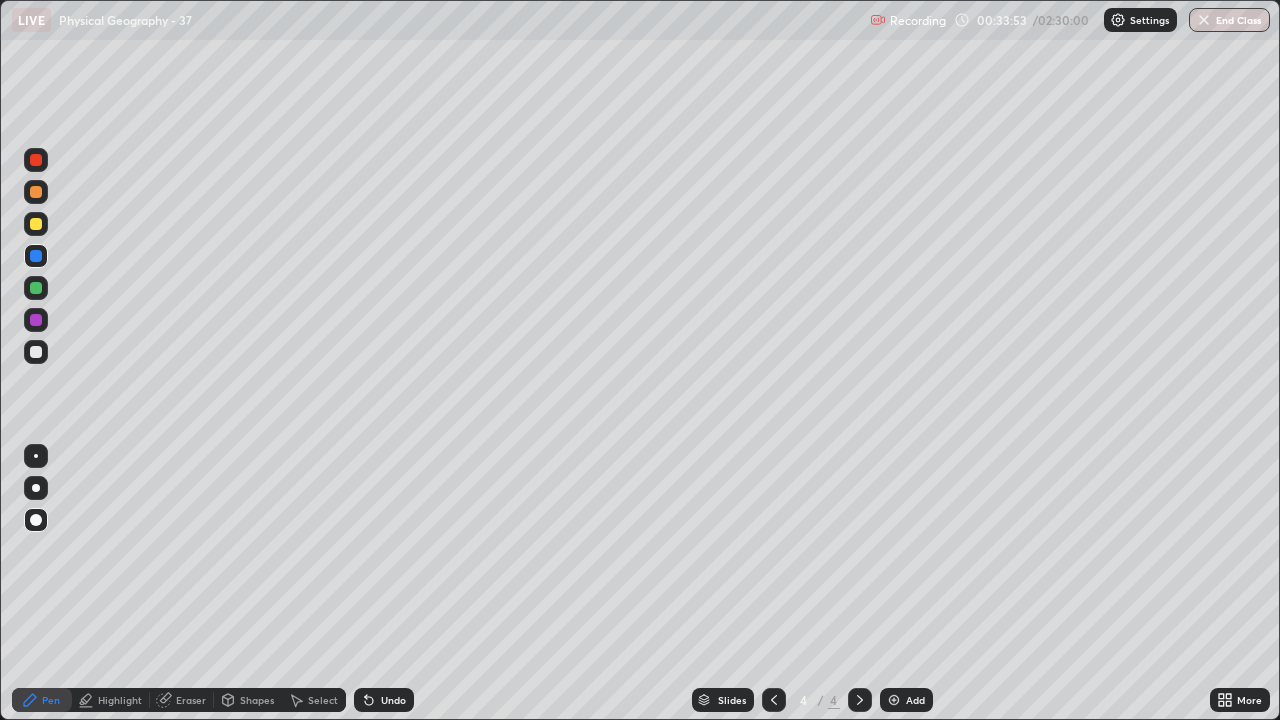 click at bounding box center (36, 160) 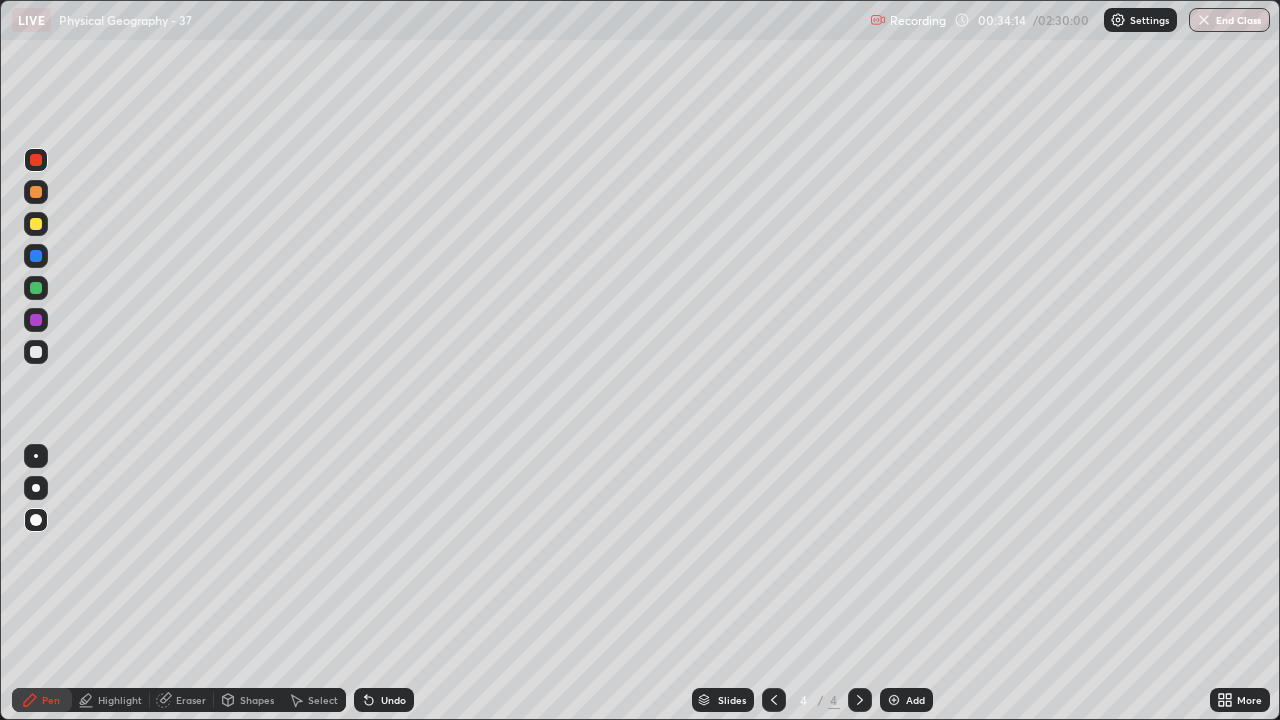 click at bounding box center (36, 456) 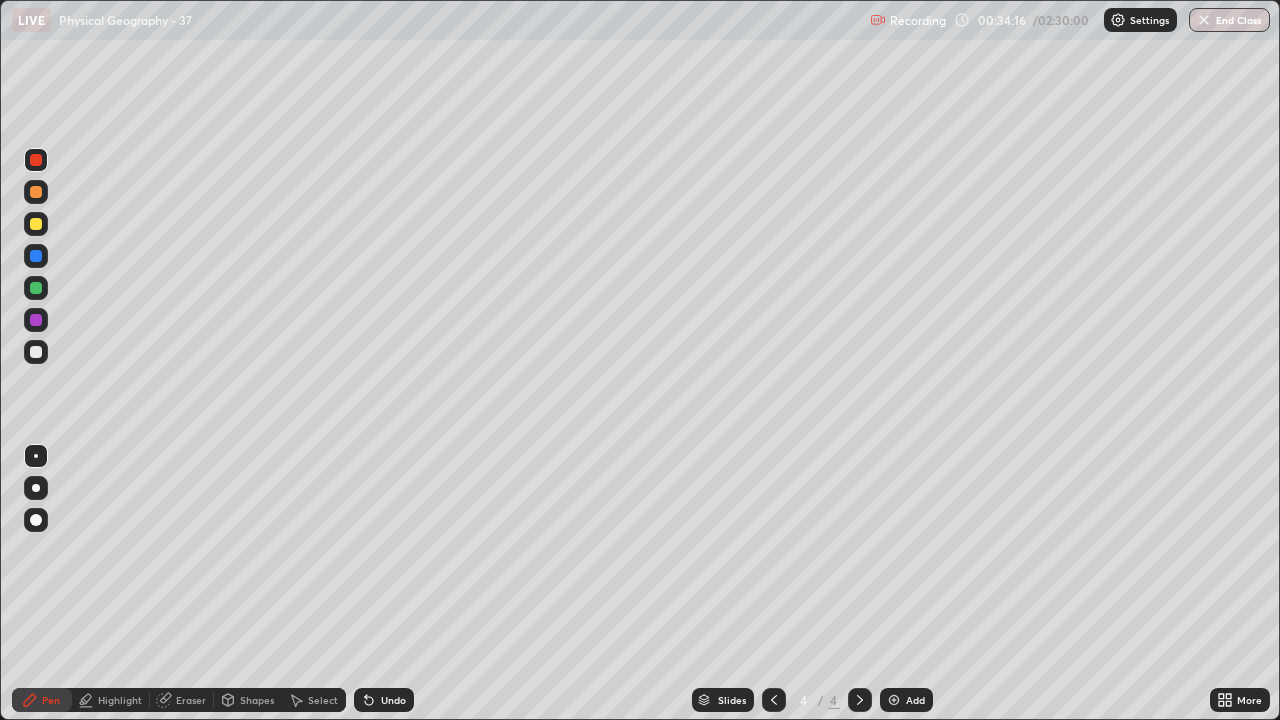 click at bounding box center (36, 288) 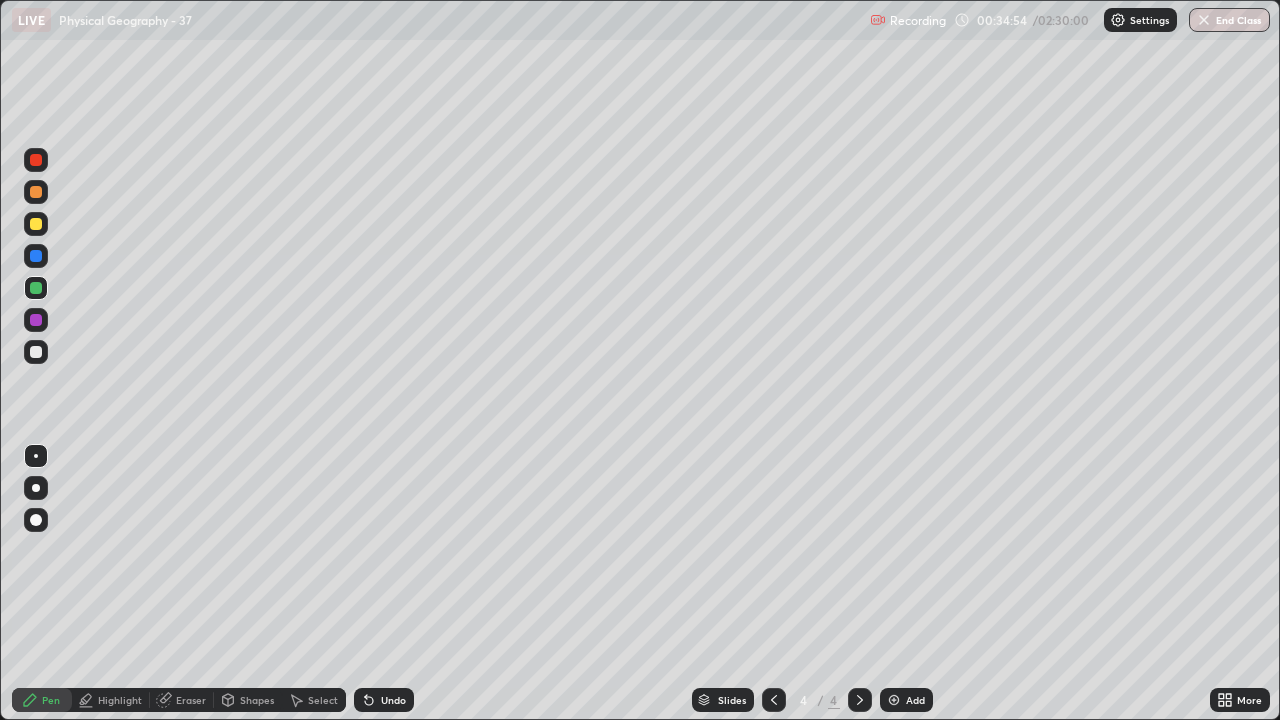 click at bounding box center [36, 352] 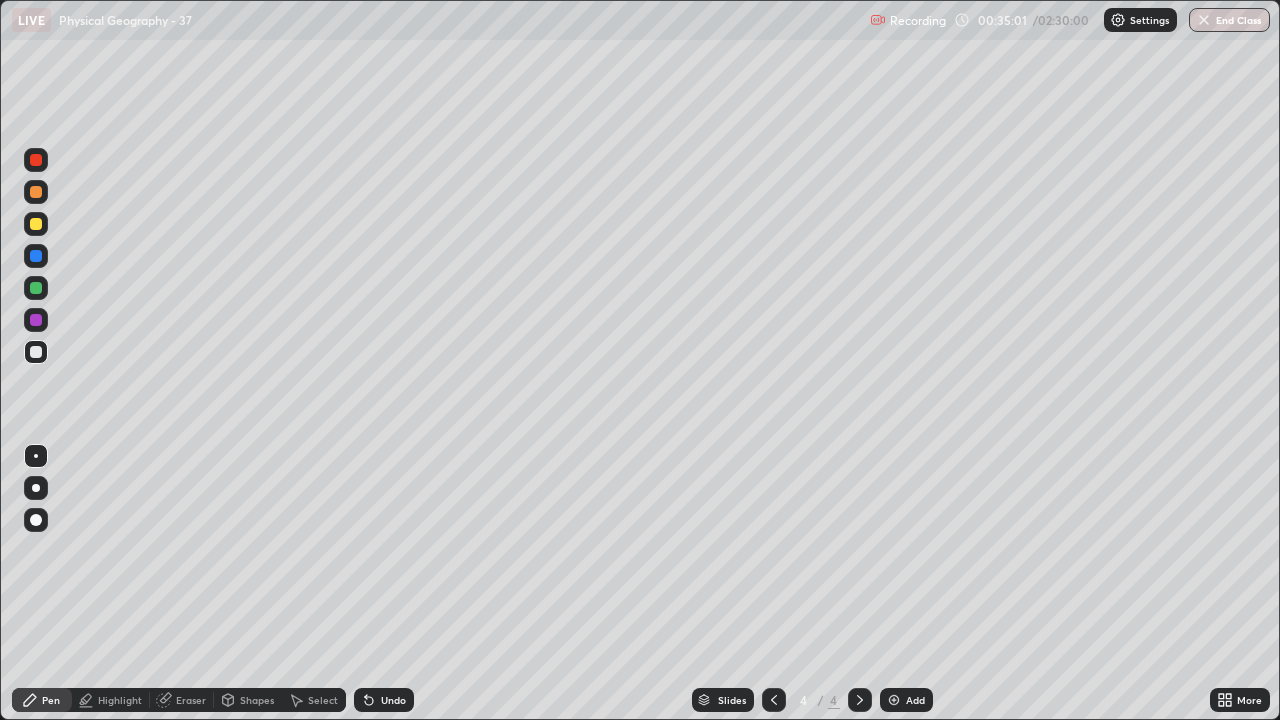 click at bounding box center (36, 520) 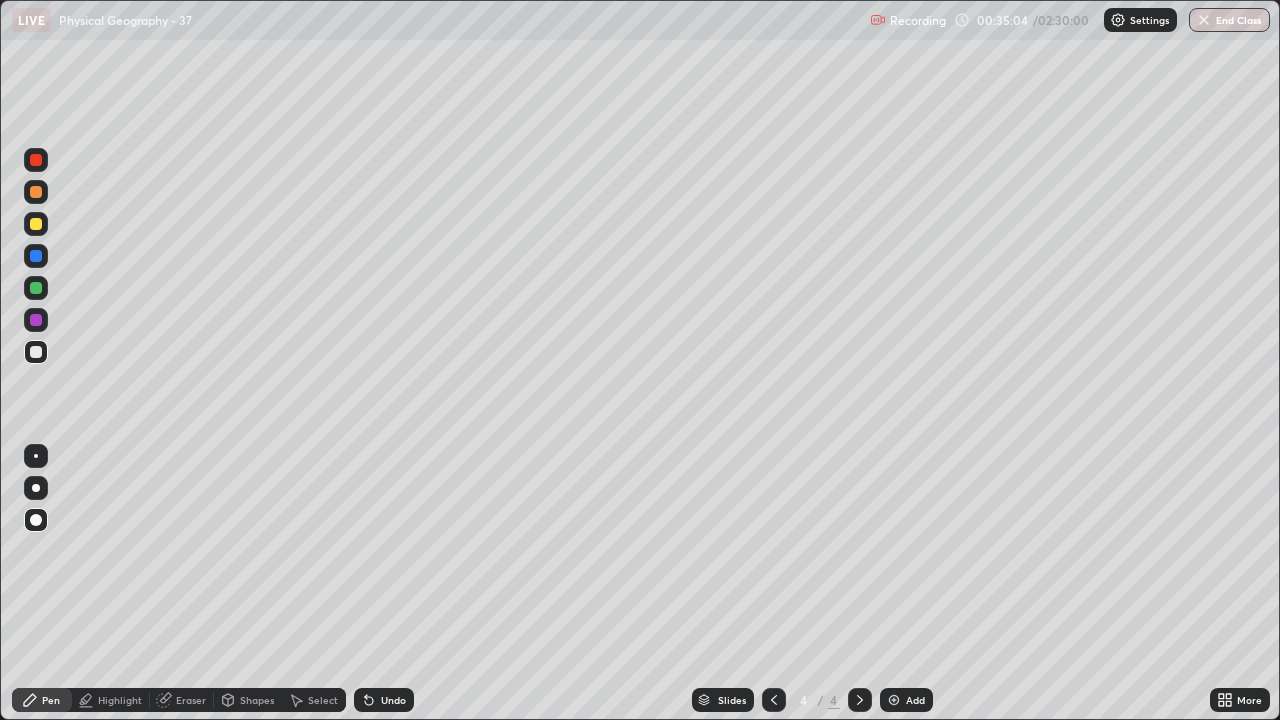click at bounding box center (36, 160) 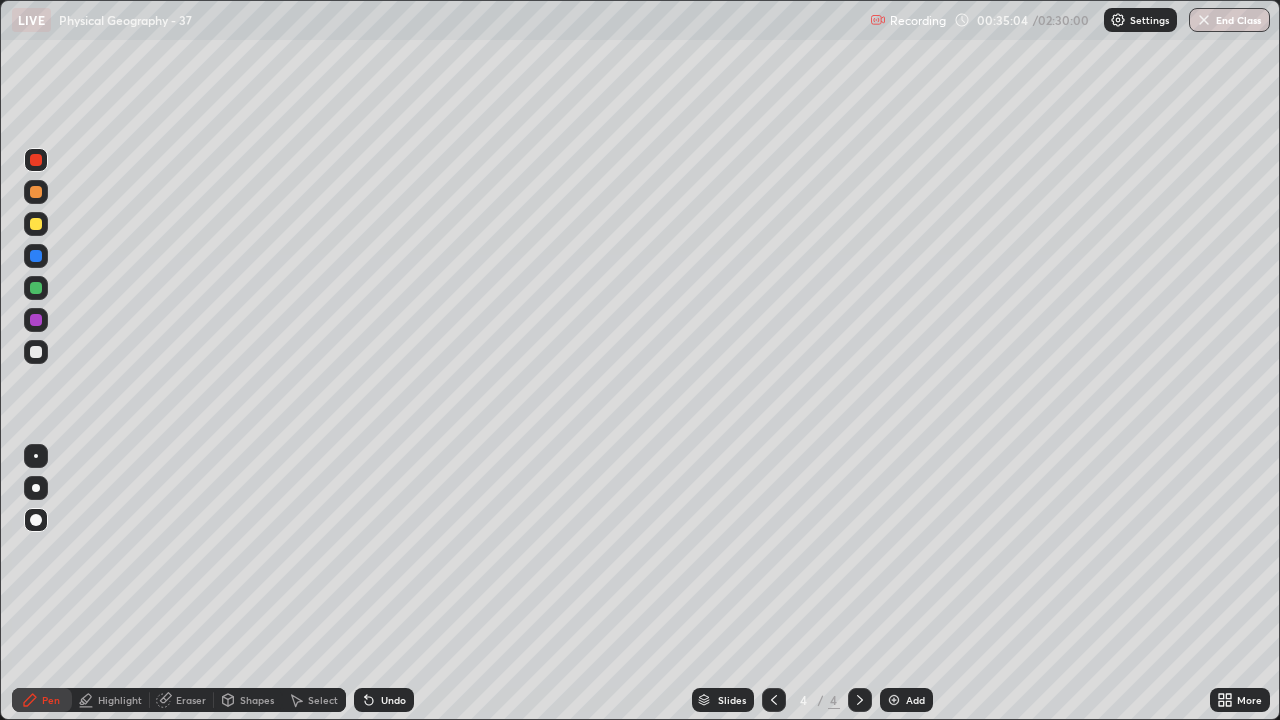 click at bounding box center [36, 160] 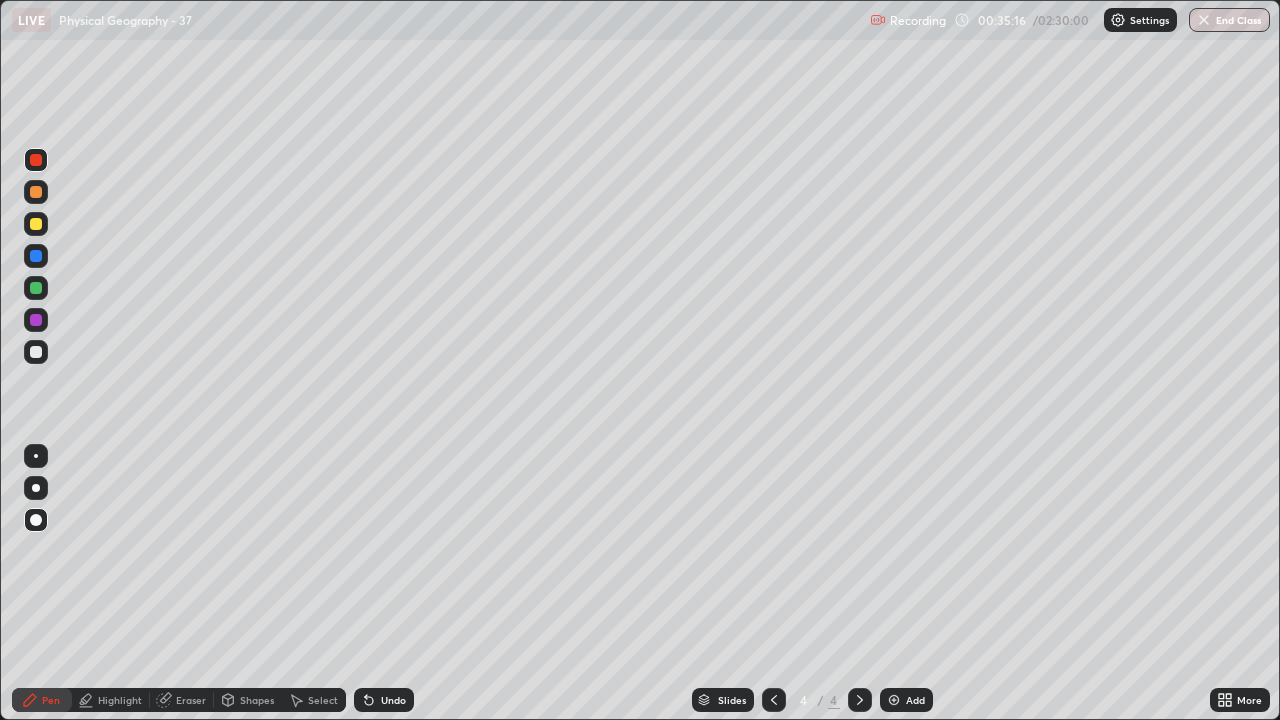click at bounding box center [36, 352] 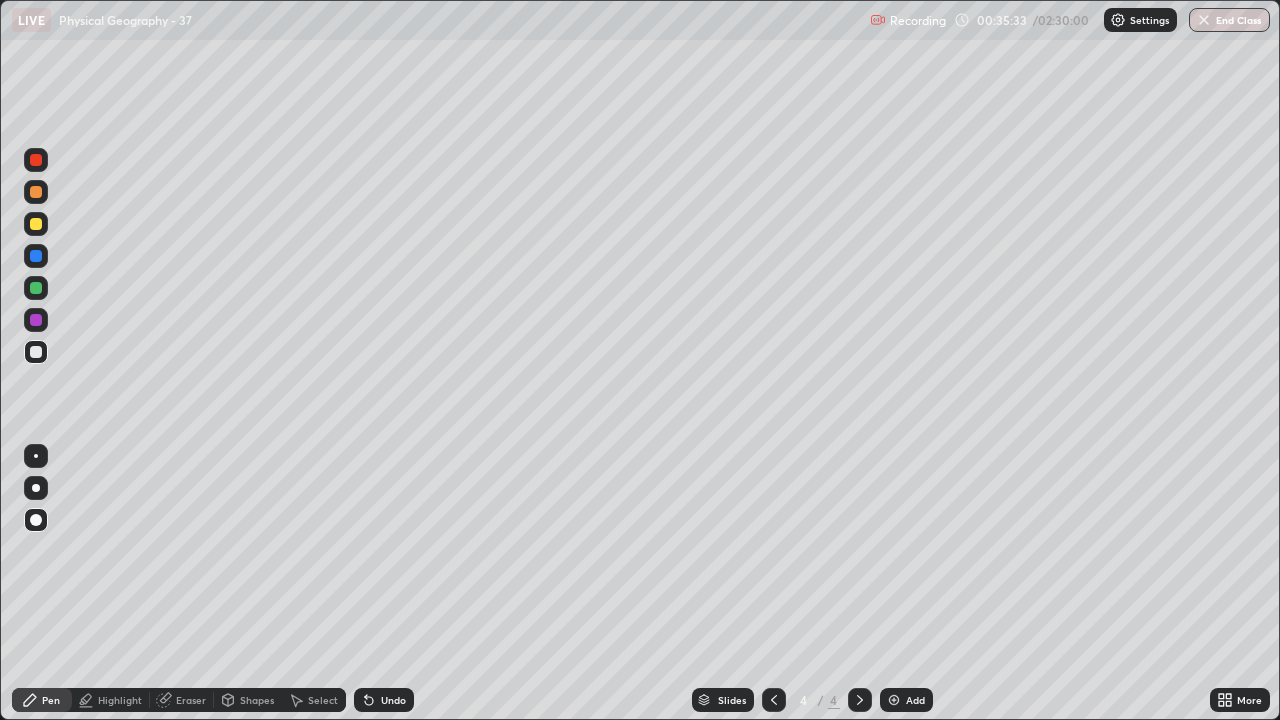 click on "Eraser" at bounding box center (191, 700) 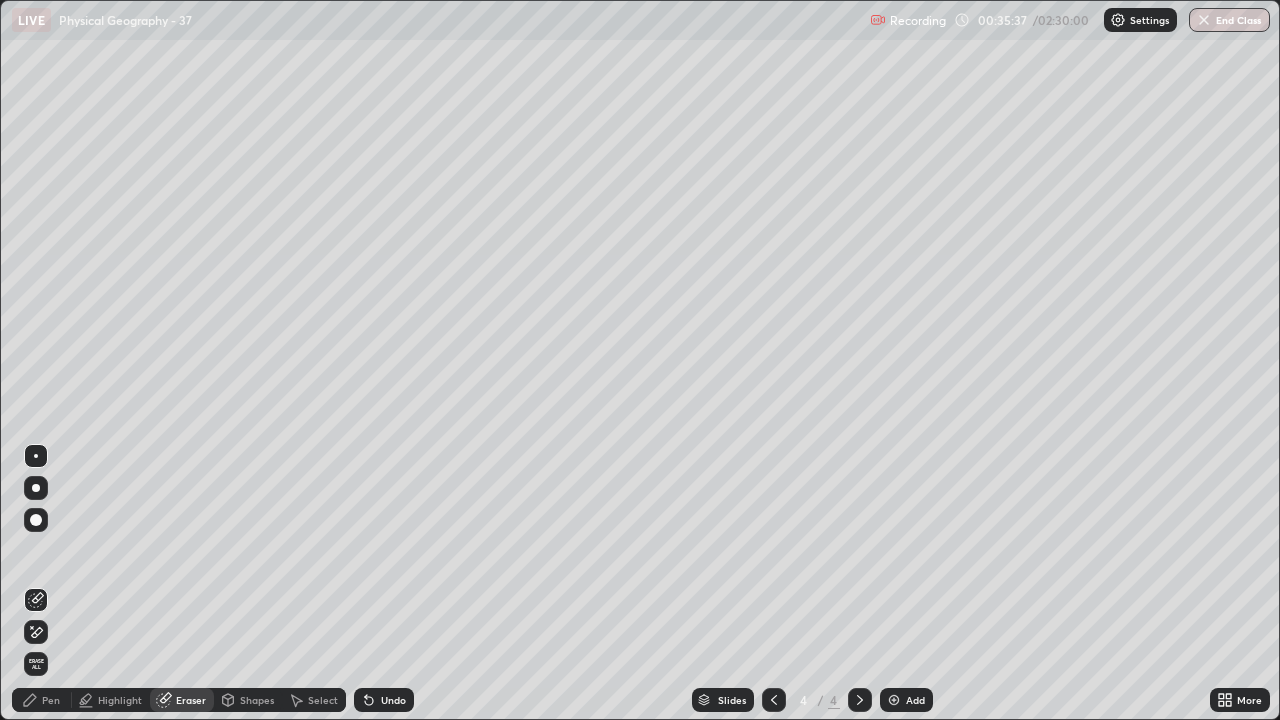click 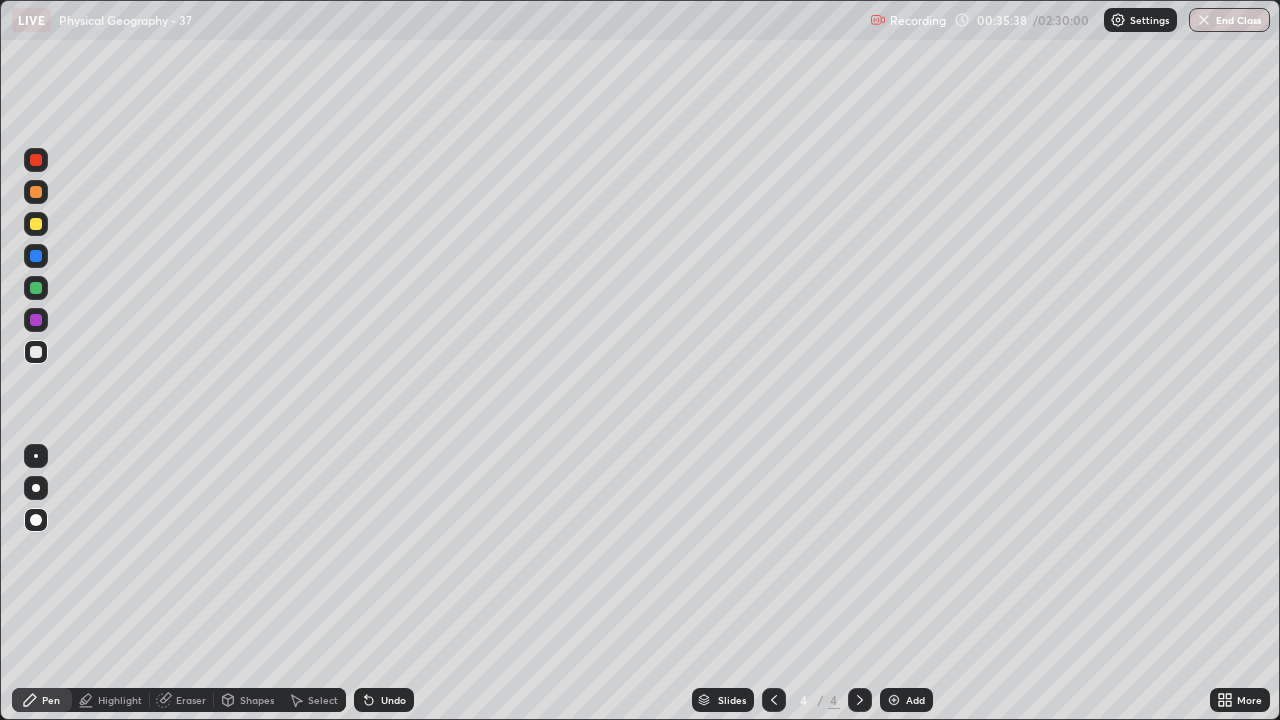 click at bounding box center (36, 488) 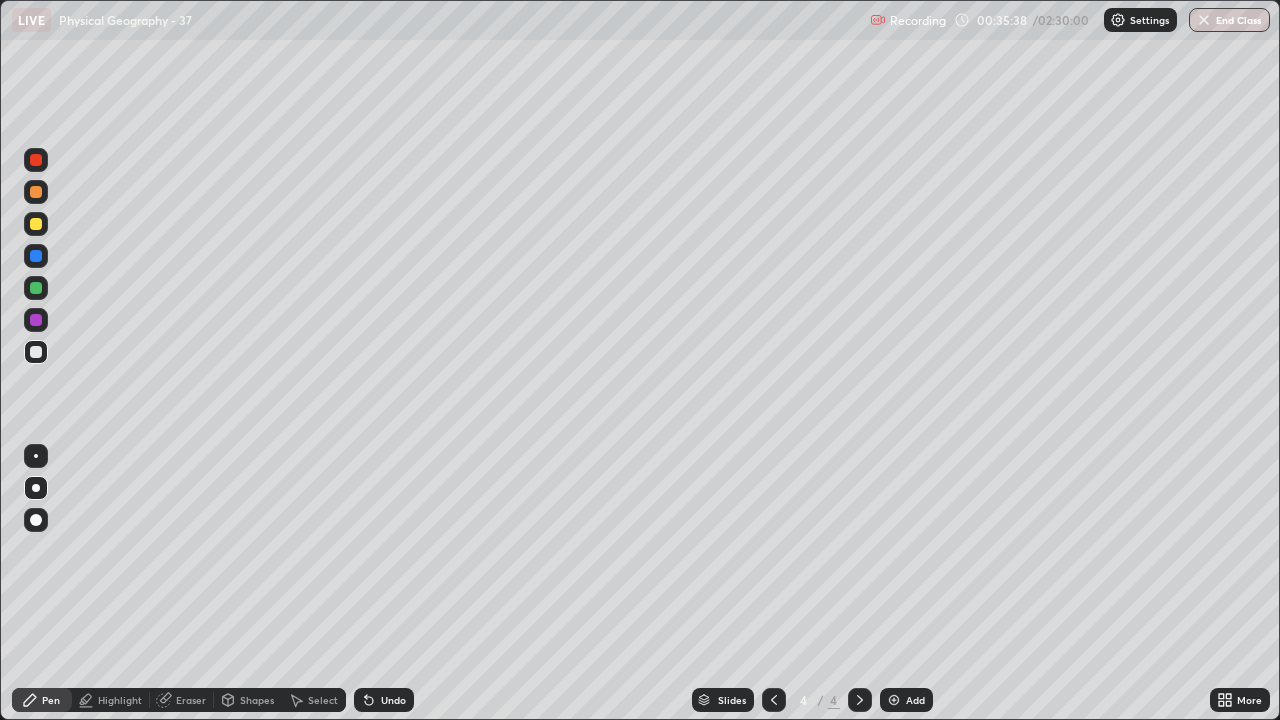 click at bounding box center [36, 352] 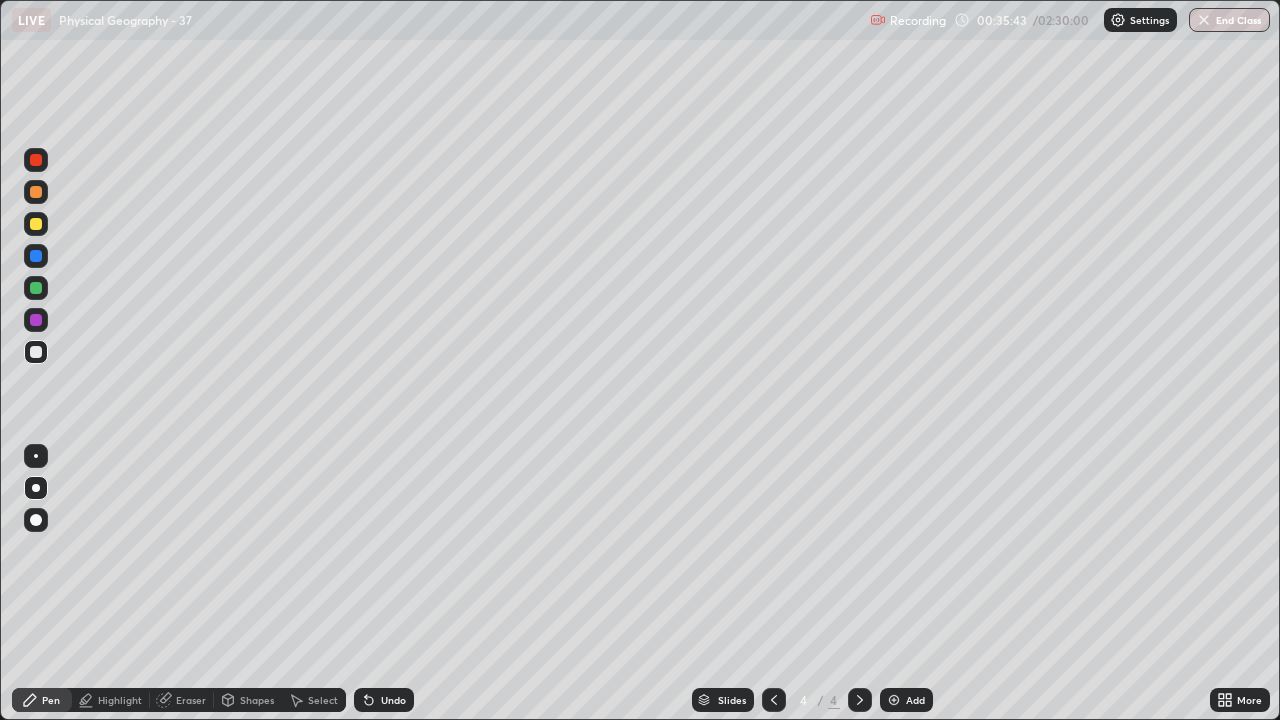 click 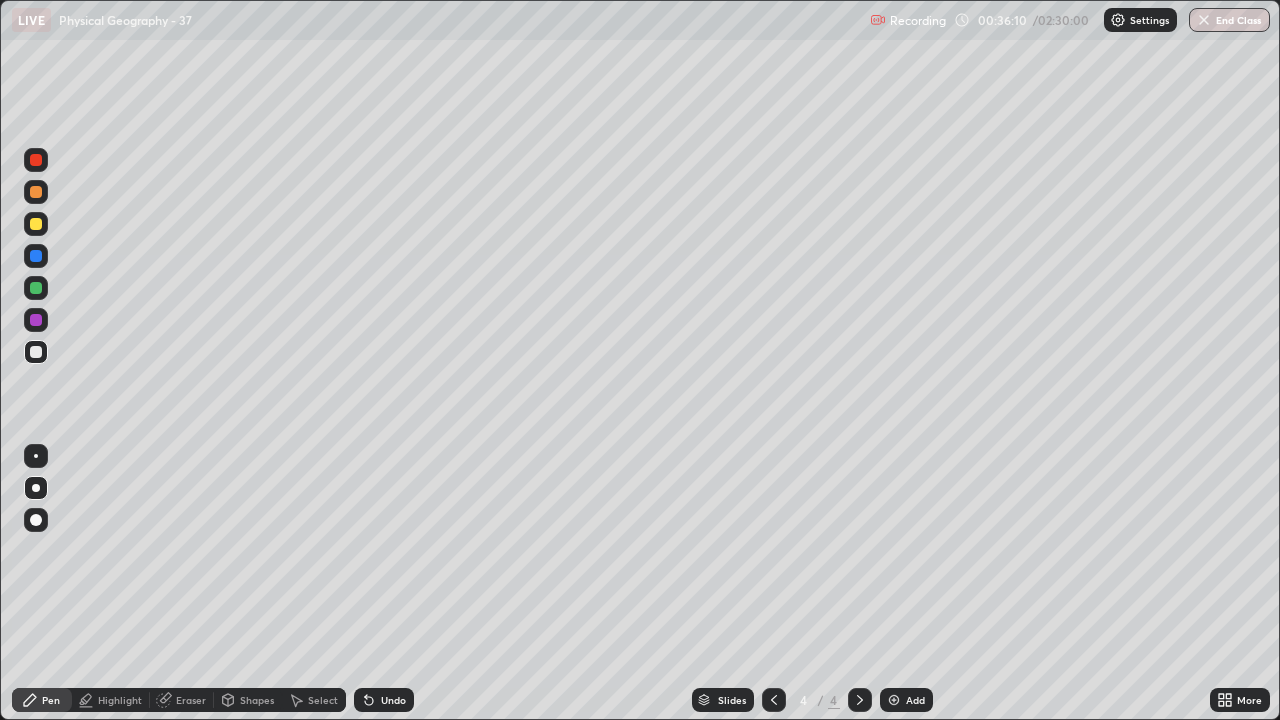 click at bounding box center [36, 224] 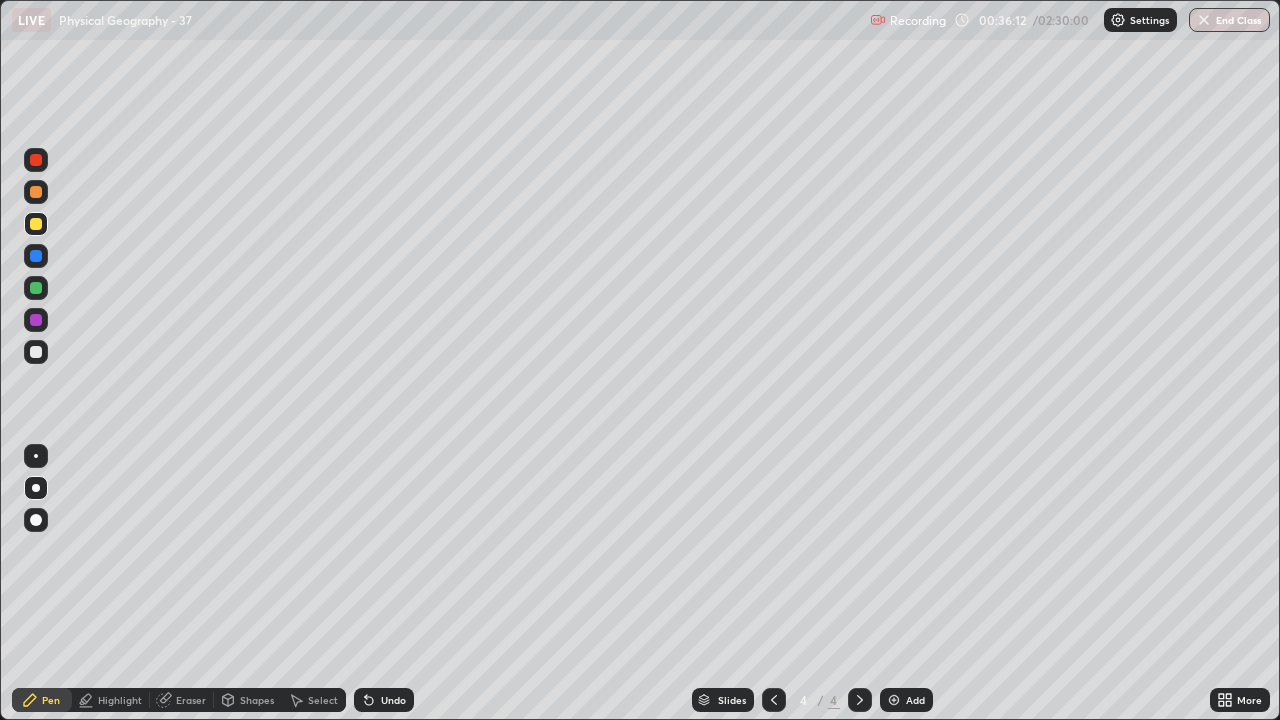 click at bounding box center (36, 192) 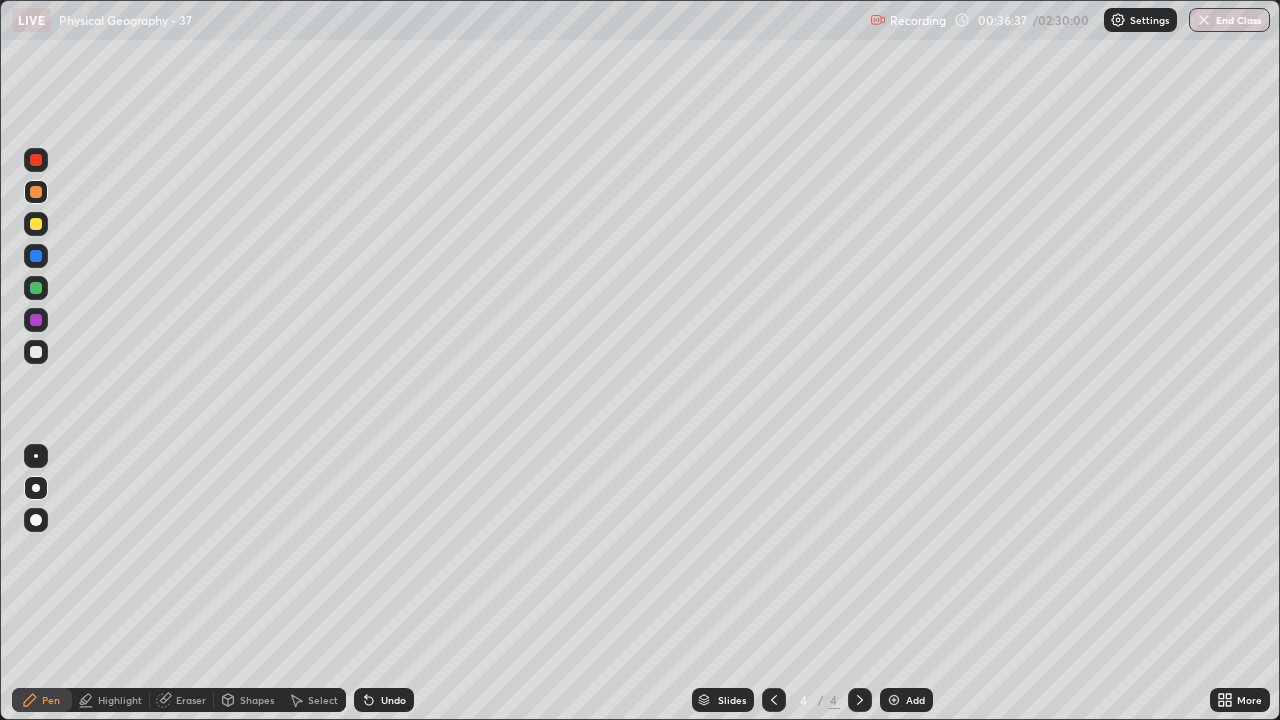 click at bounding box center (36, 224) 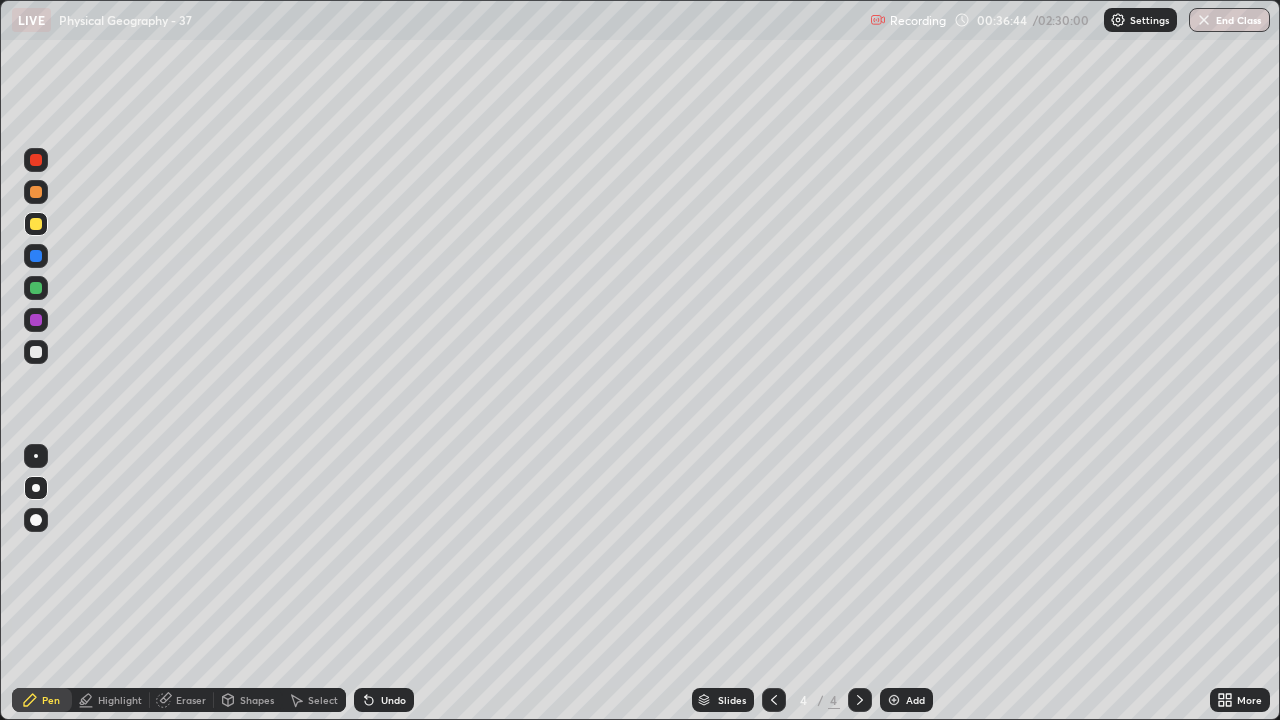 click at bounding box center [36, 256] 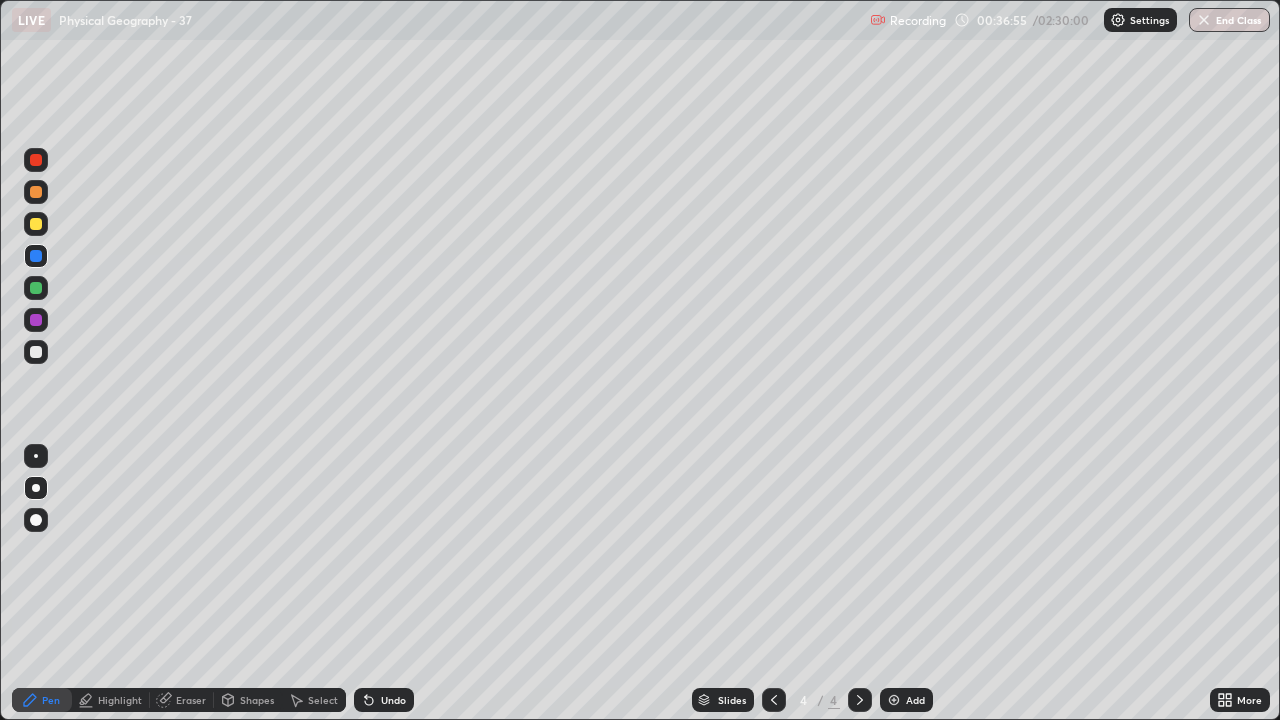 click on "Undo" at bounding box center [393, 700] 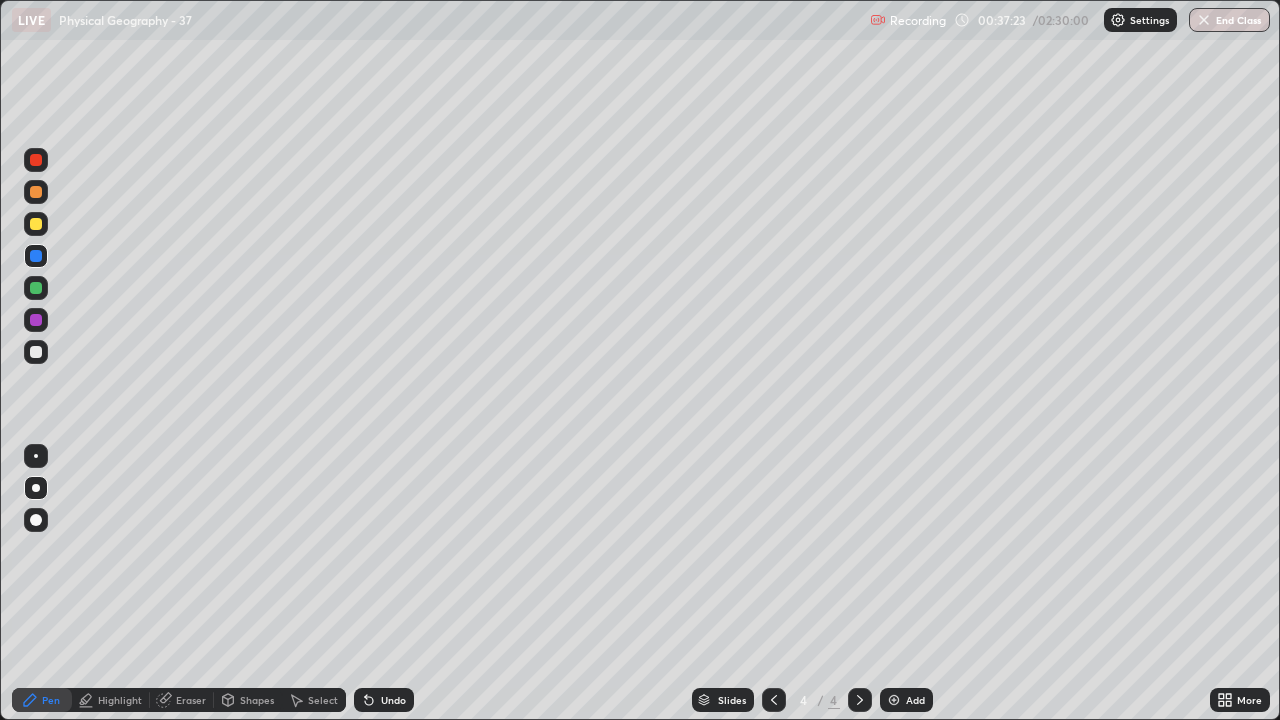 click at bounding box center (36, 352) 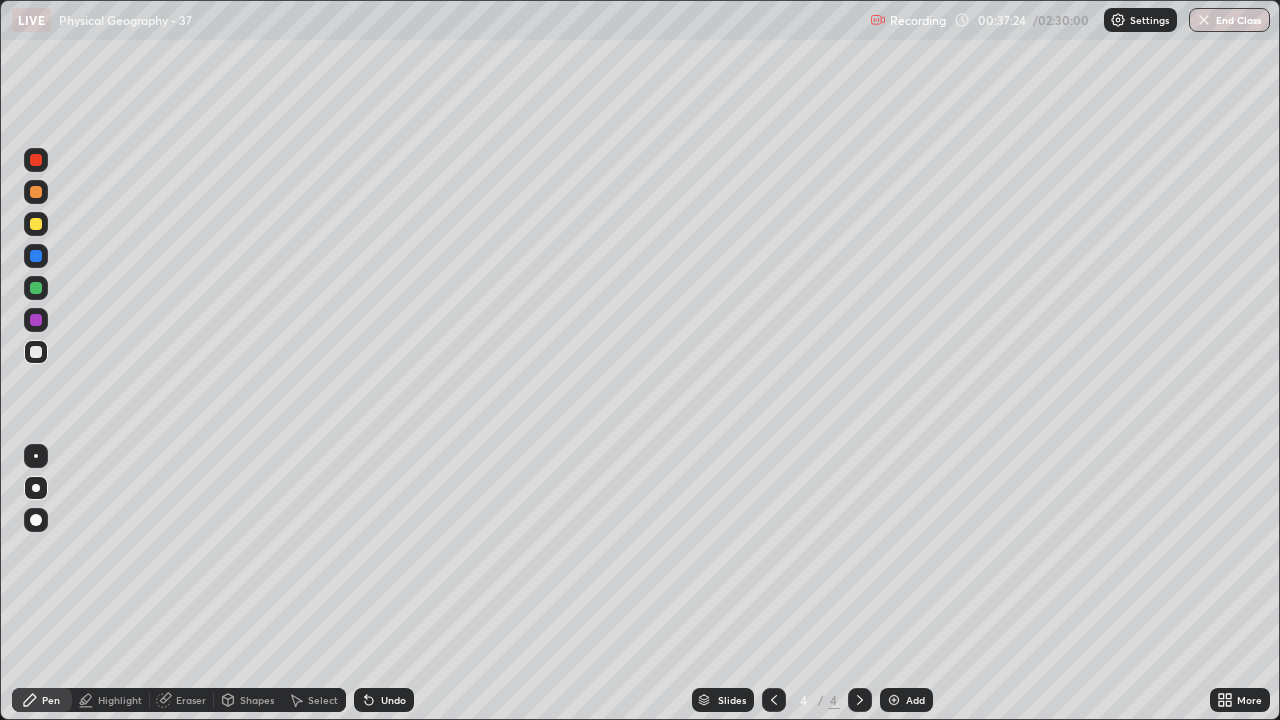 click on "Shapes" at bounding box center [257, 700] 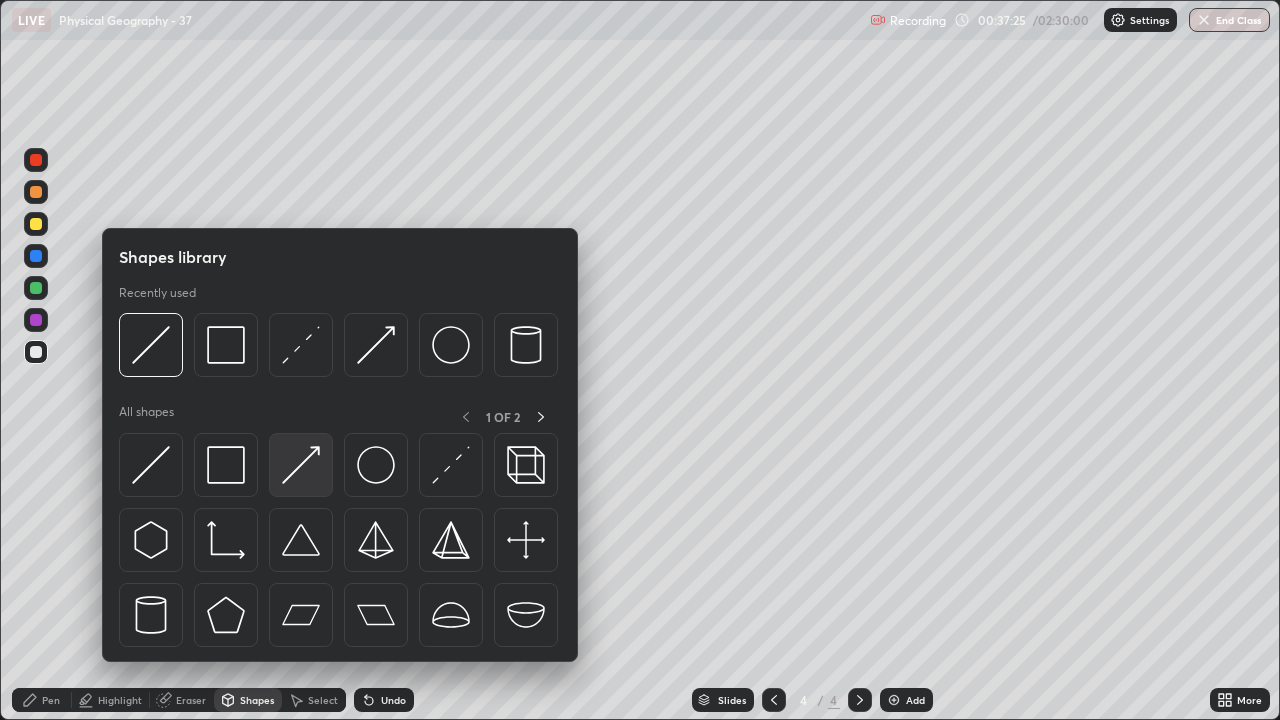 click at bounding box center [301, 465] 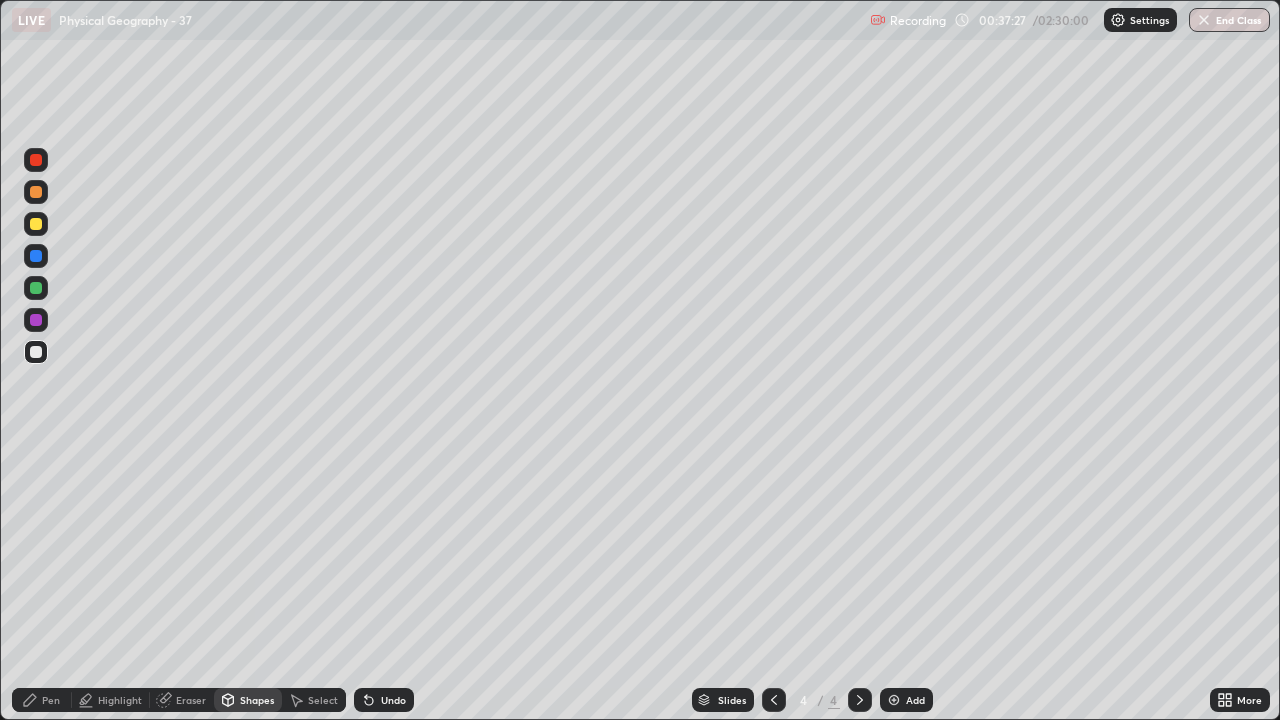 click at bounding box center [36, 192] 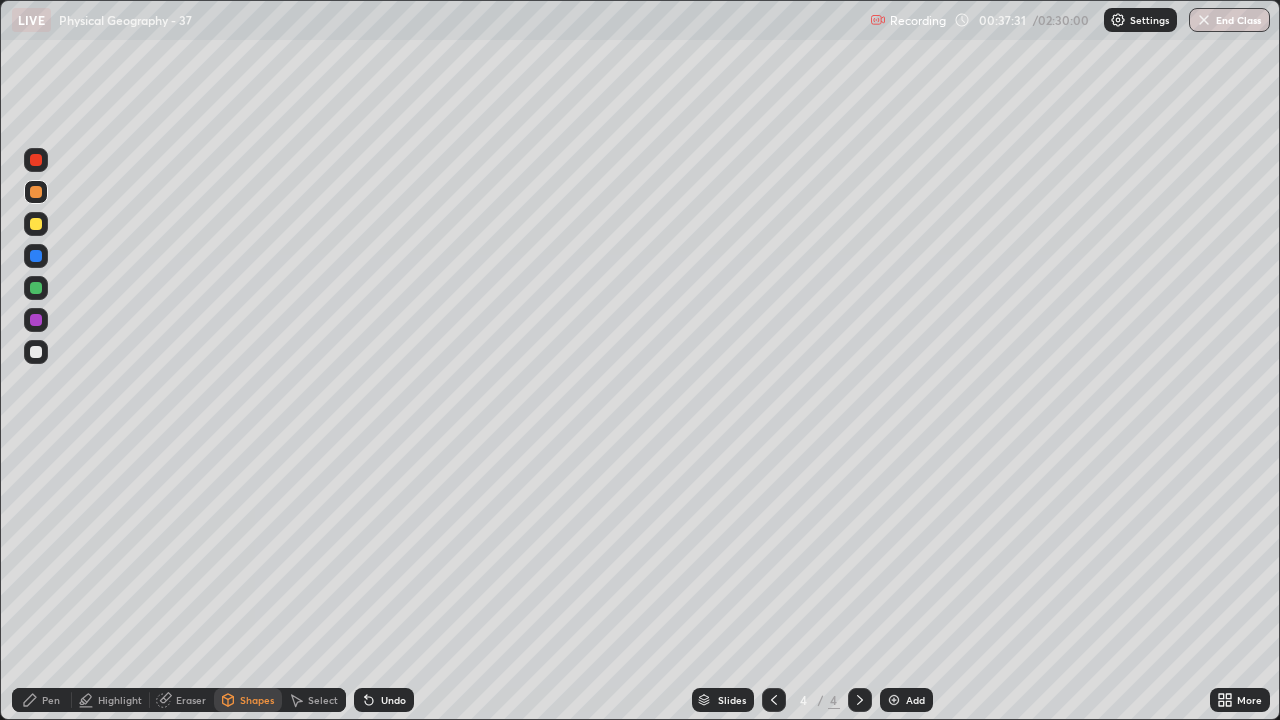 click on "Undo" at bounding box center (384, 700) 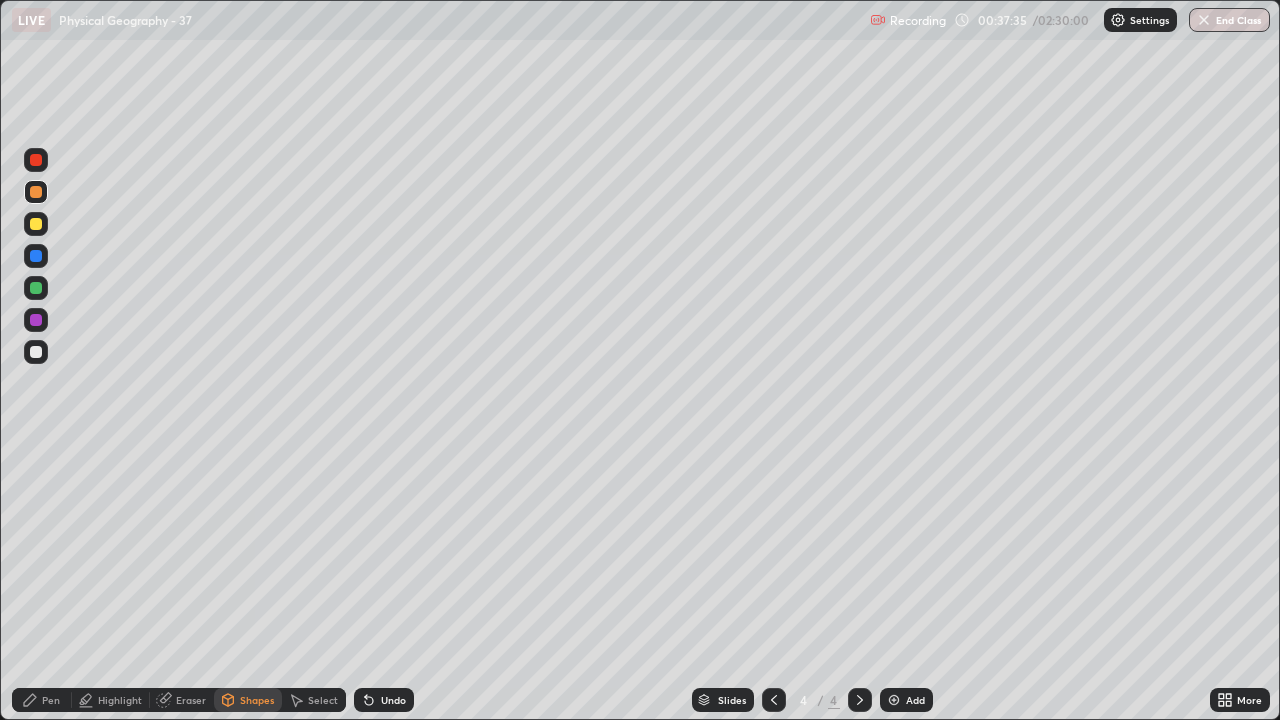 click at bounding box center (36, 256) 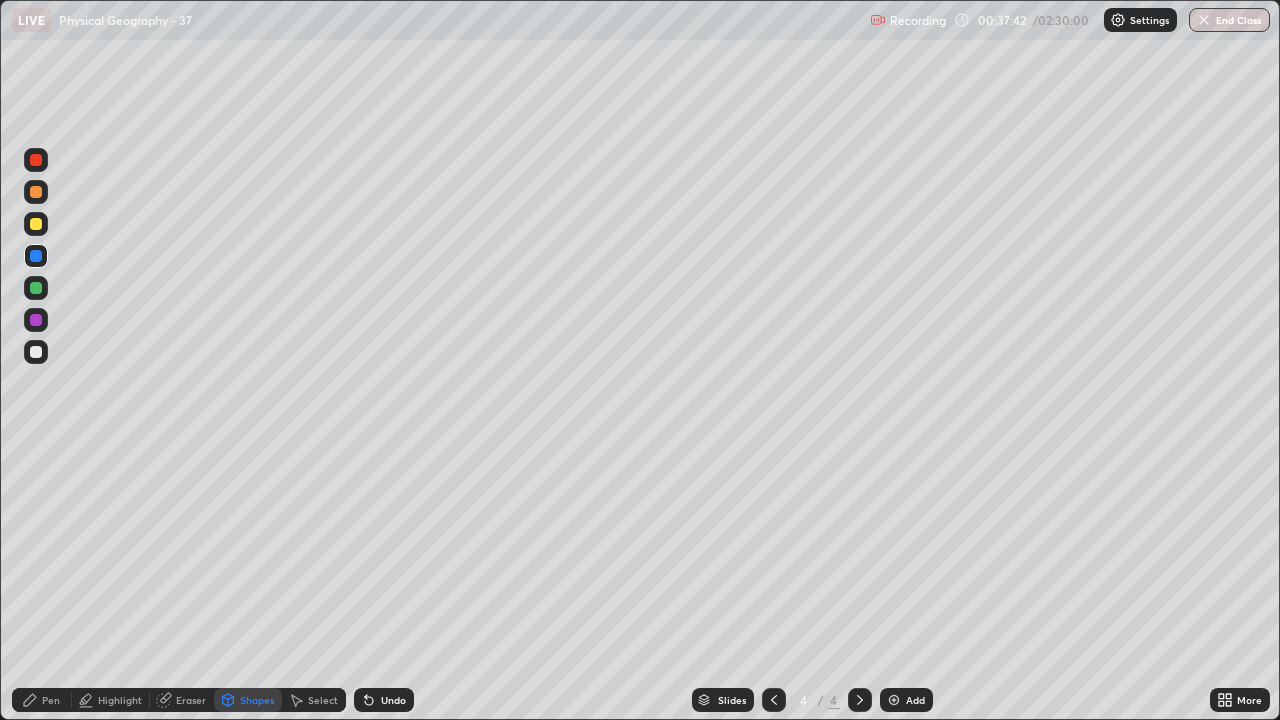 click at bounding box center [36, 160] 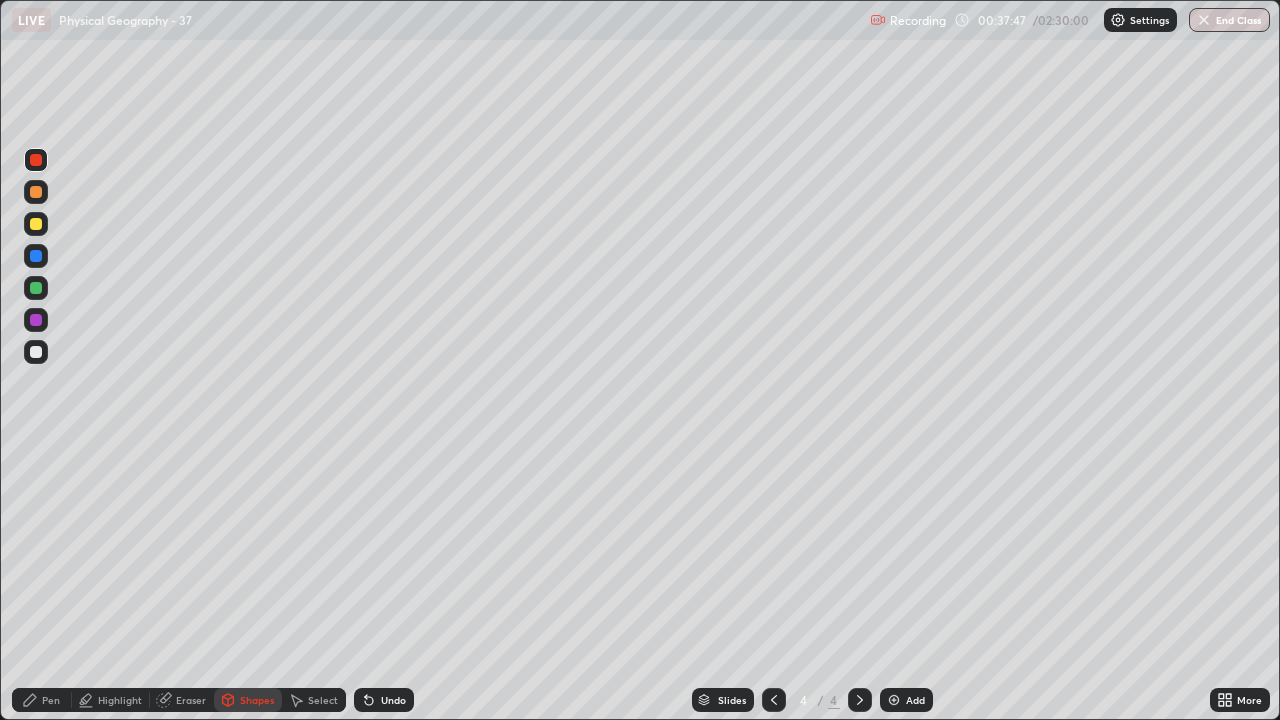 click on "Undo" at bounding box center (384, 700) 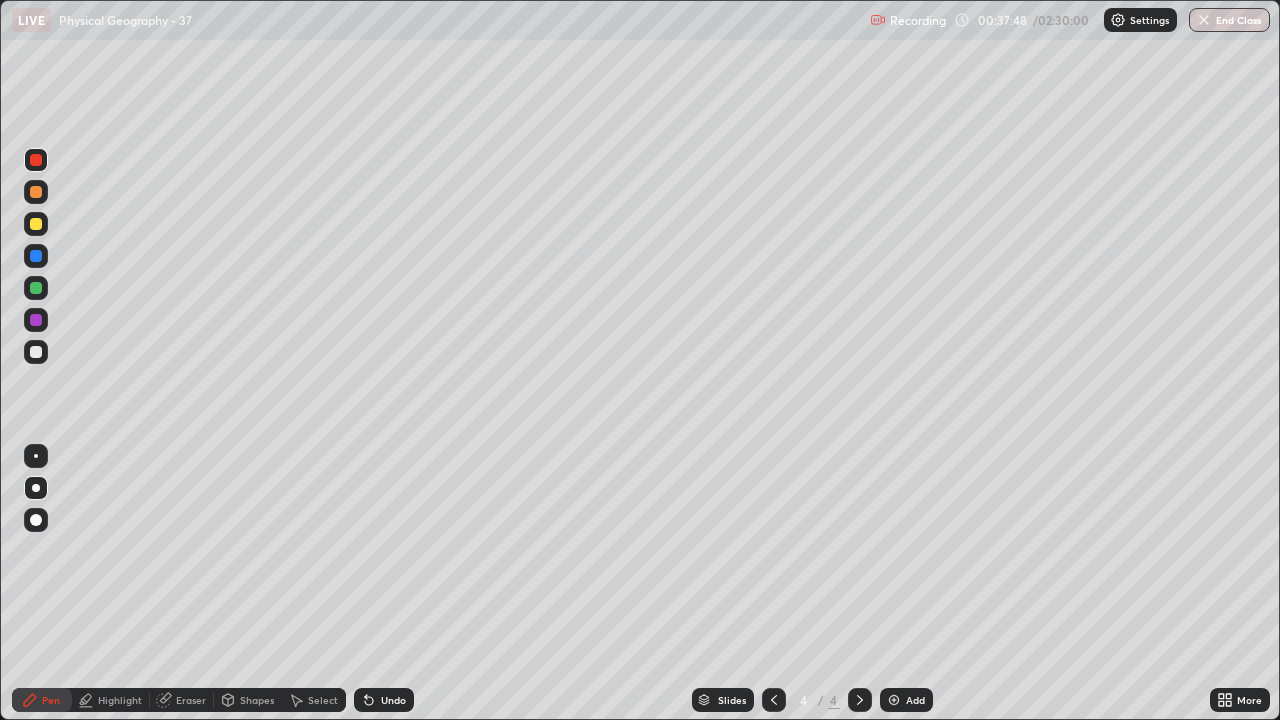 click at bounding box center (36, 160) 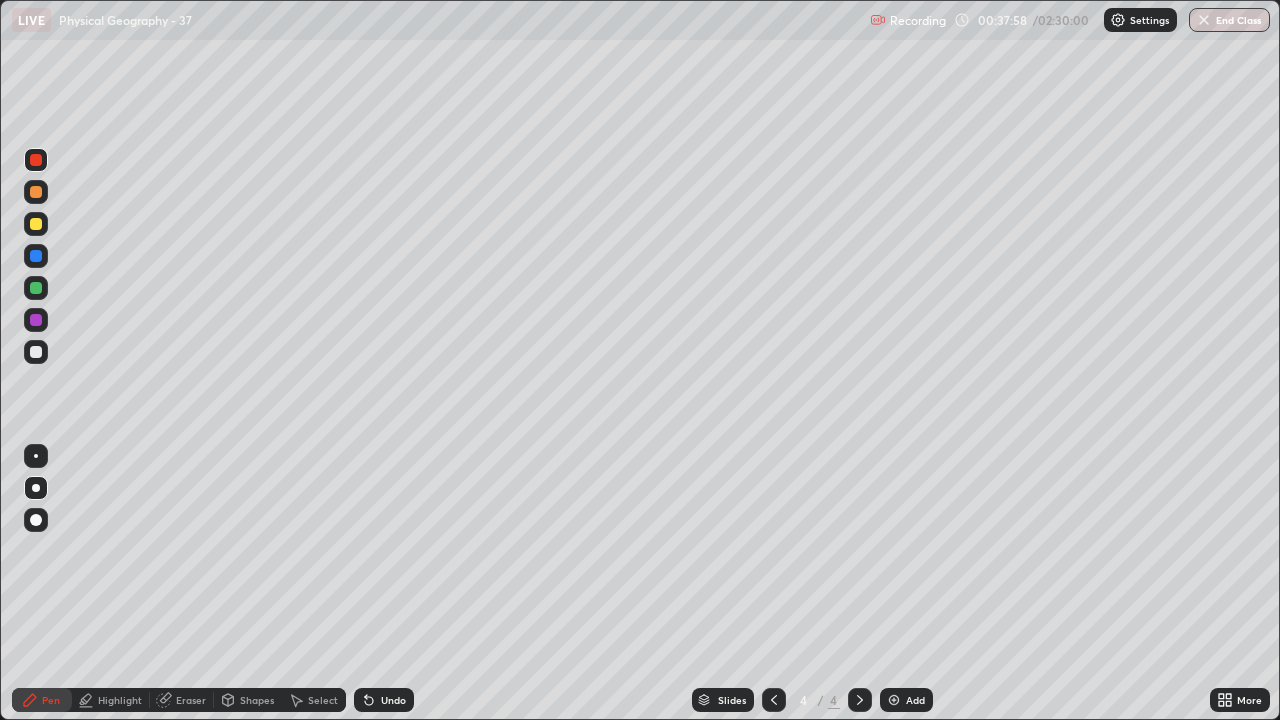 click at bounding box center [36, 256] 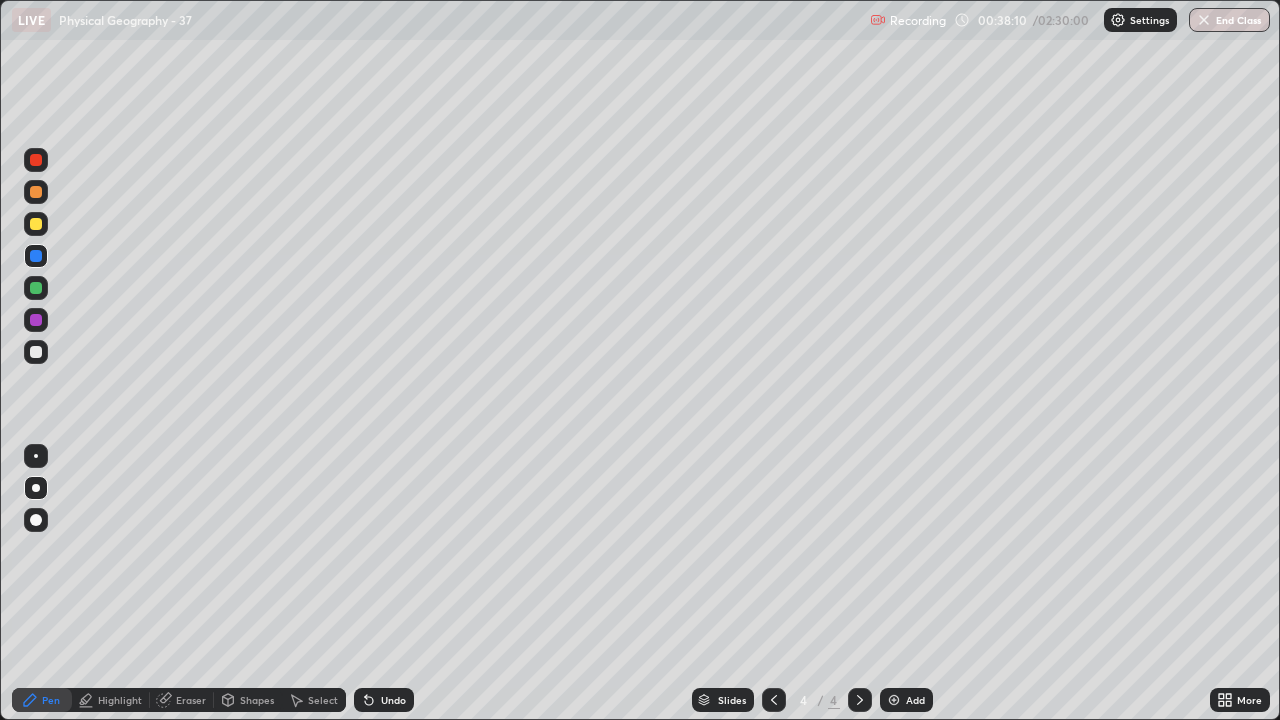 click at bounding box center (36, 488) 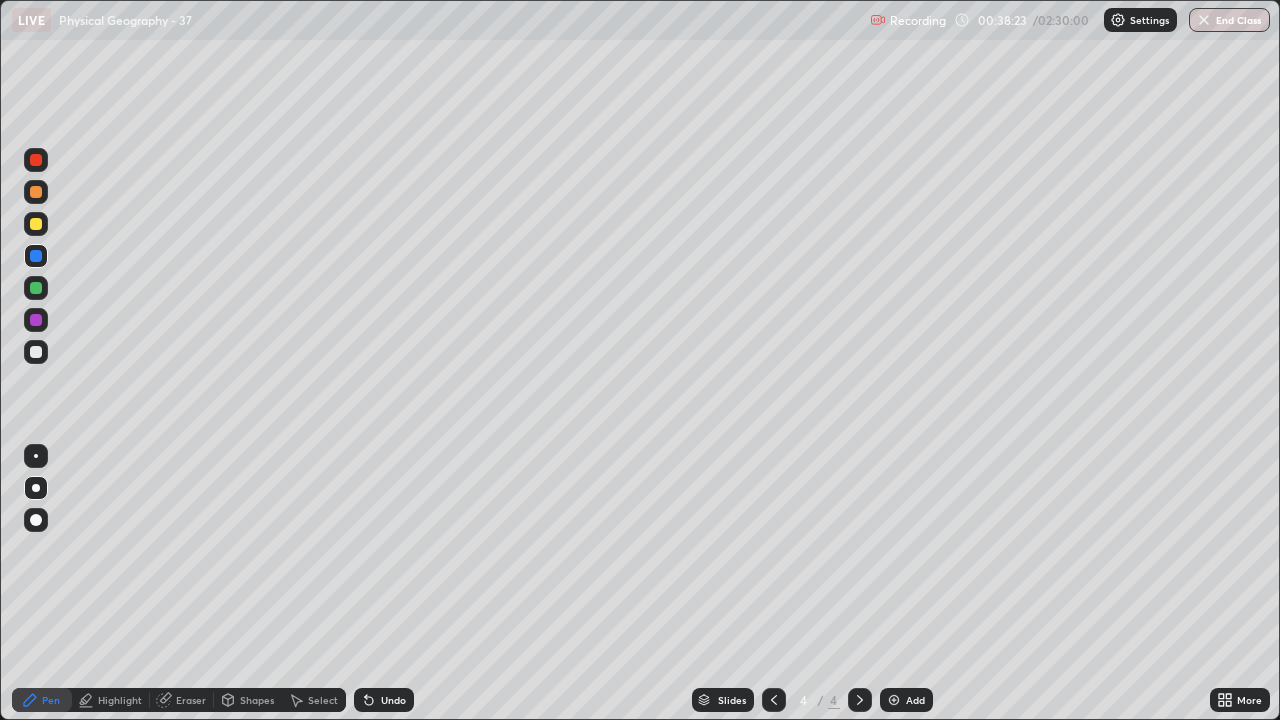 click at bounding box center (36, 192) 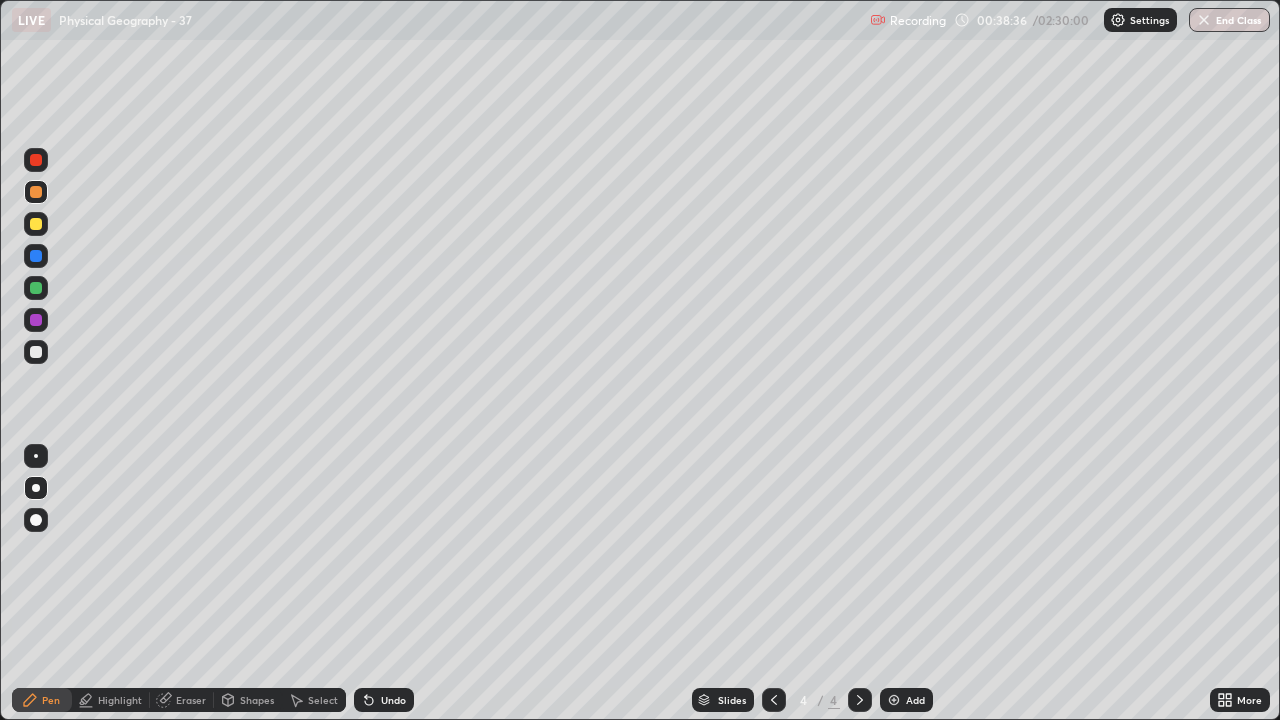 click at bounding box center (36, 256) 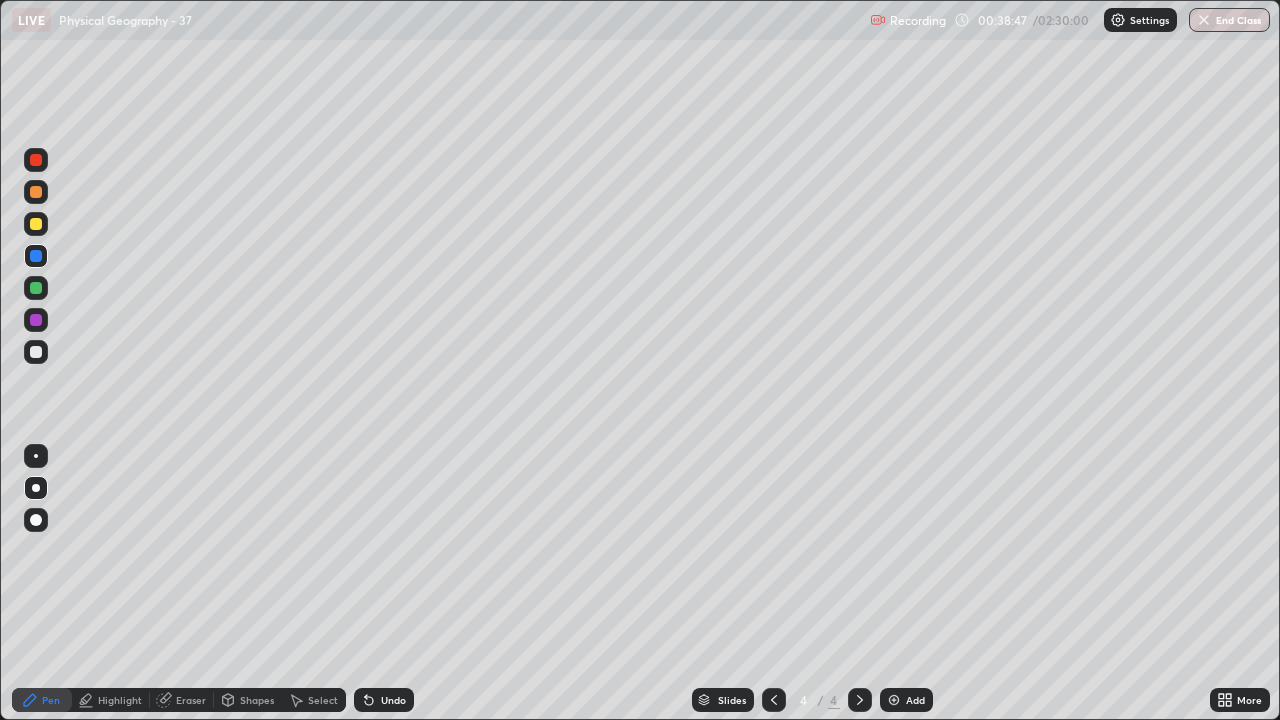 click at bounding box center [36, 288] 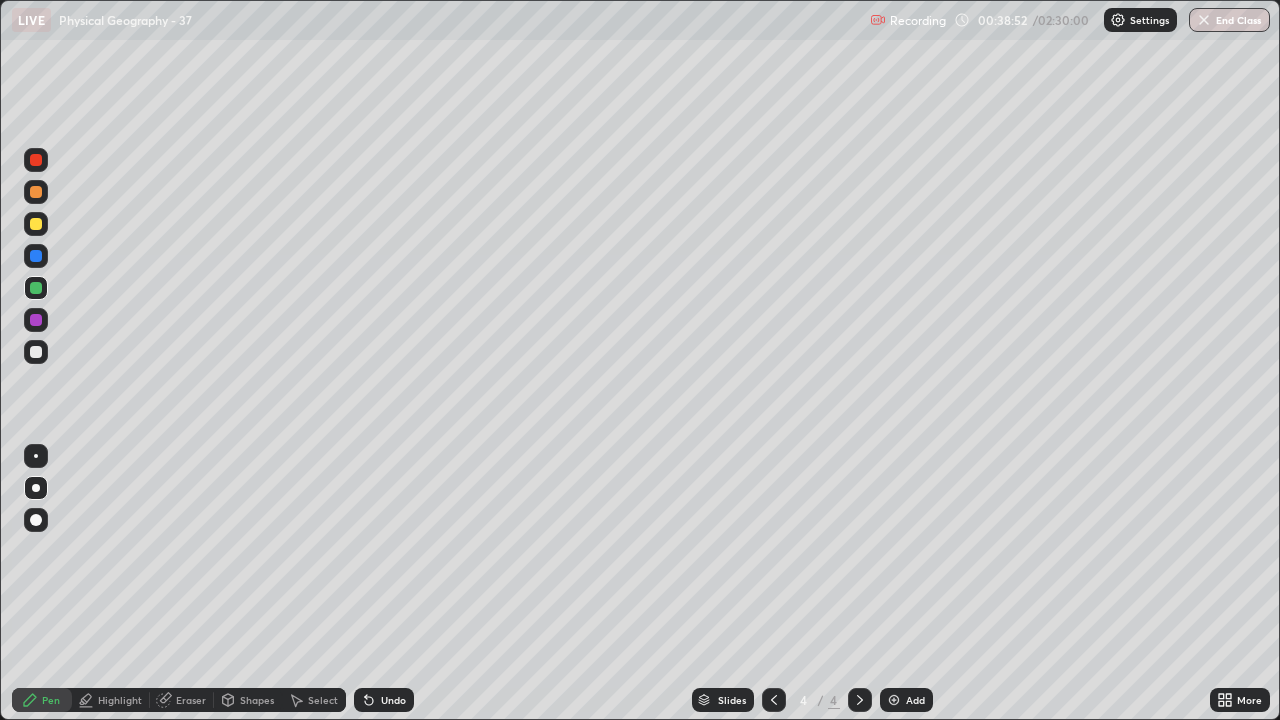 click at bounding box center [36, 456] 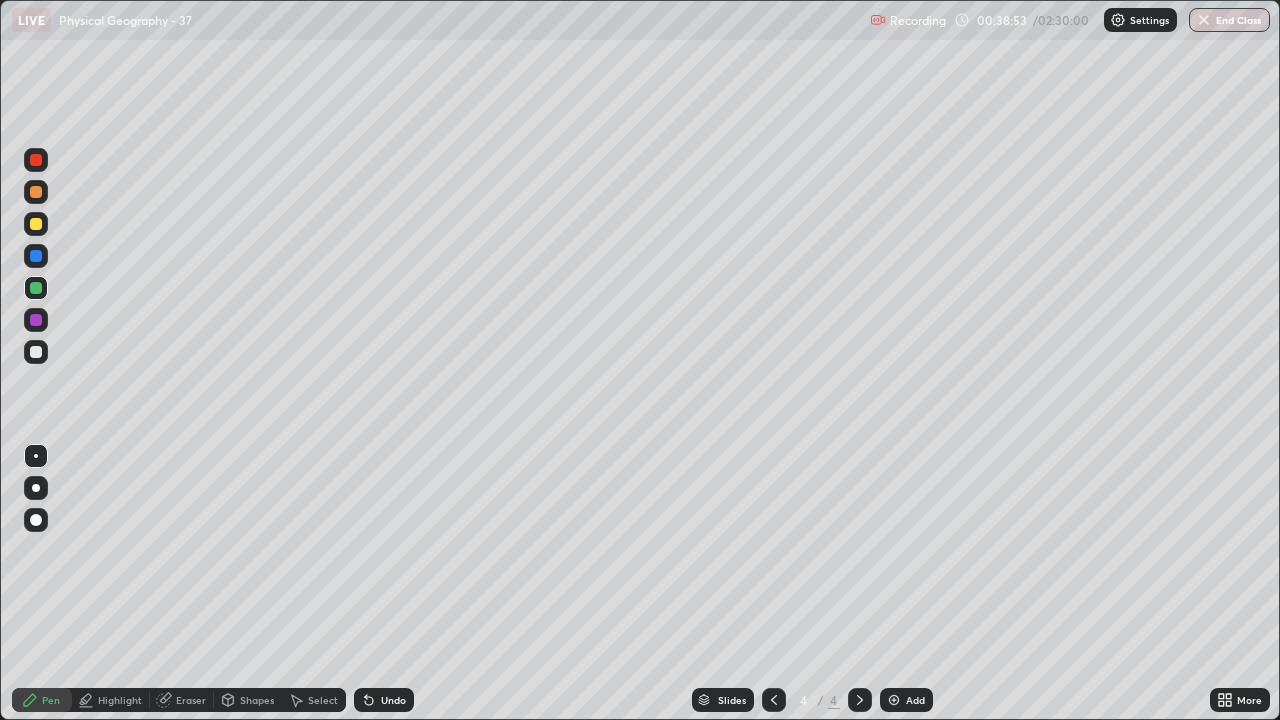click on "Shapes" at bounding box center [257, 700] 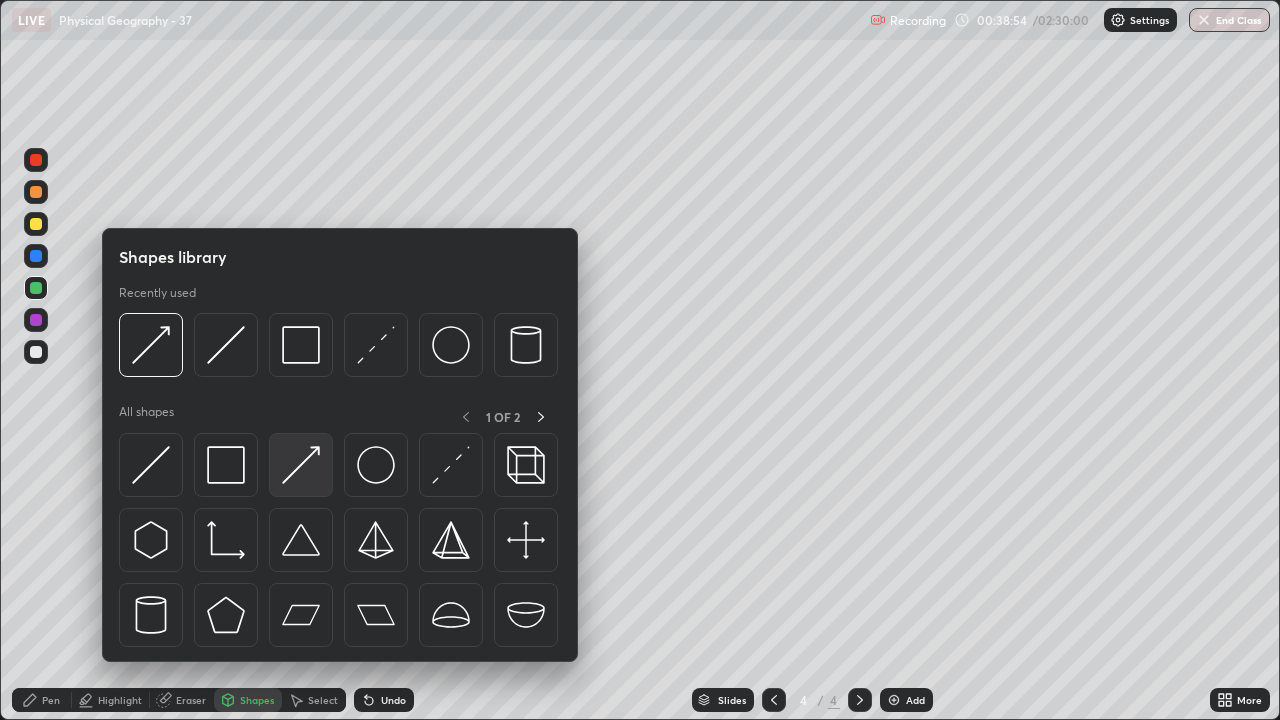click at bounding box center (301, 465) 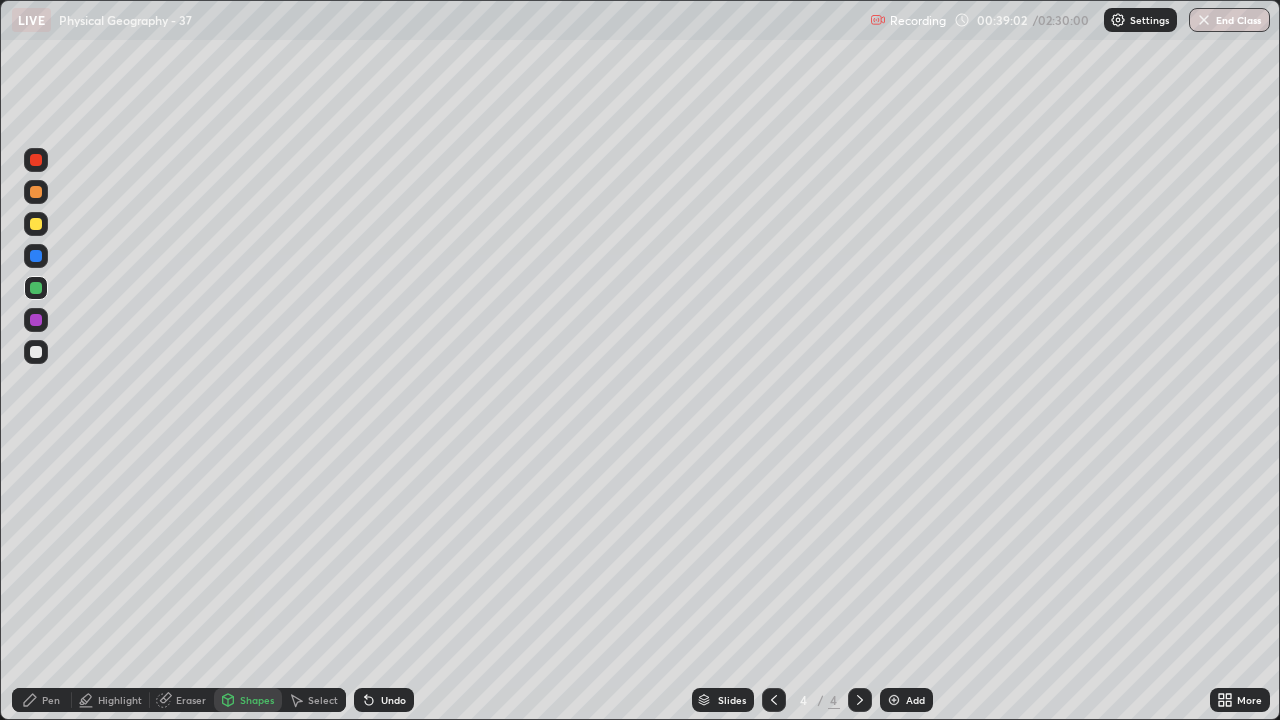 click on "Pen" at bounding box center [51, 700] 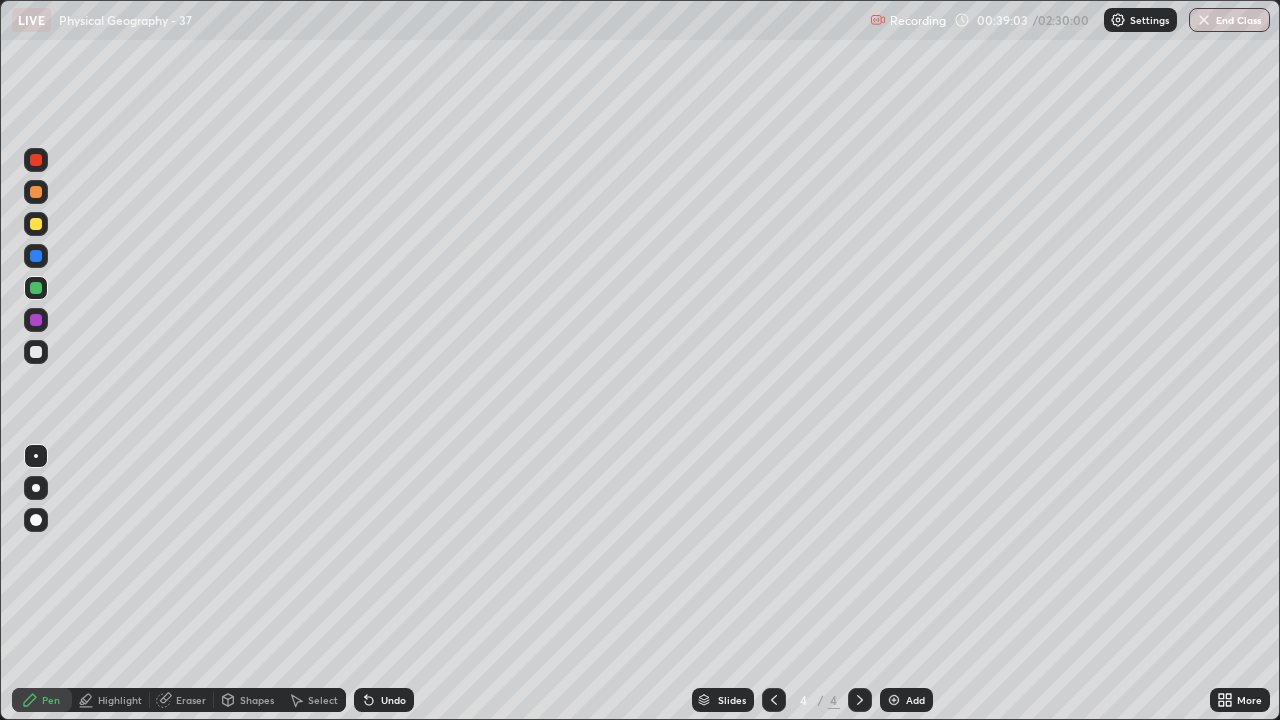 click at bounding box center [36, 256] 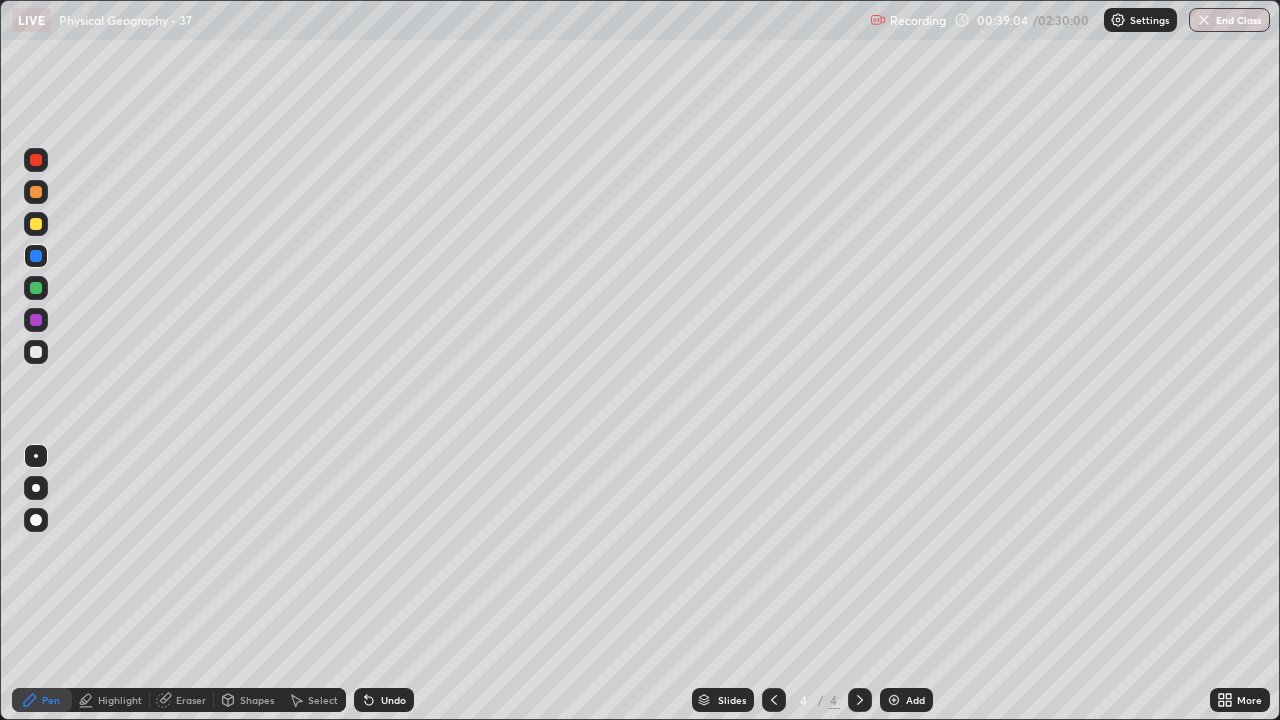 click at bounding box center (36, 160) 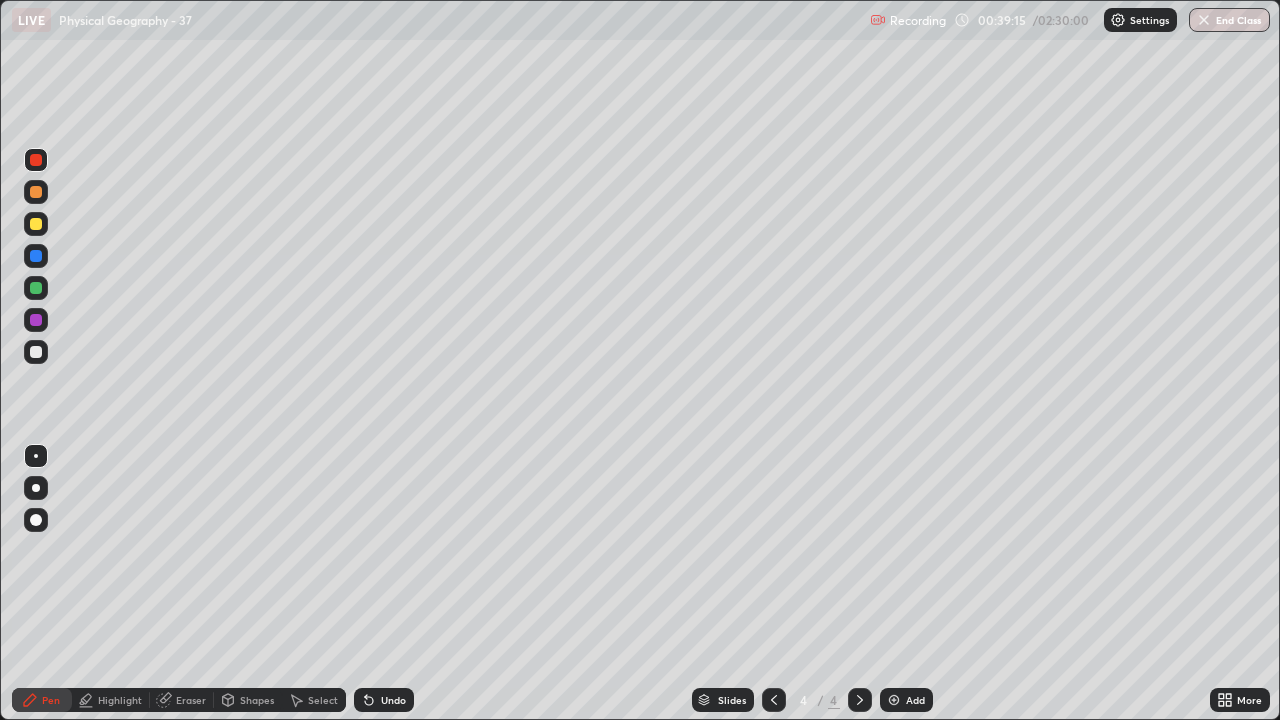 click at bounding box center [36, 256] 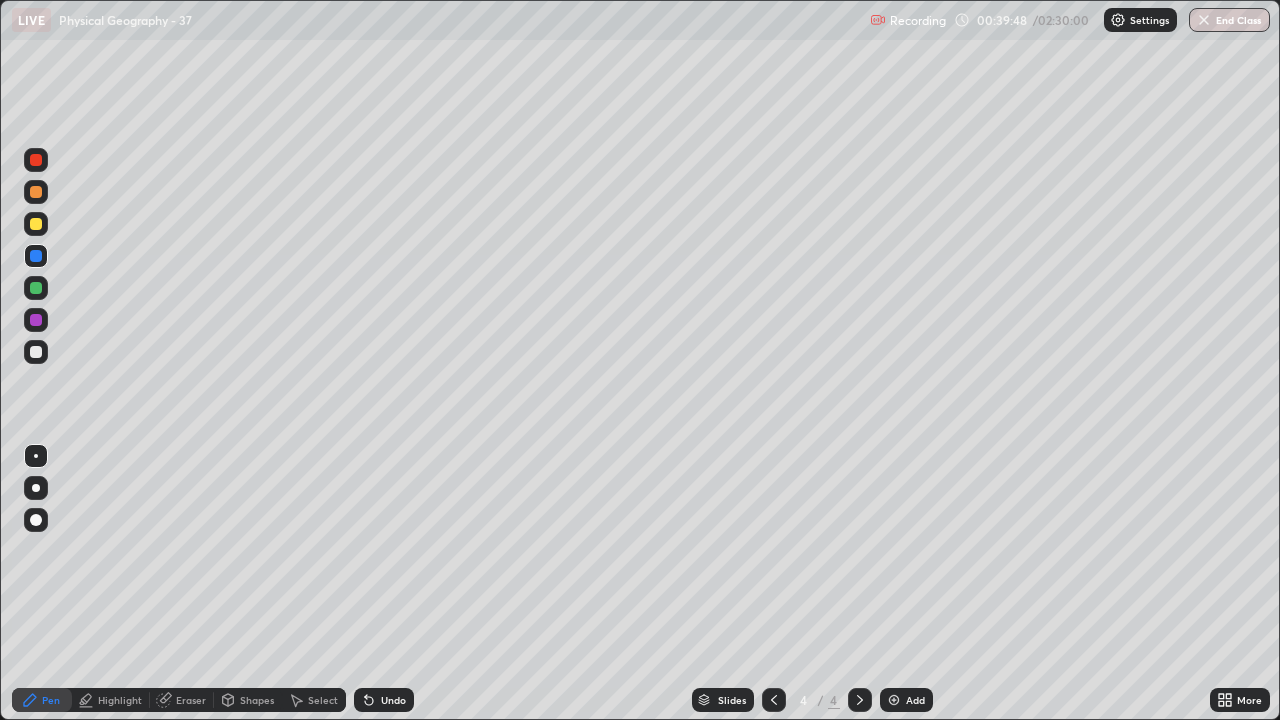 click at bounding box center [36, 520] 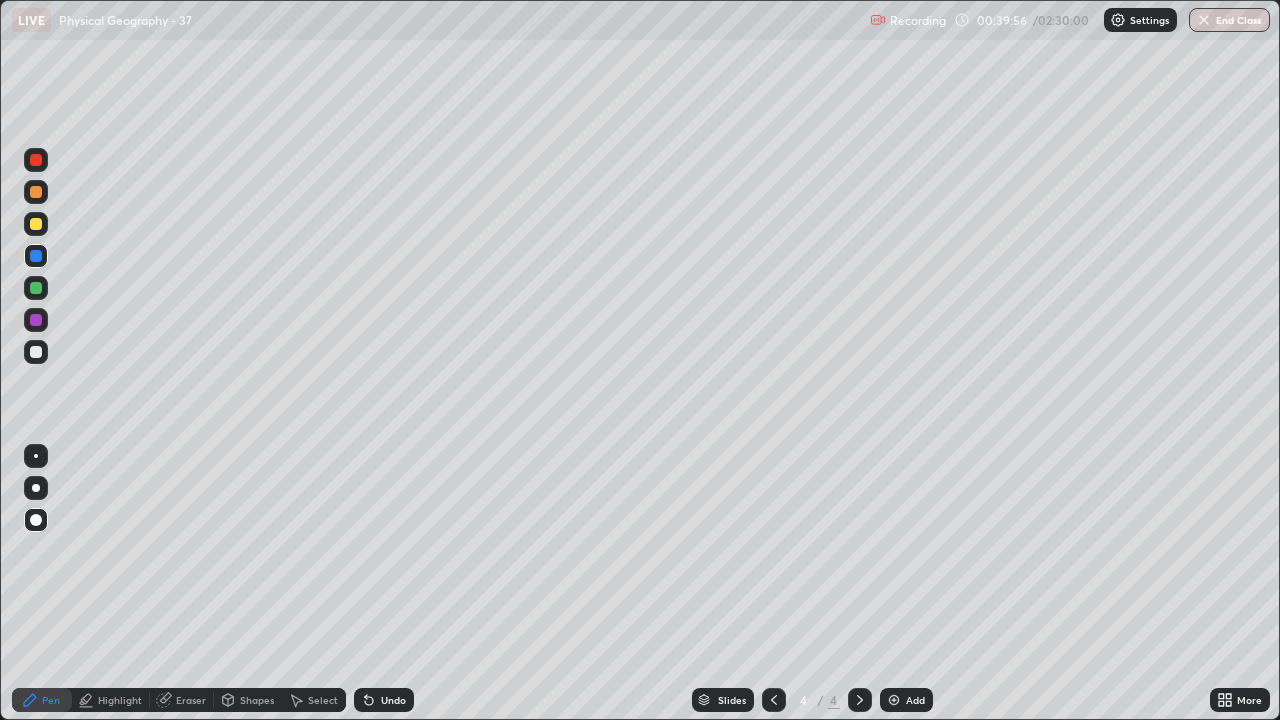 click at bounding box center [36, 520] 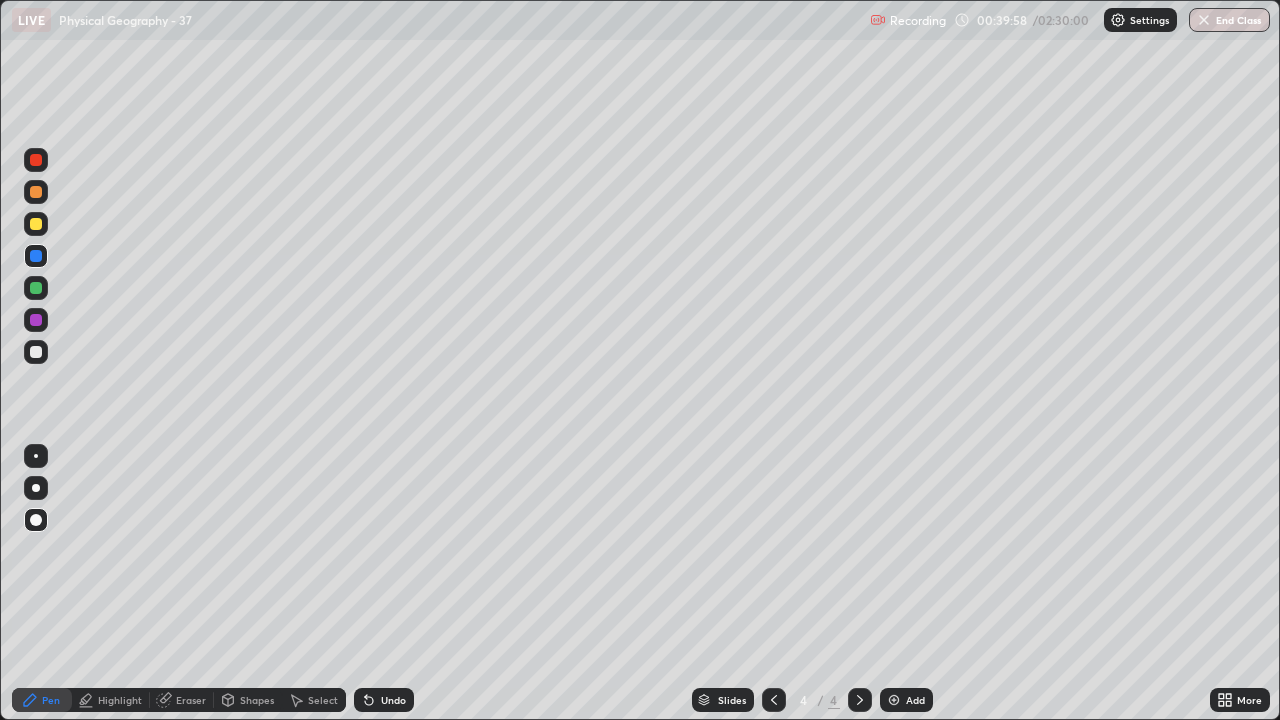 click at bounding box center [36, 192] 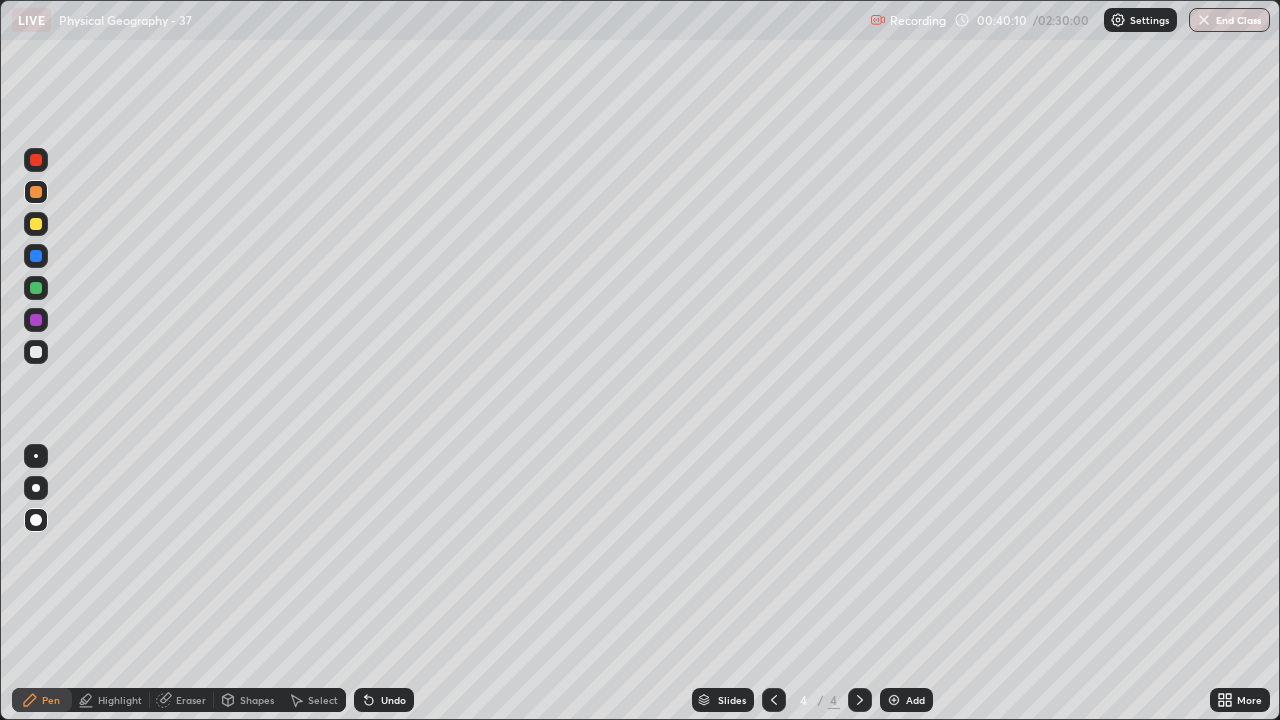 click at bounding box center (36, 160) 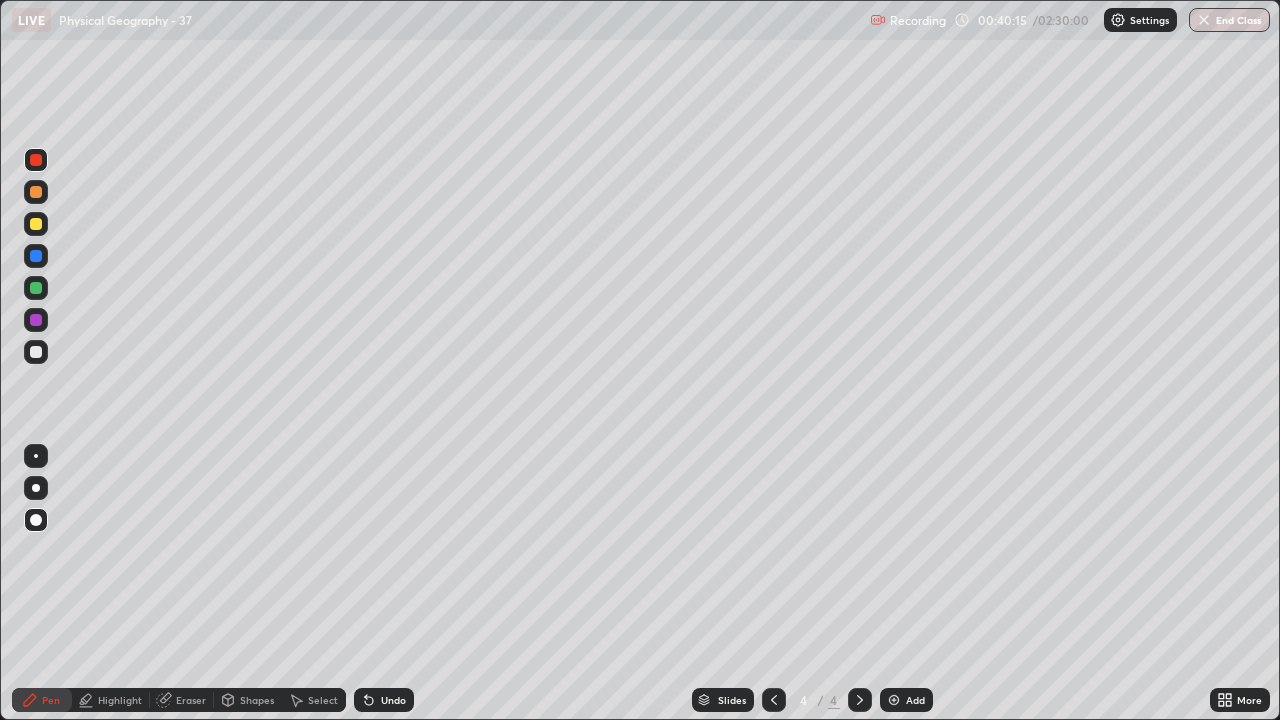 click at bounding box center (36, 256) 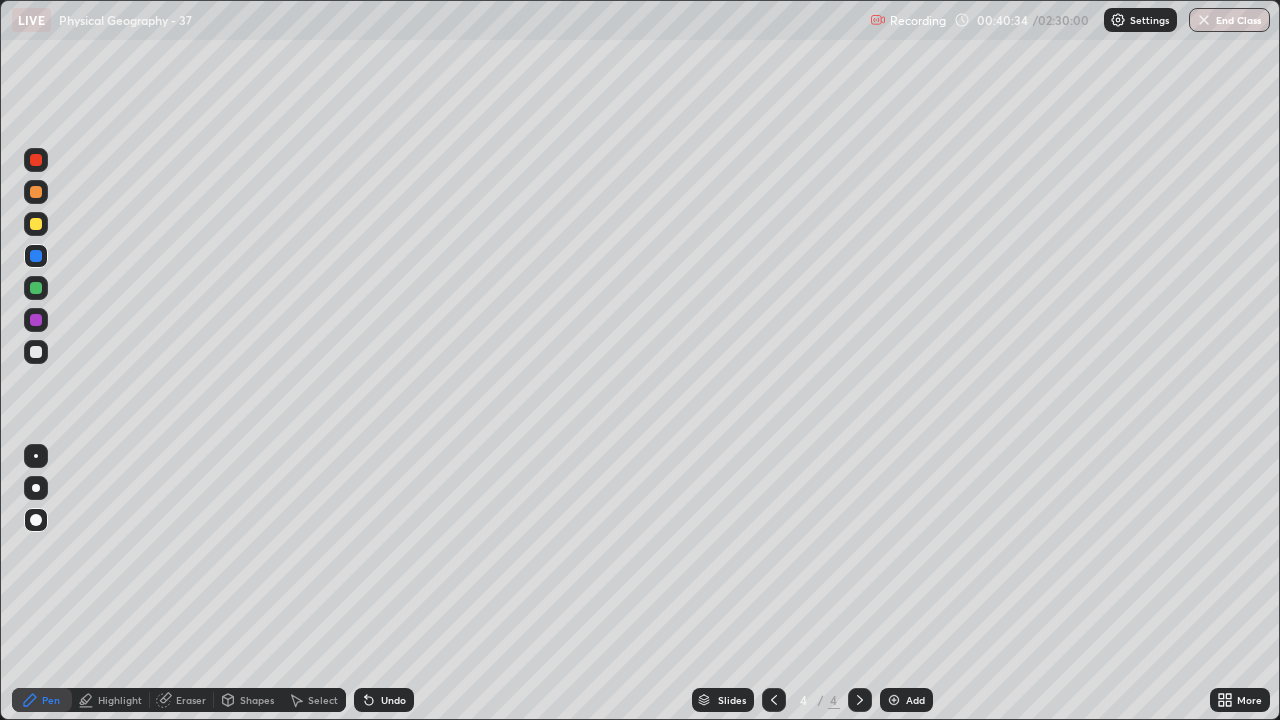 click at bounding box center [36, 160] 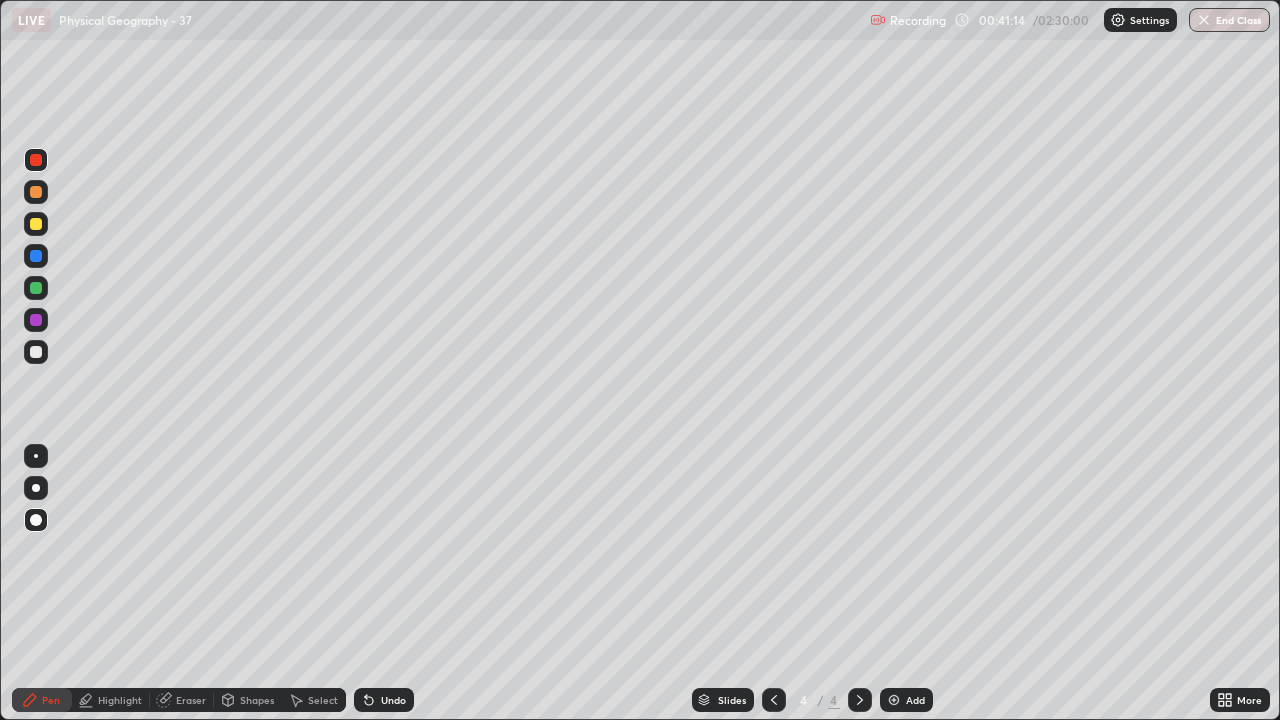 click on "Undo" at bounding box center (384, 700) 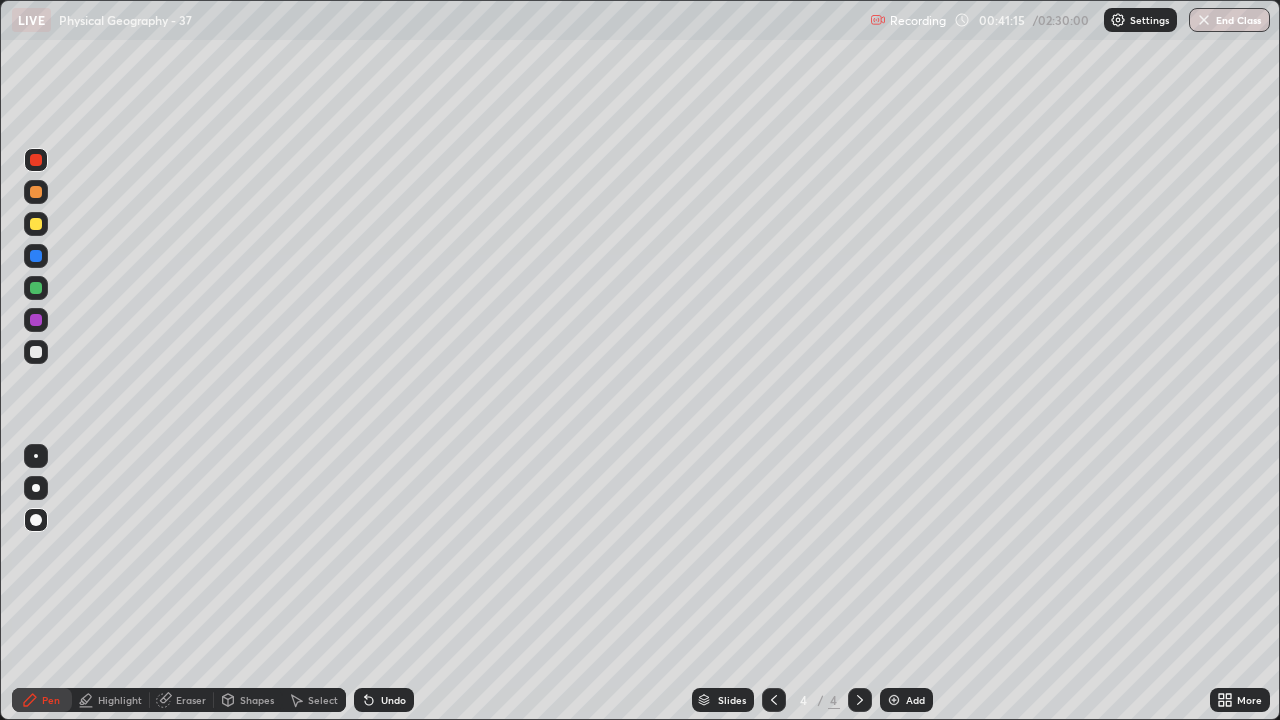 click on "Undo" at bounding box center [393, 700] 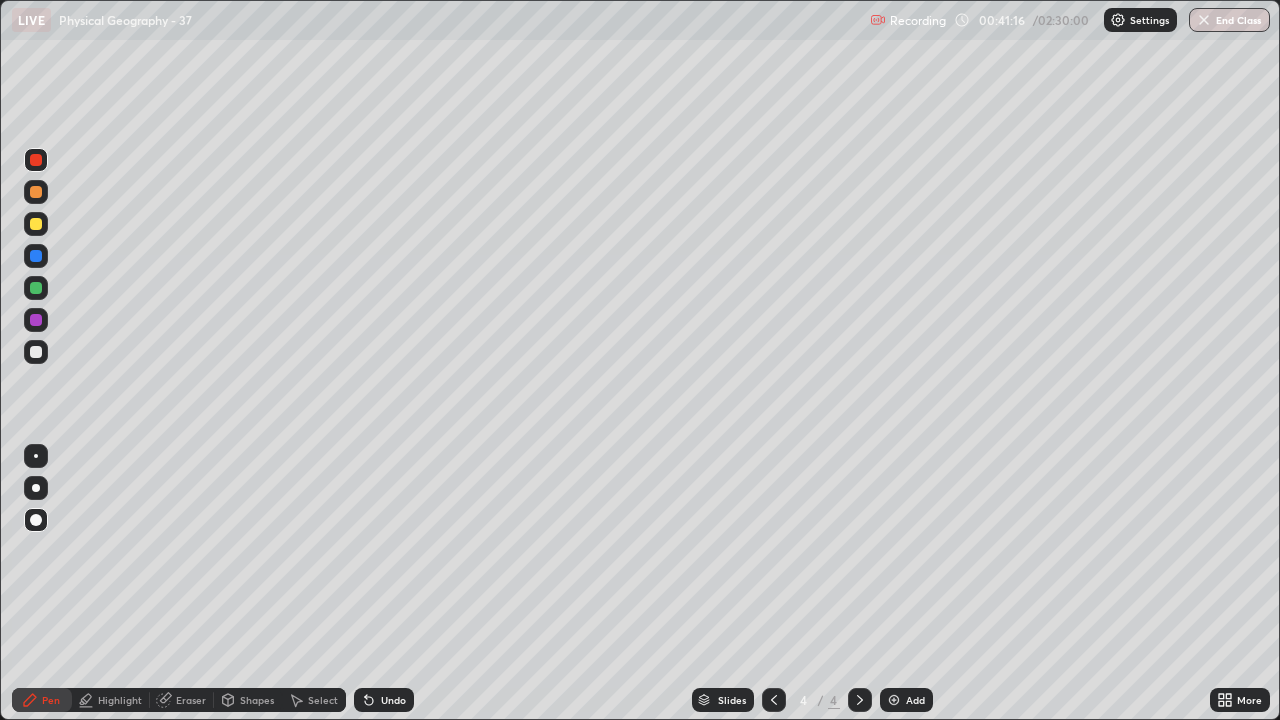 click on "Undo" at bounding box center (384, 700) 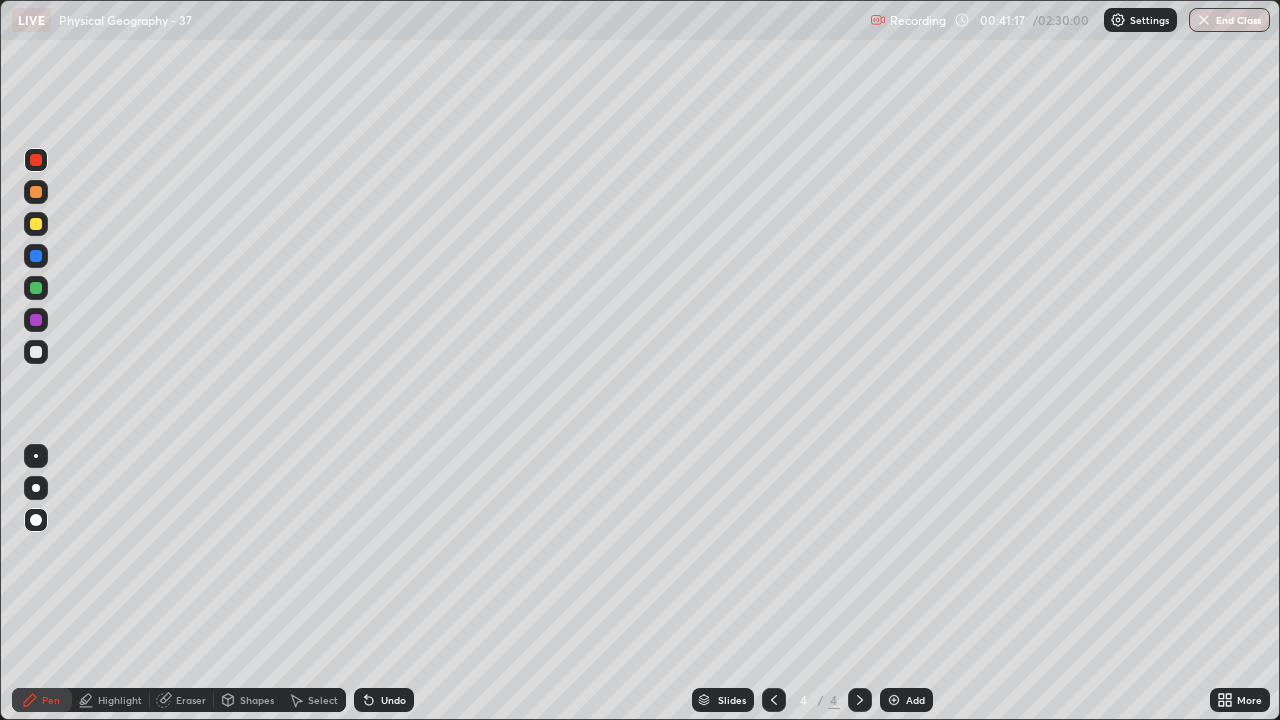 click at bounding box center (36, 256) 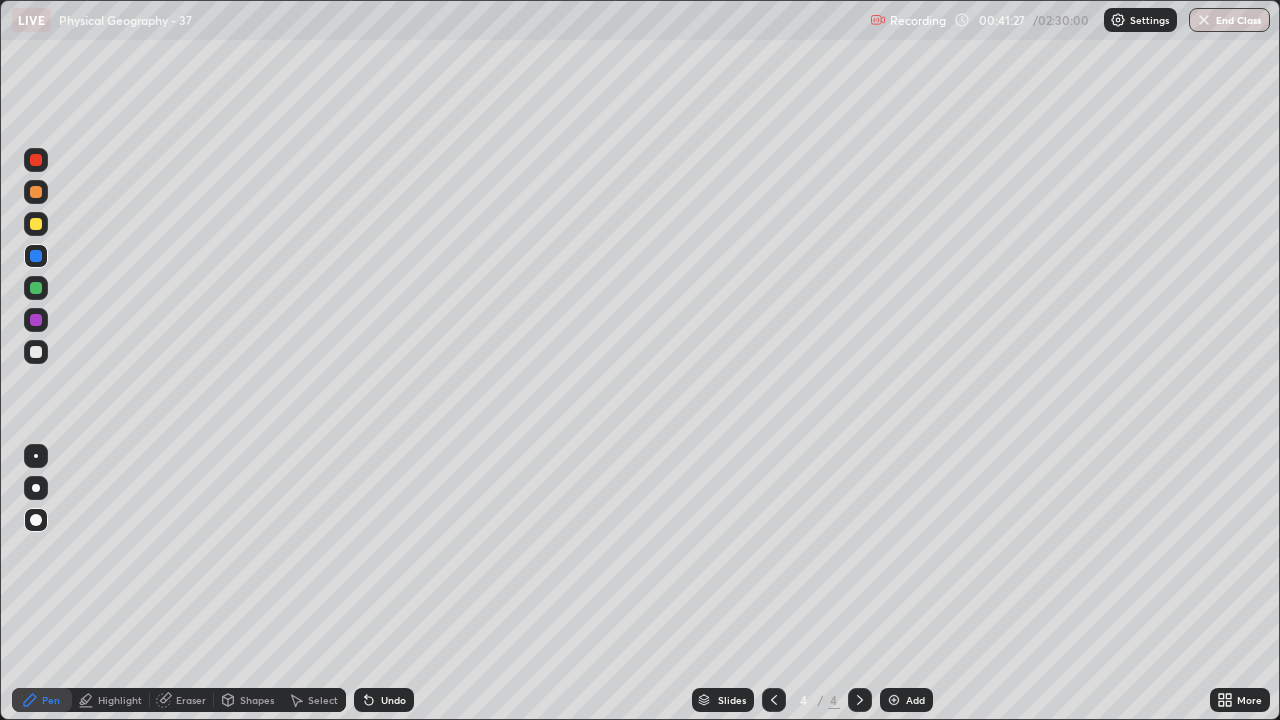 click on "Undo" at bounding box center [393, 700] 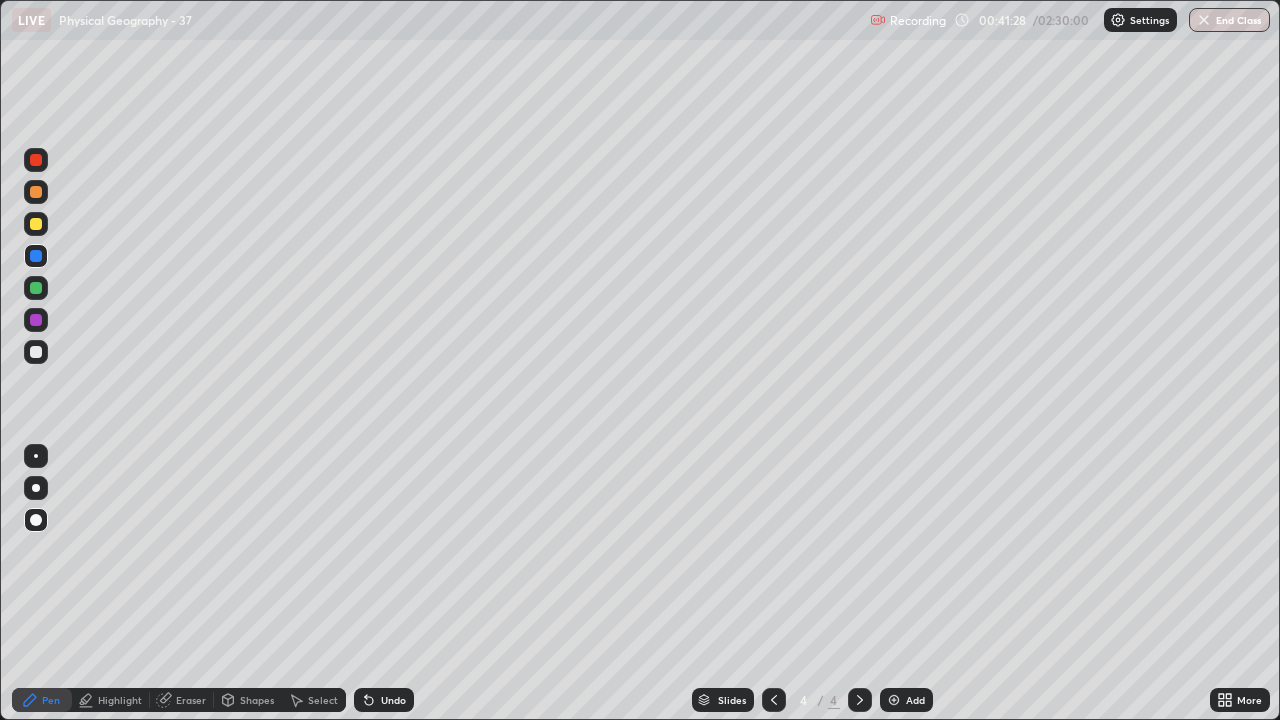 click on "Undo" at bounding box center [393, 700] 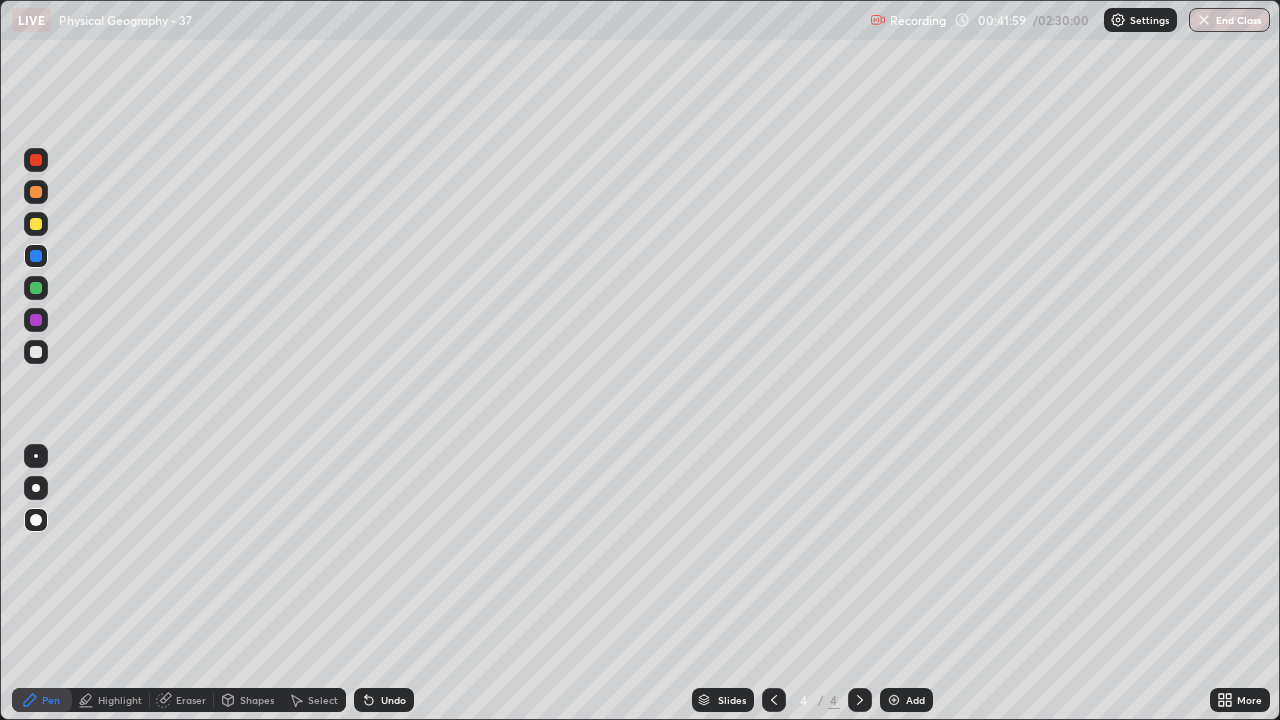 click on "Eraser" at bounding box center [191, 700] 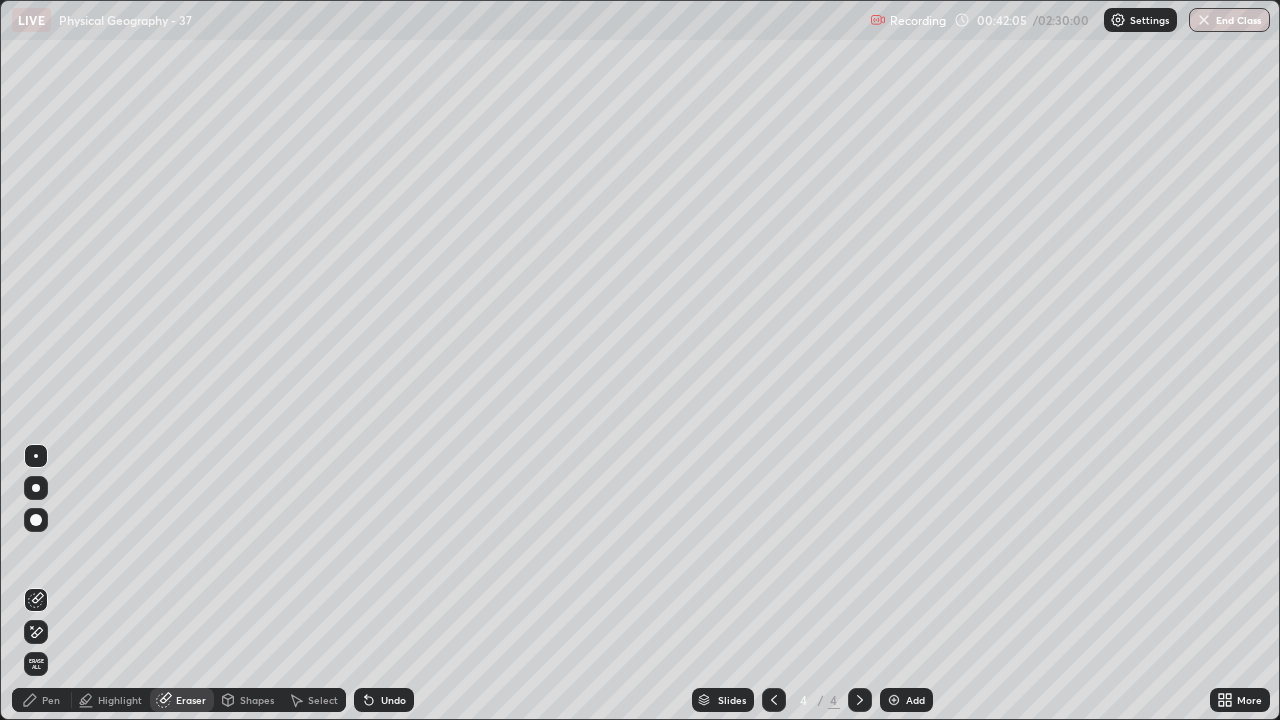 click 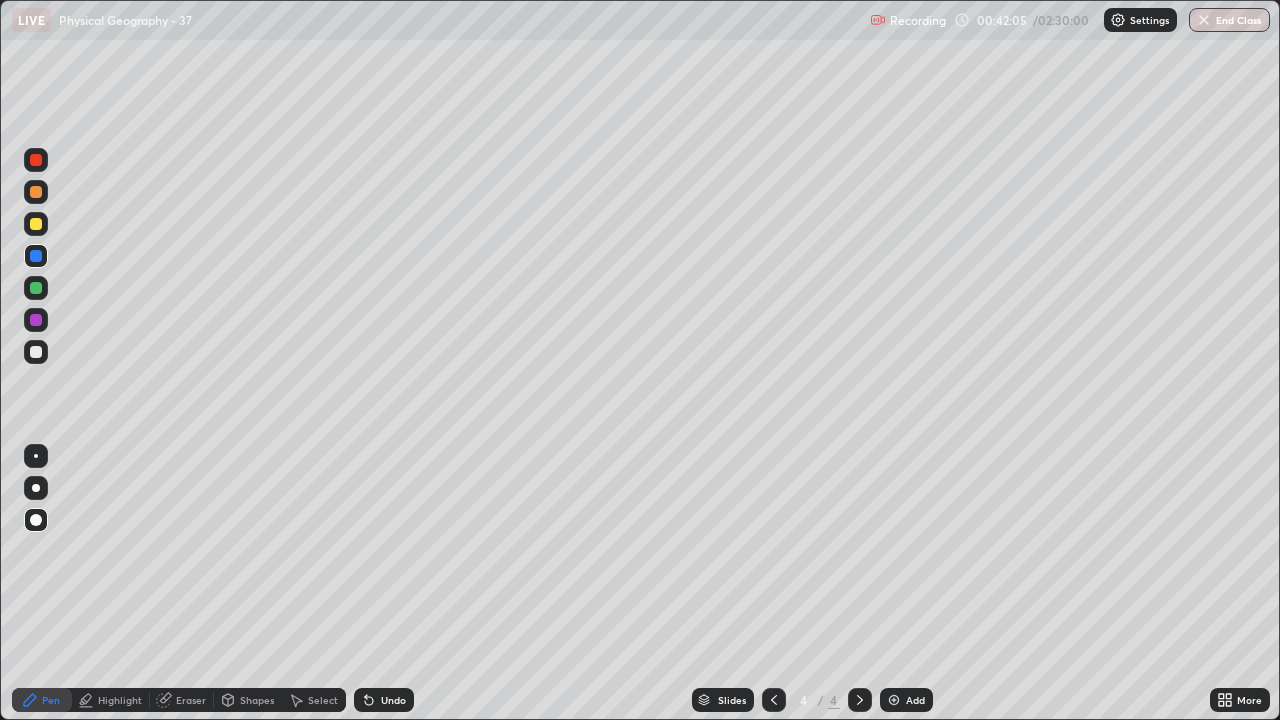 click at bounding box center (36, 488) 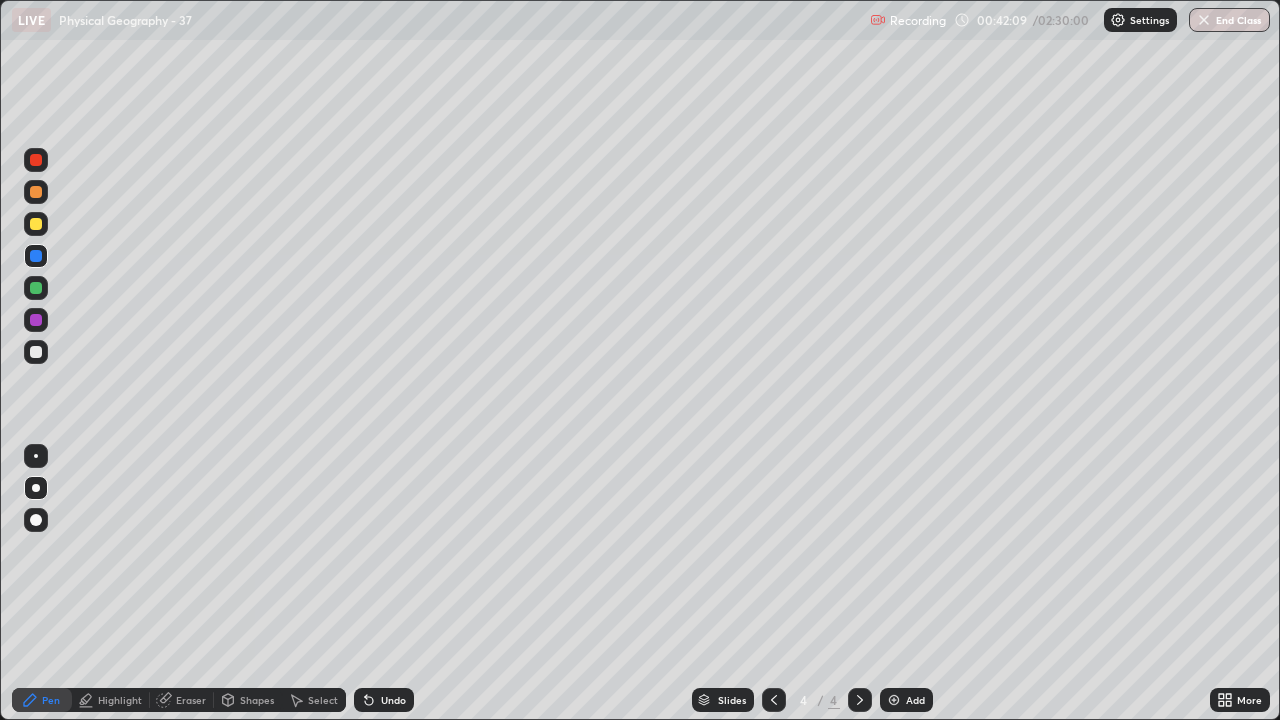 click at bounding box center (36, 192) 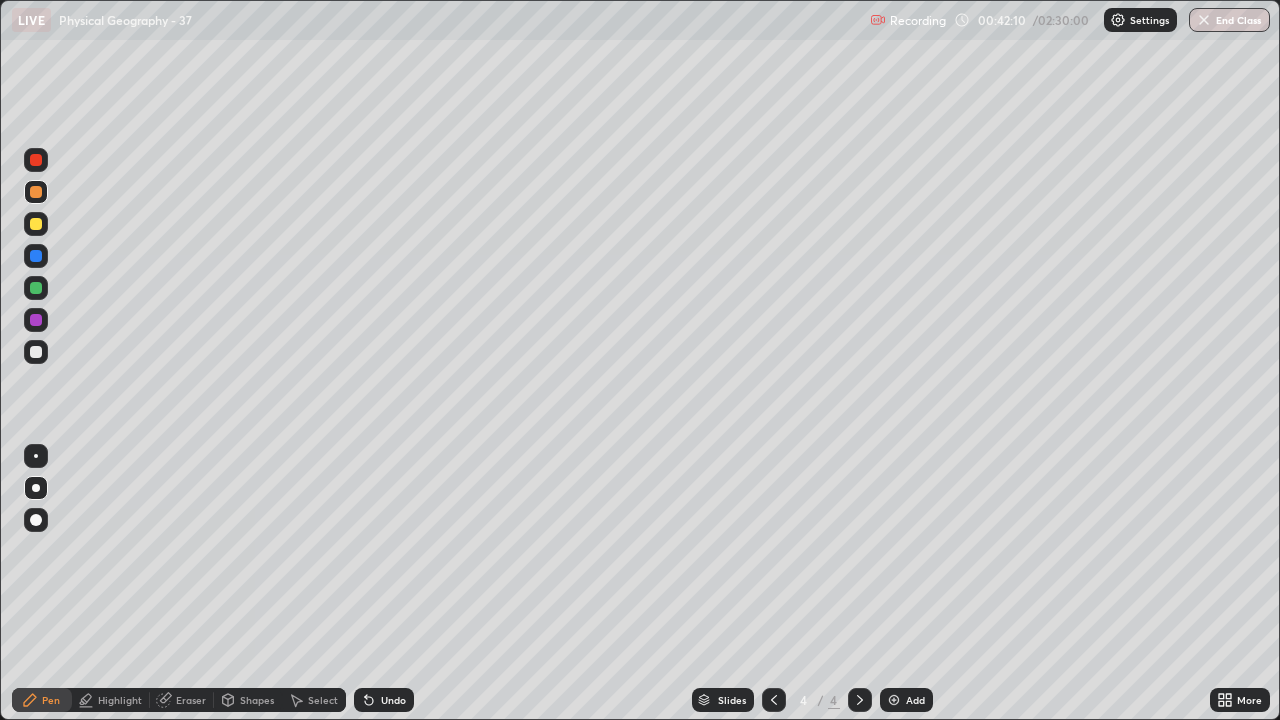 click at bounding box center [36, 192] 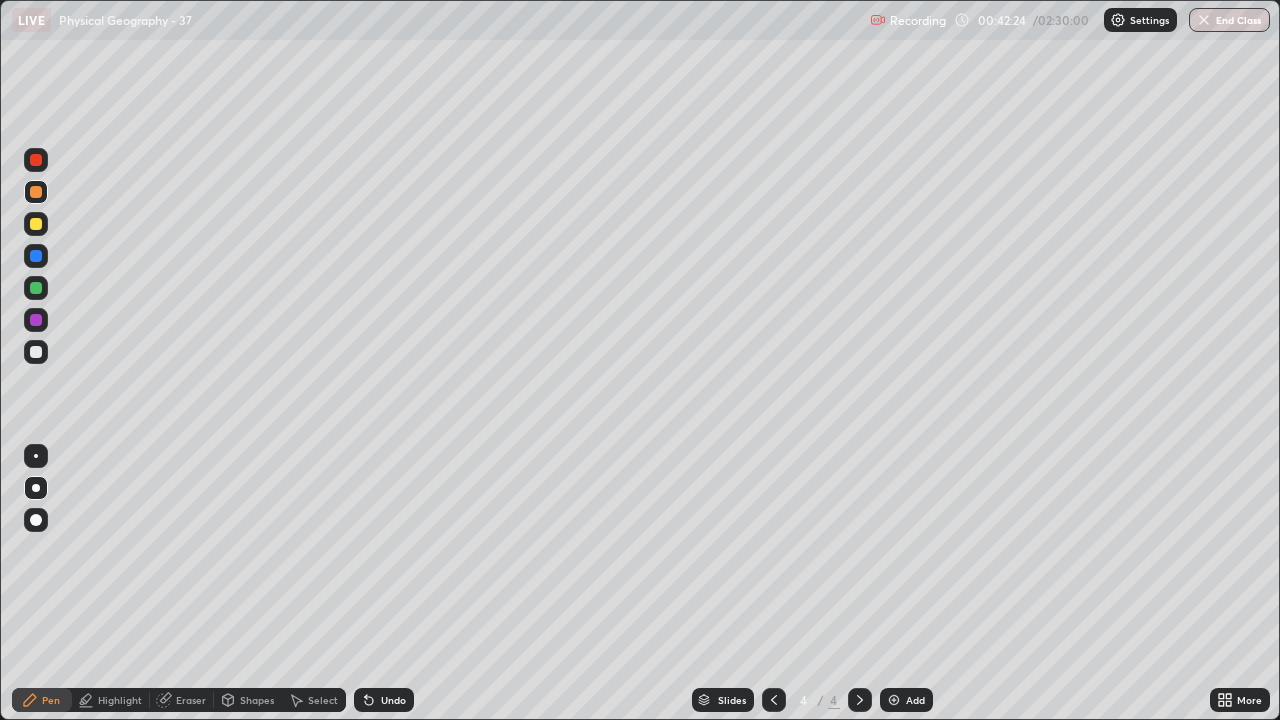 click at bounding box center (36, 160) 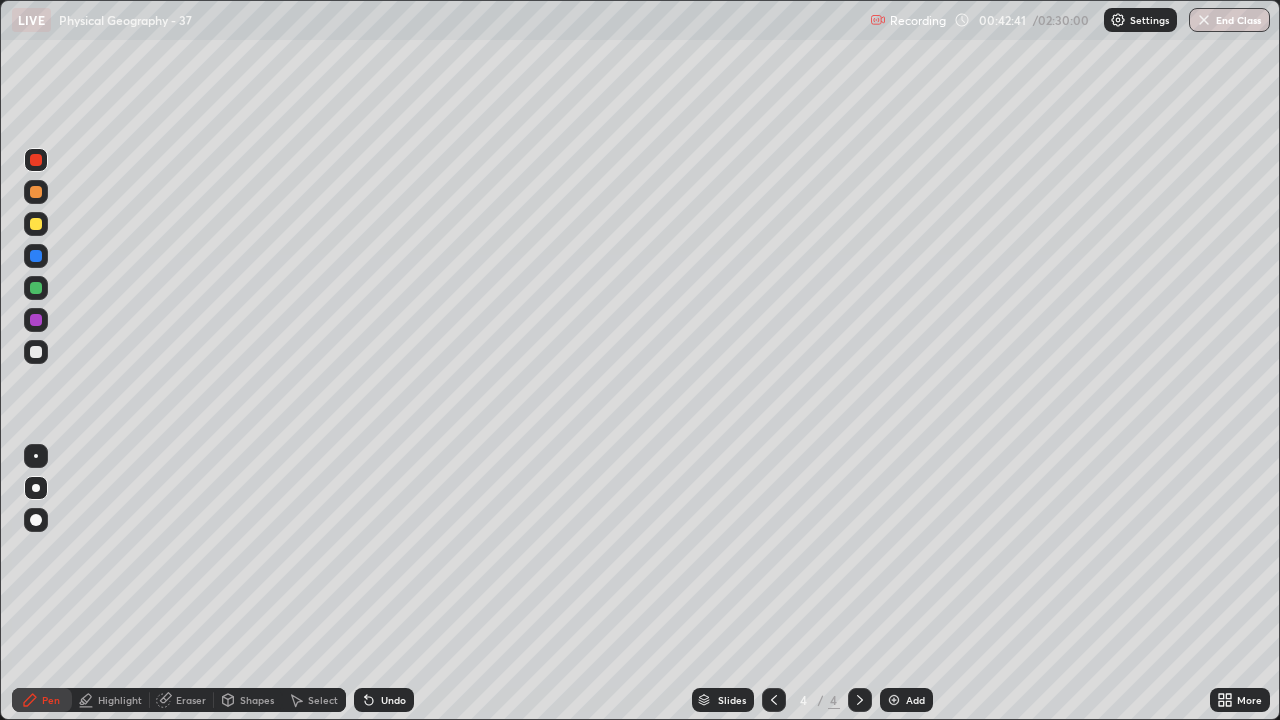 click at bounding box center [36, 256] 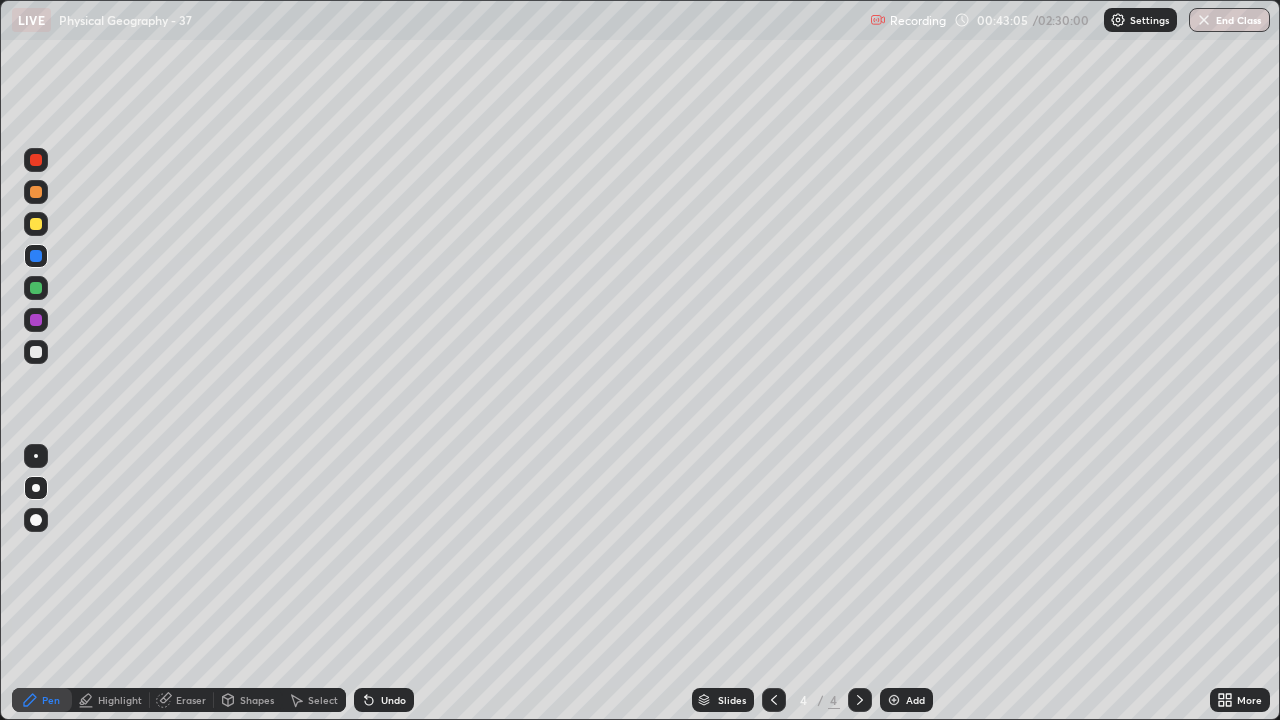 click at bounding box center (36, 160) 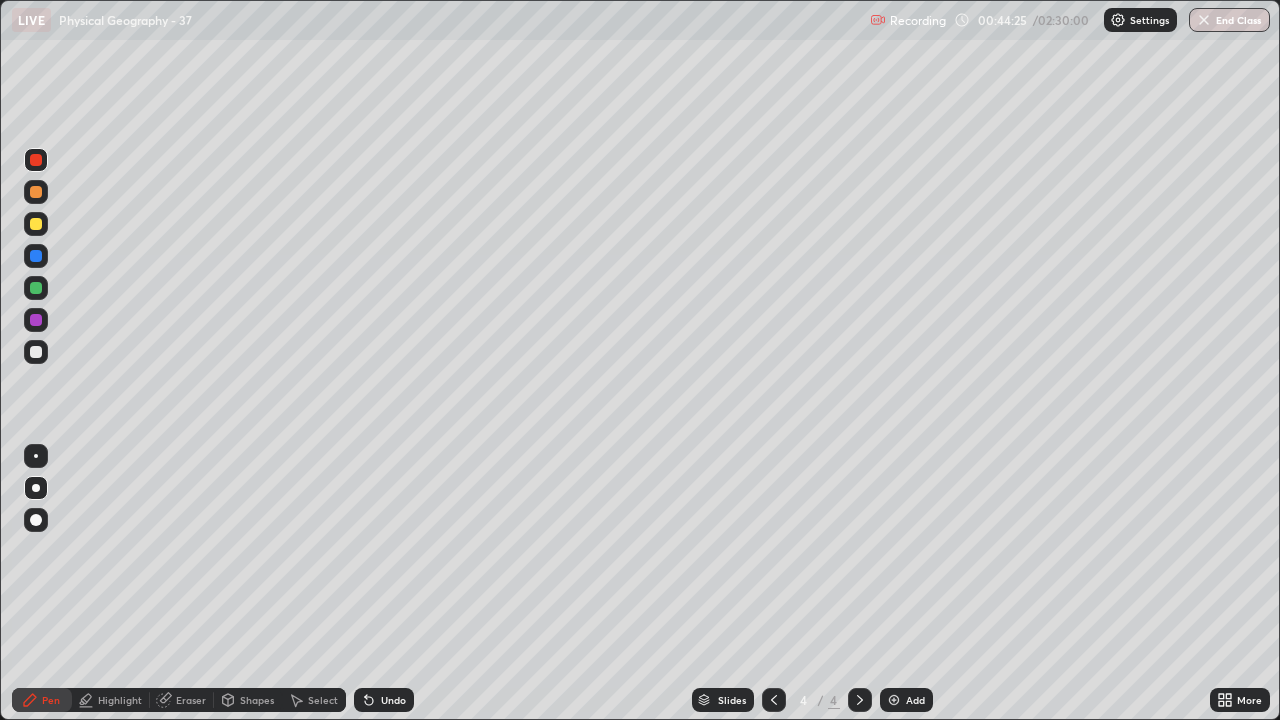 click at bounding box center (36, 352) 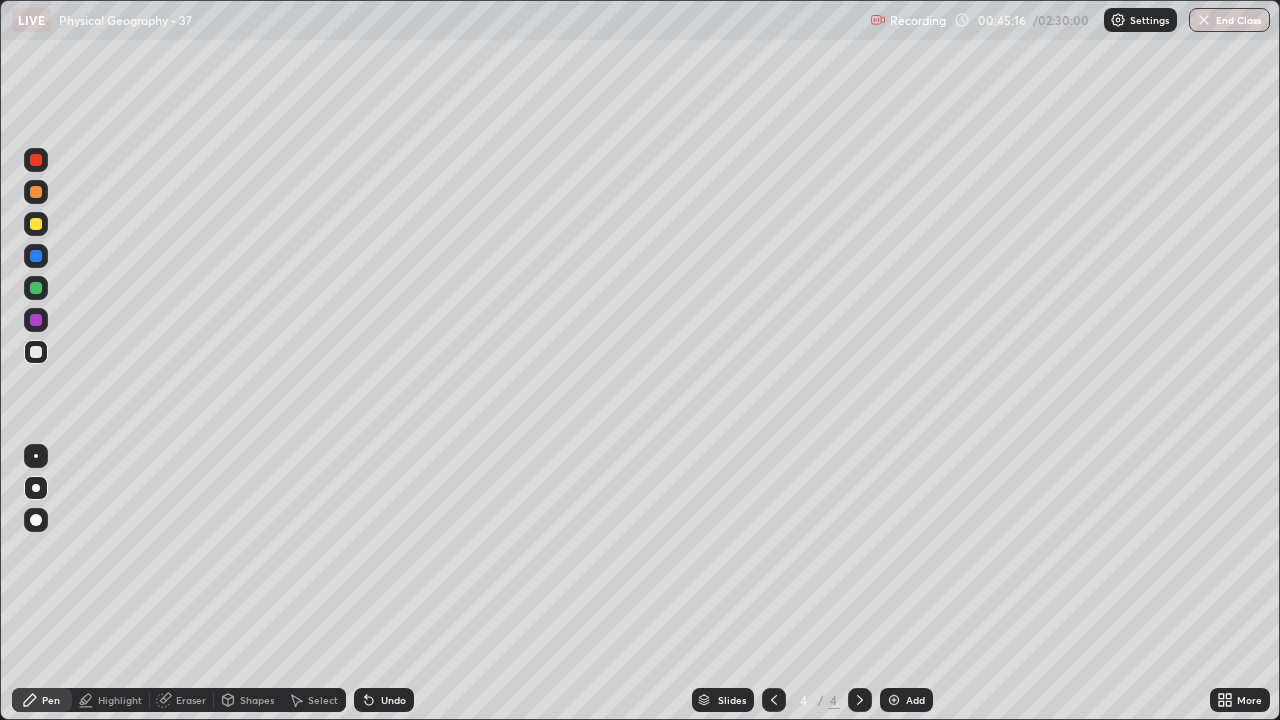 click 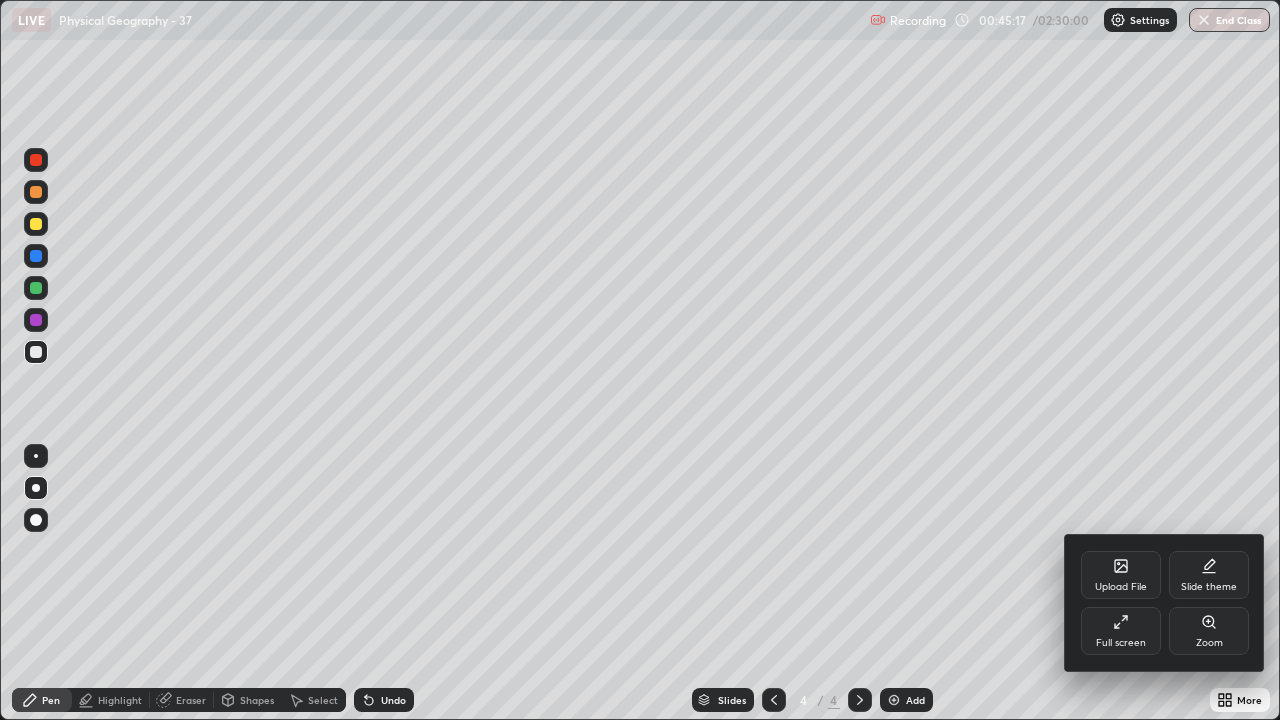 click at bounding box center [640, 360] 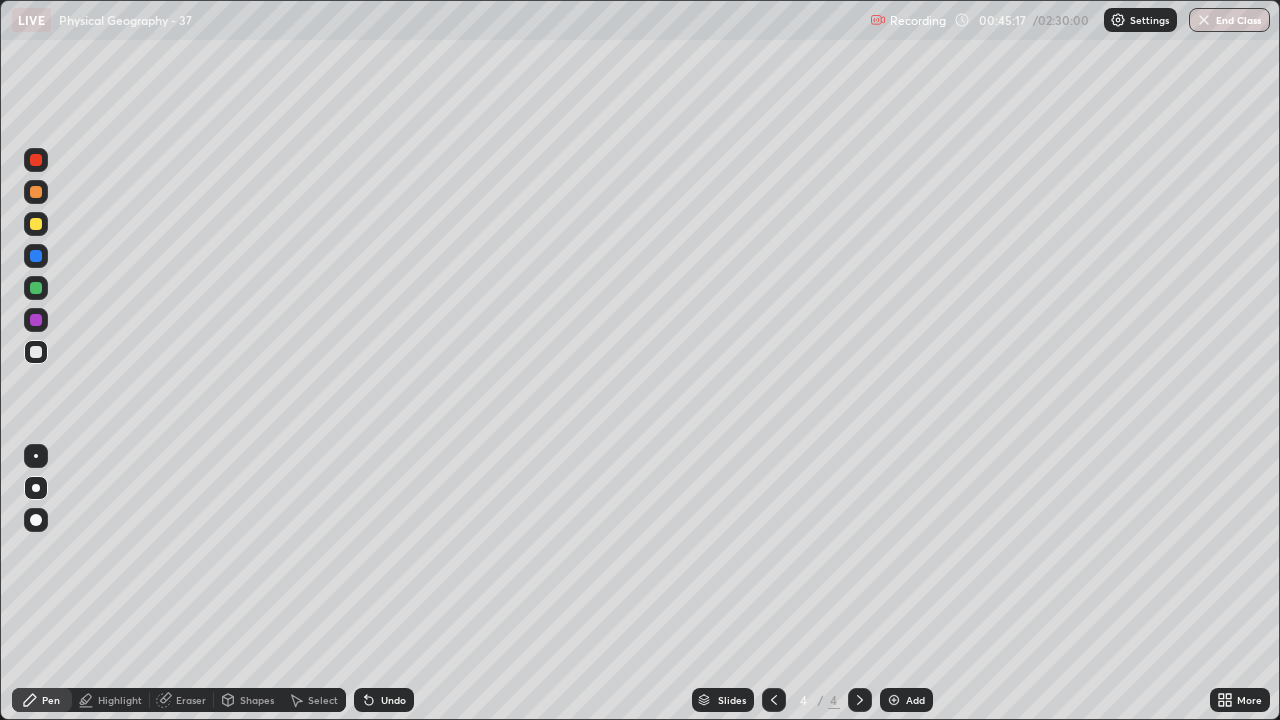 click 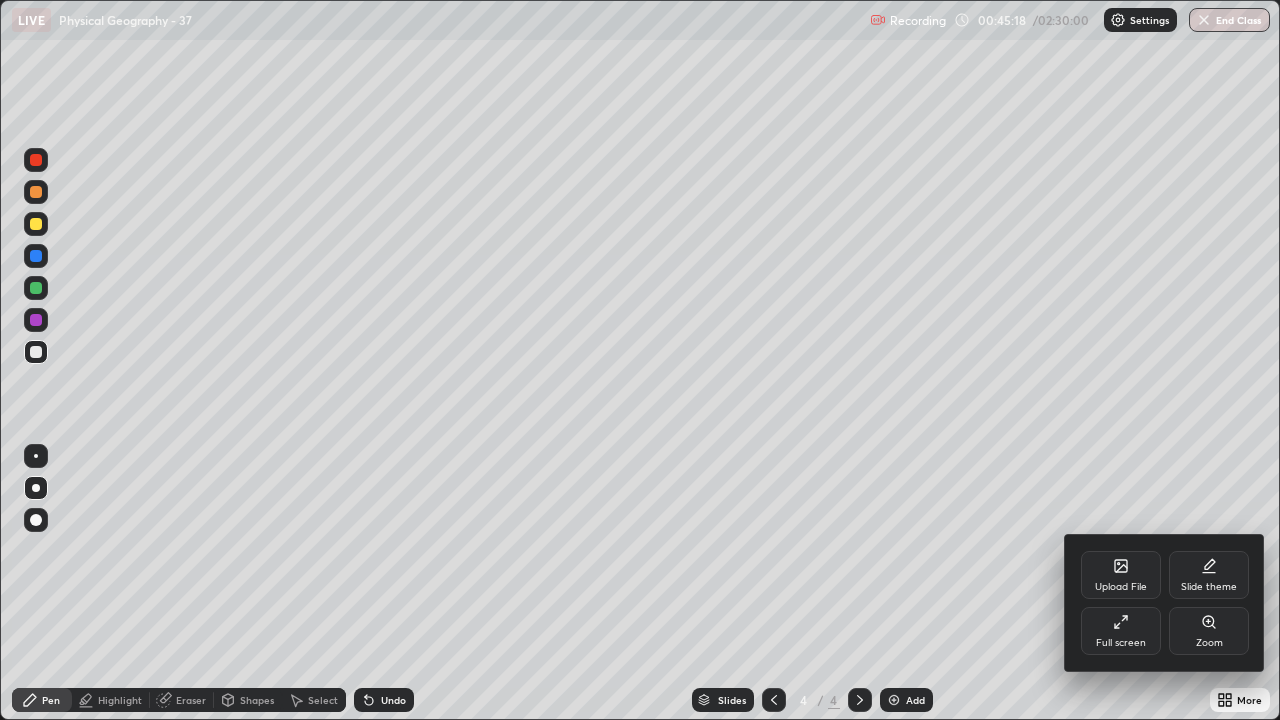 click 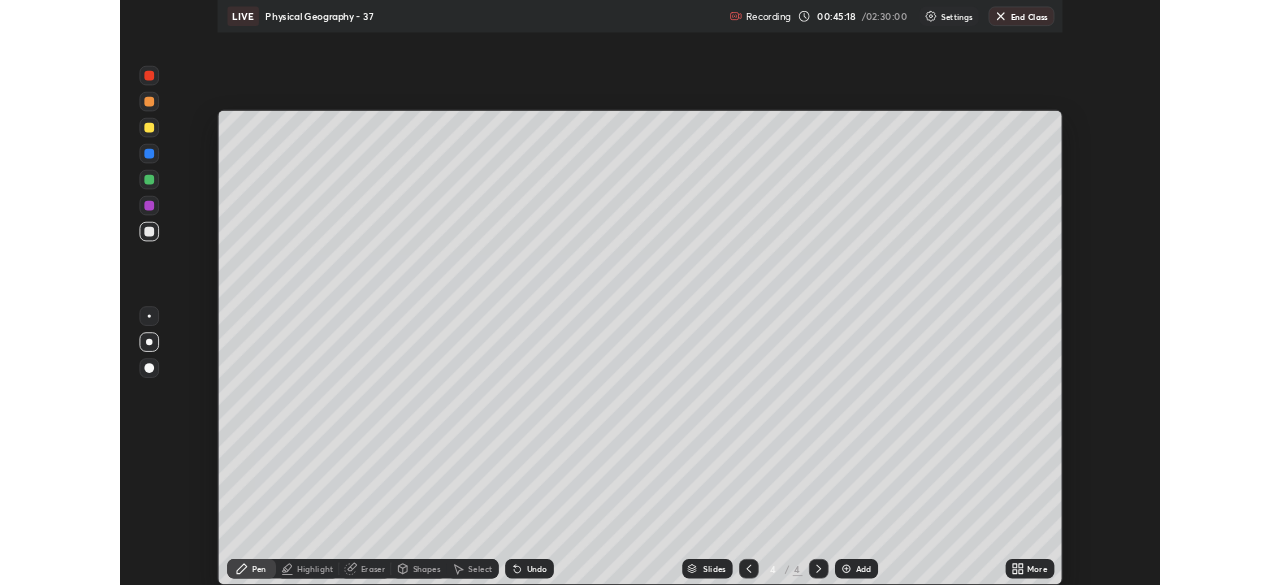 scroll, scrollTop: 585, scrollLeft: 1280, axis: both 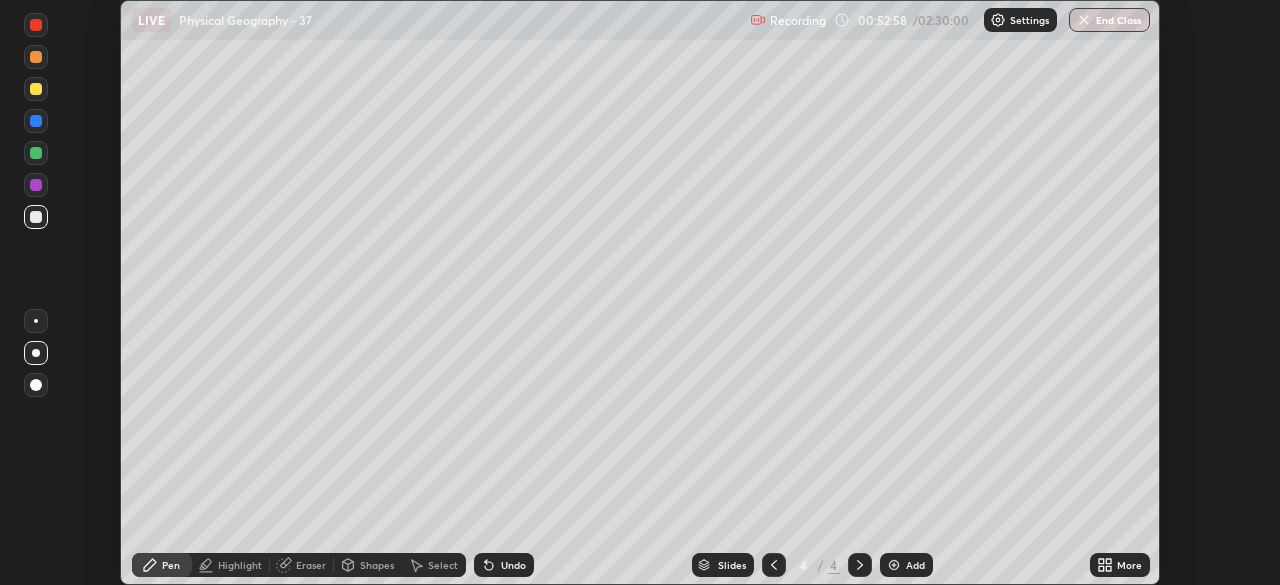 click on "More" at bounding box center [1120, 565] 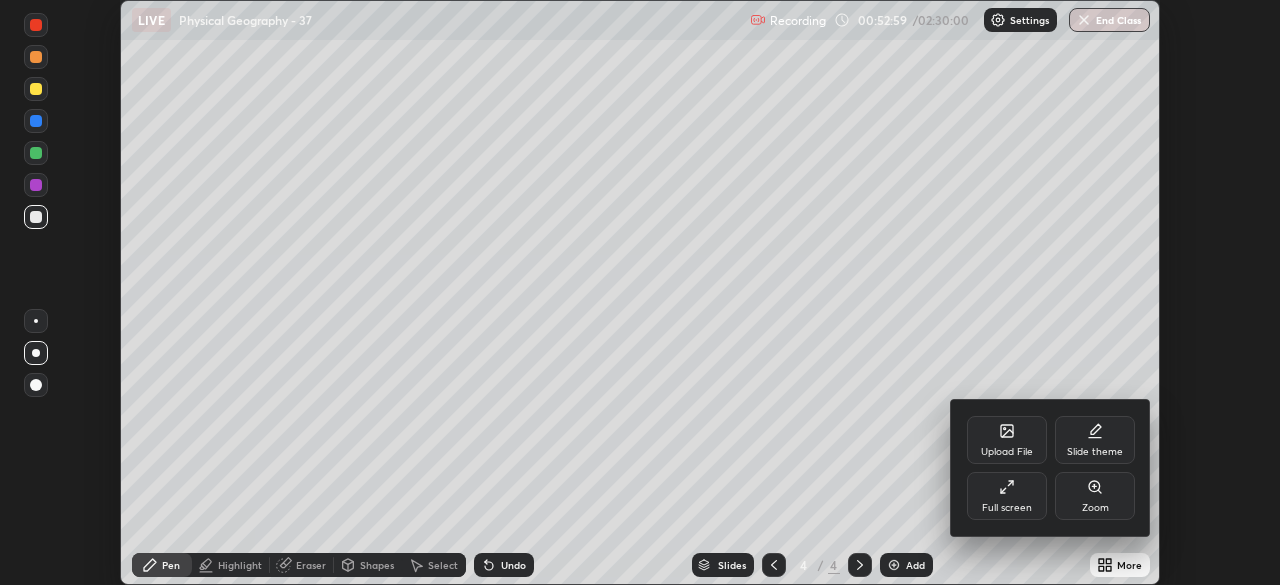 click on "Full screen" at bounding box center (1007, 496) 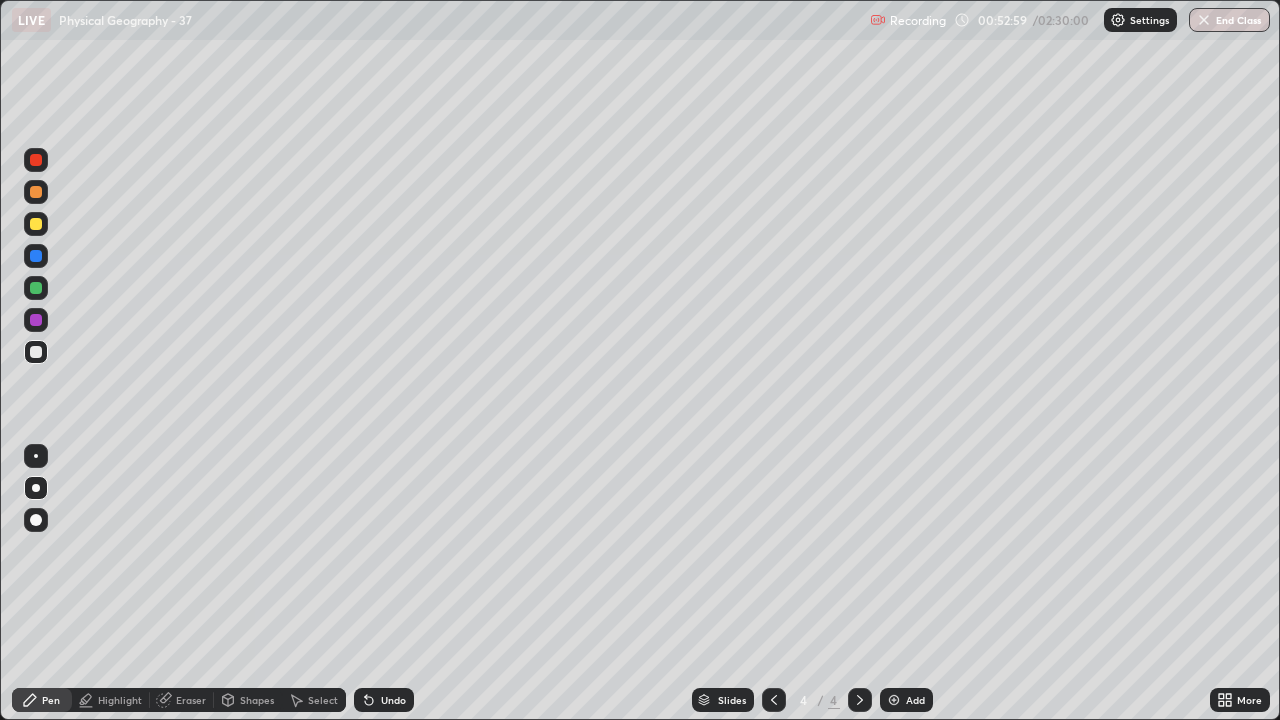 scroll, scrollTop: 99280, scrollLeft: 98720, axis: both 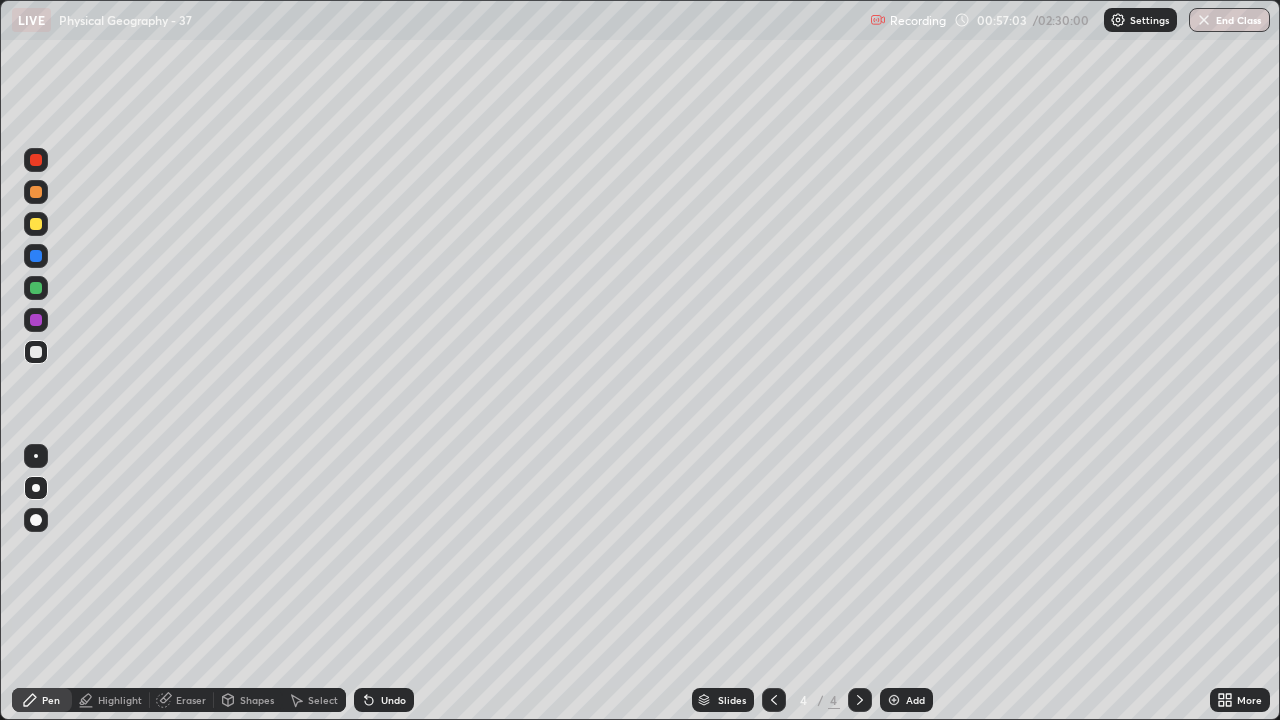 click on "Eraser" at bounding box center (191, 700) 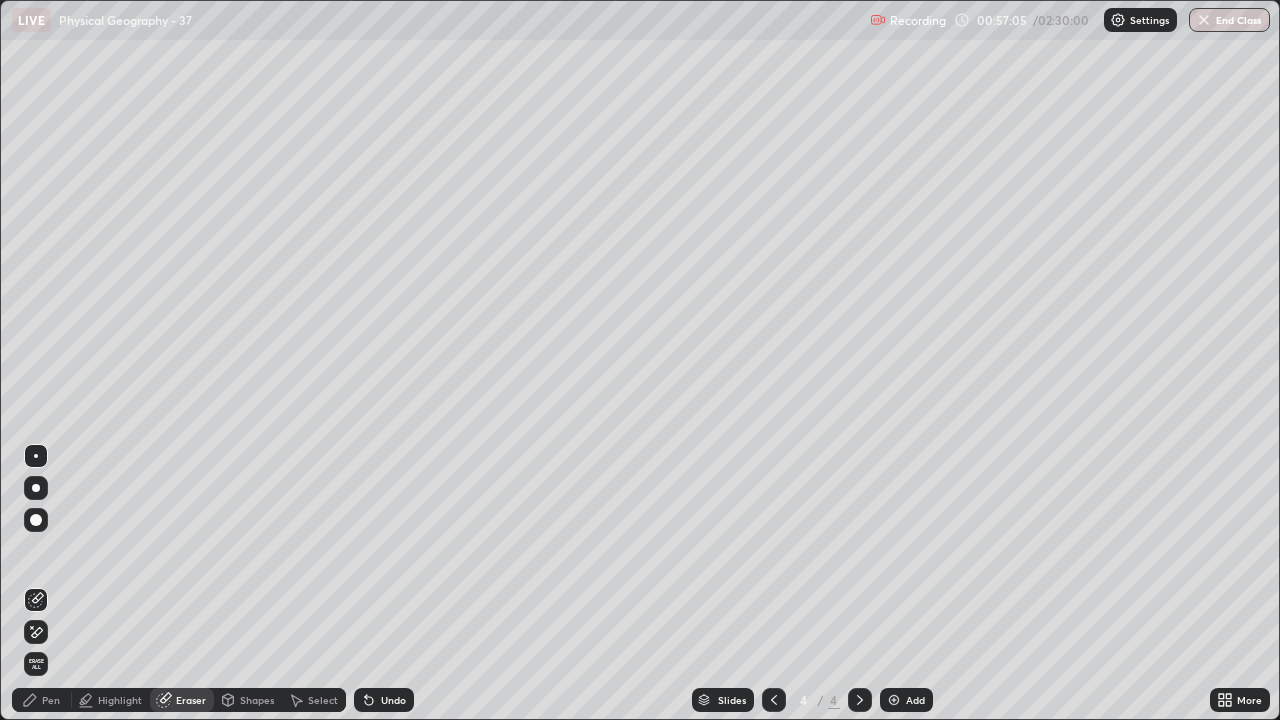 click on "Pen" at bounding box center [42, 700] 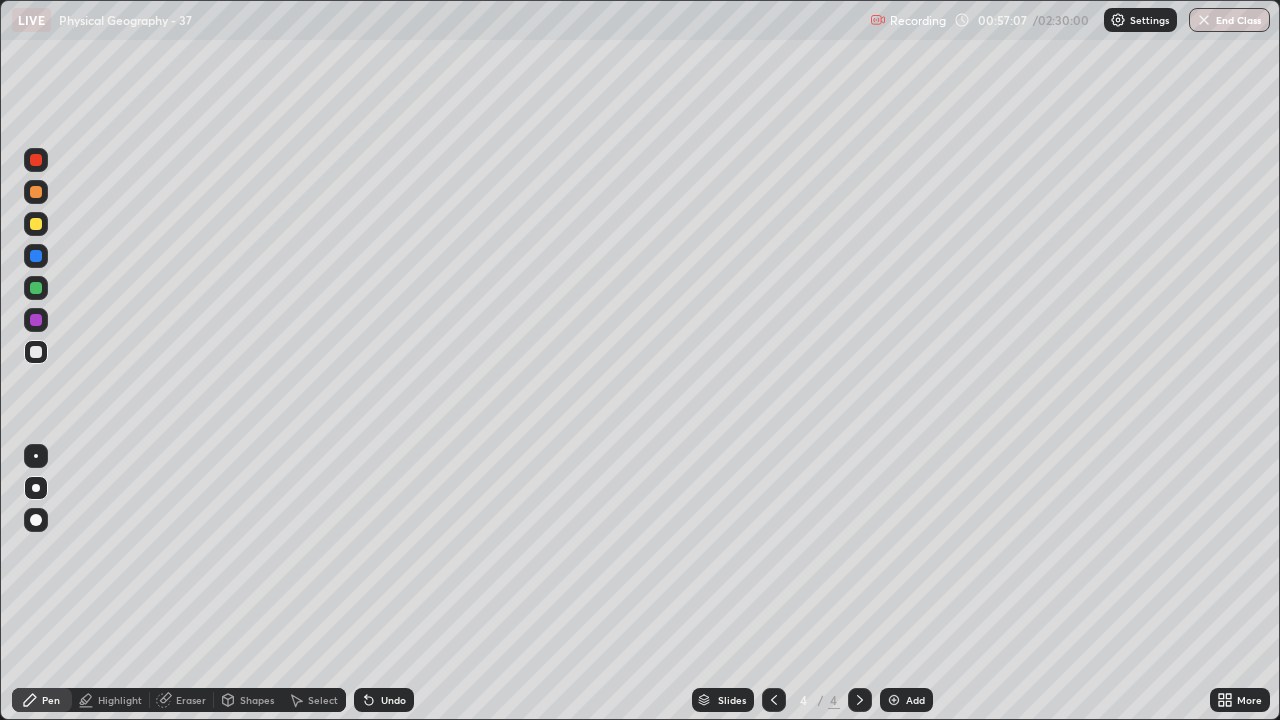 click at bounding box center (36, 192) 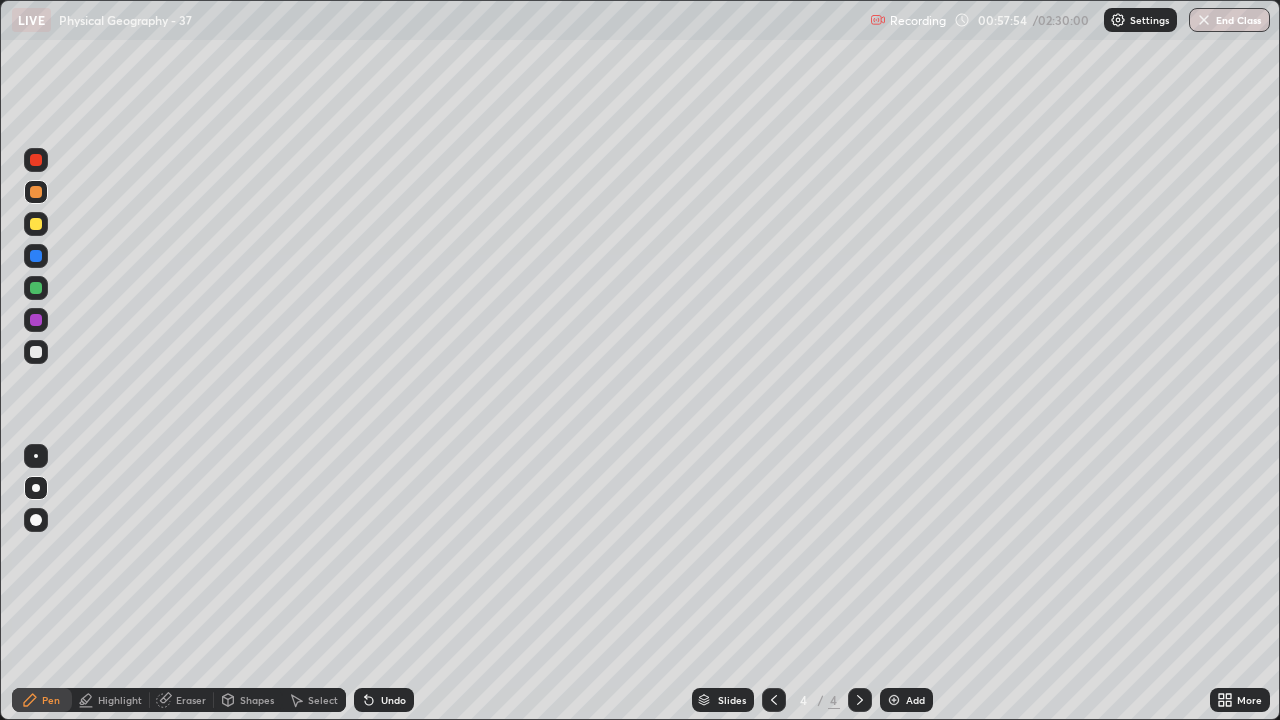 click at bounding box center (36, 224) 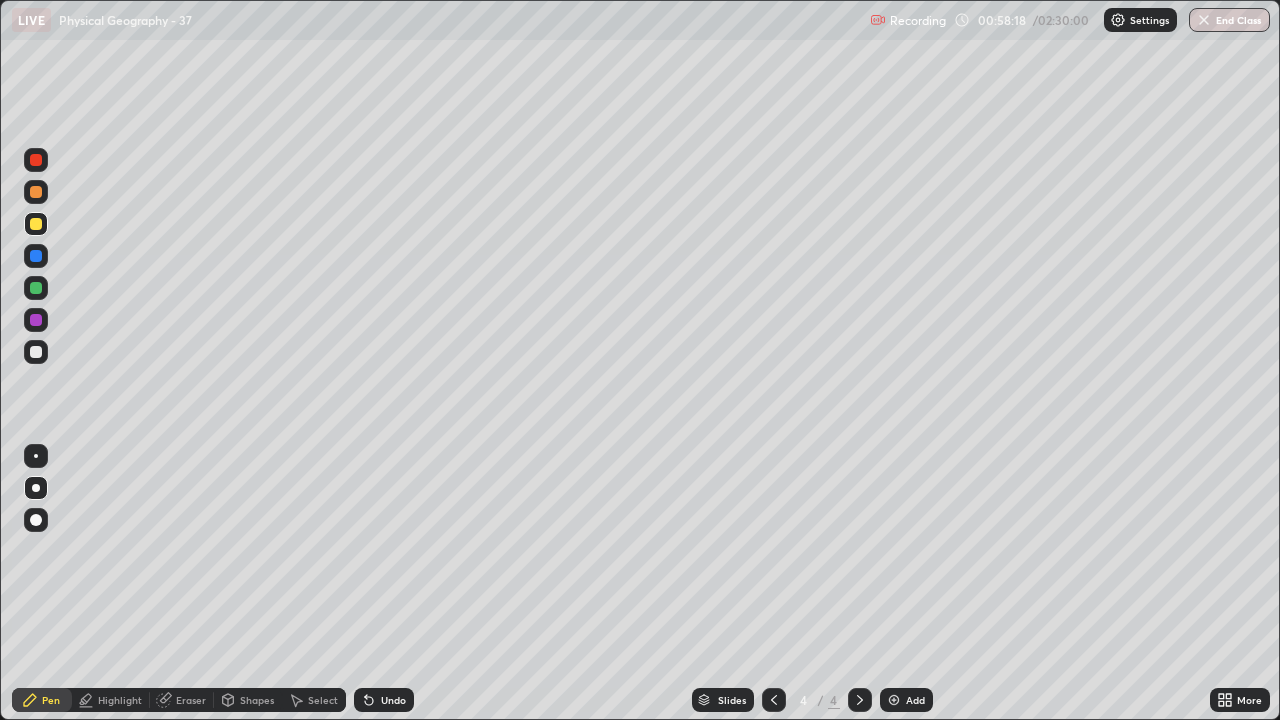 click at bounding box center (36, 256) 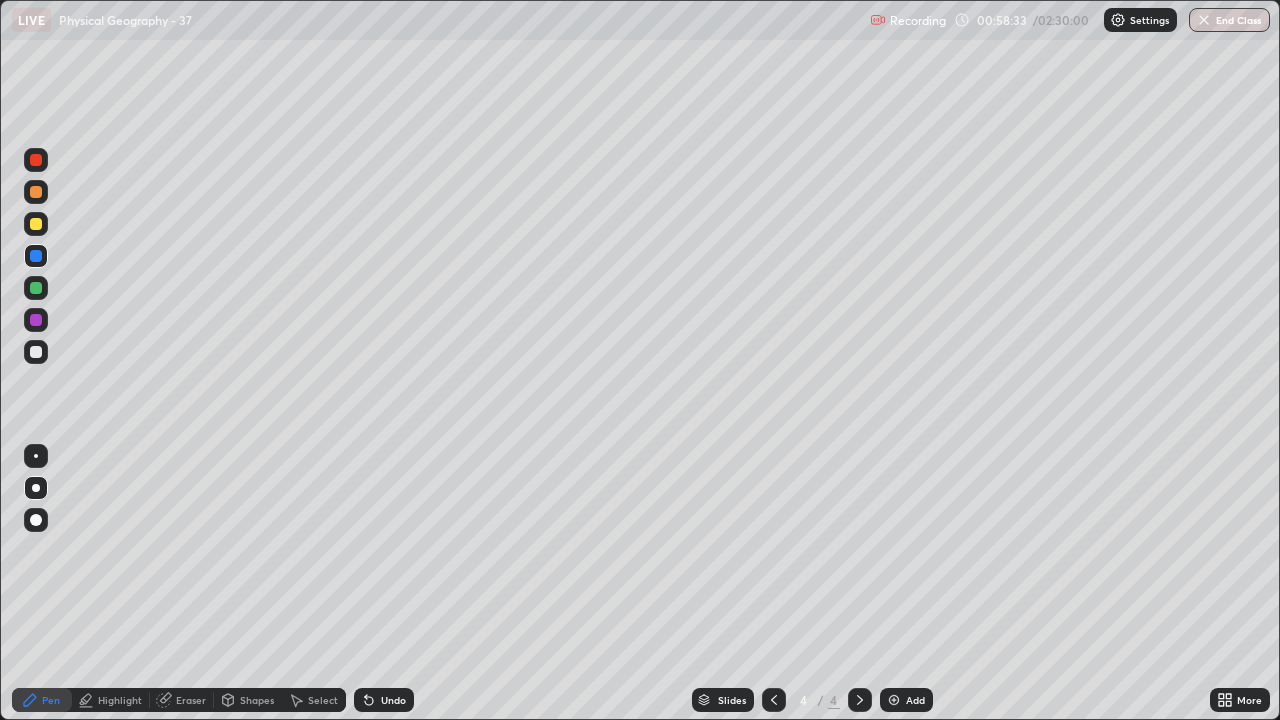 click on "Undo" at bounding box center (393, 700) 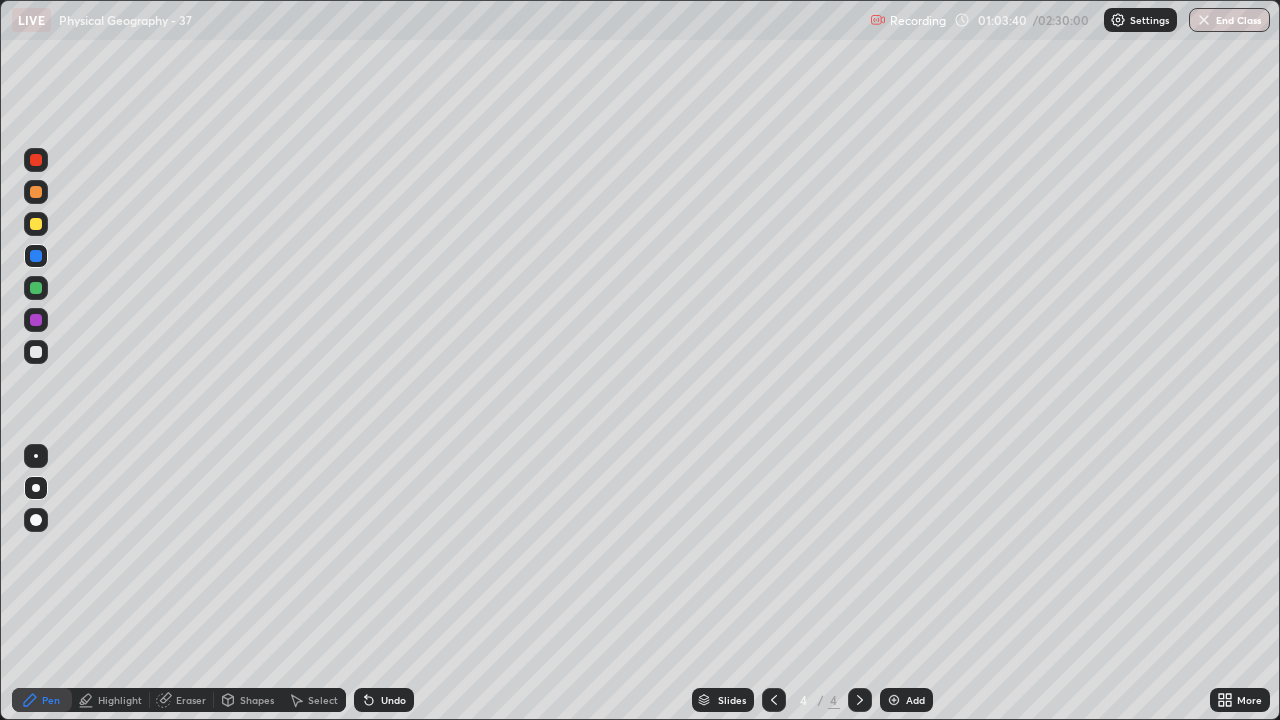 click at bounding box center (36, 192) 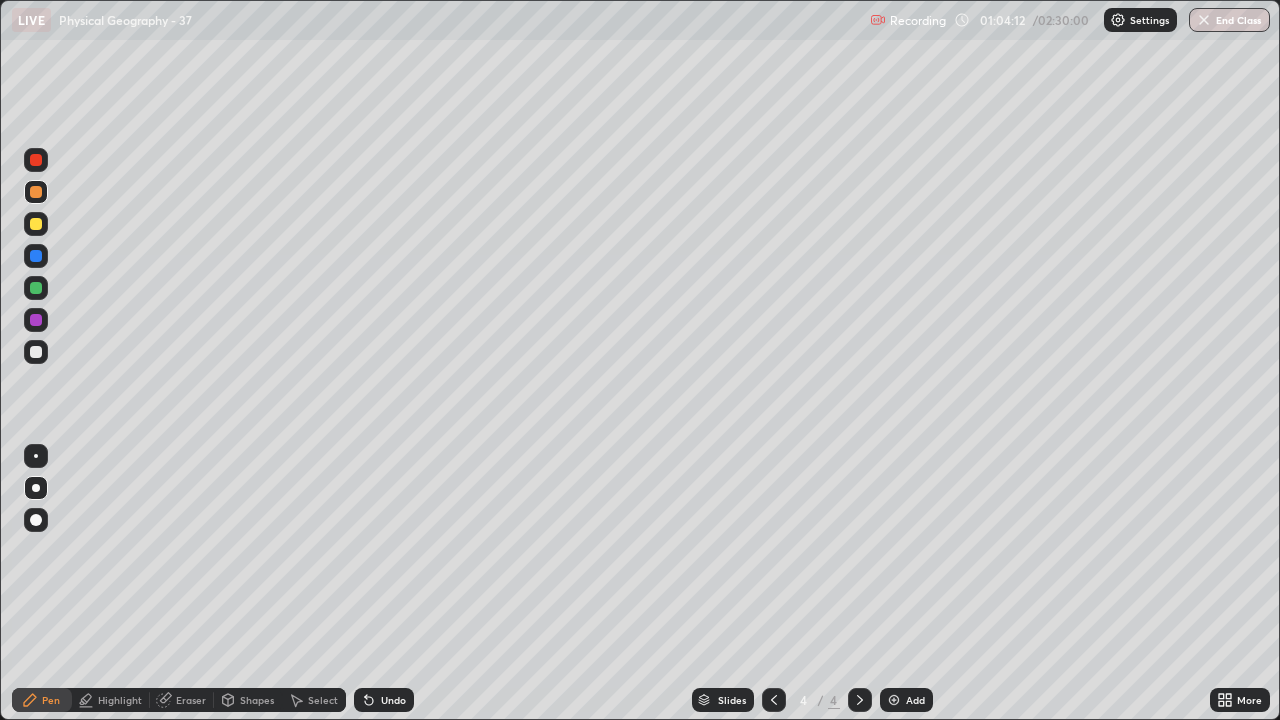 click at bounding box center (36, 352) 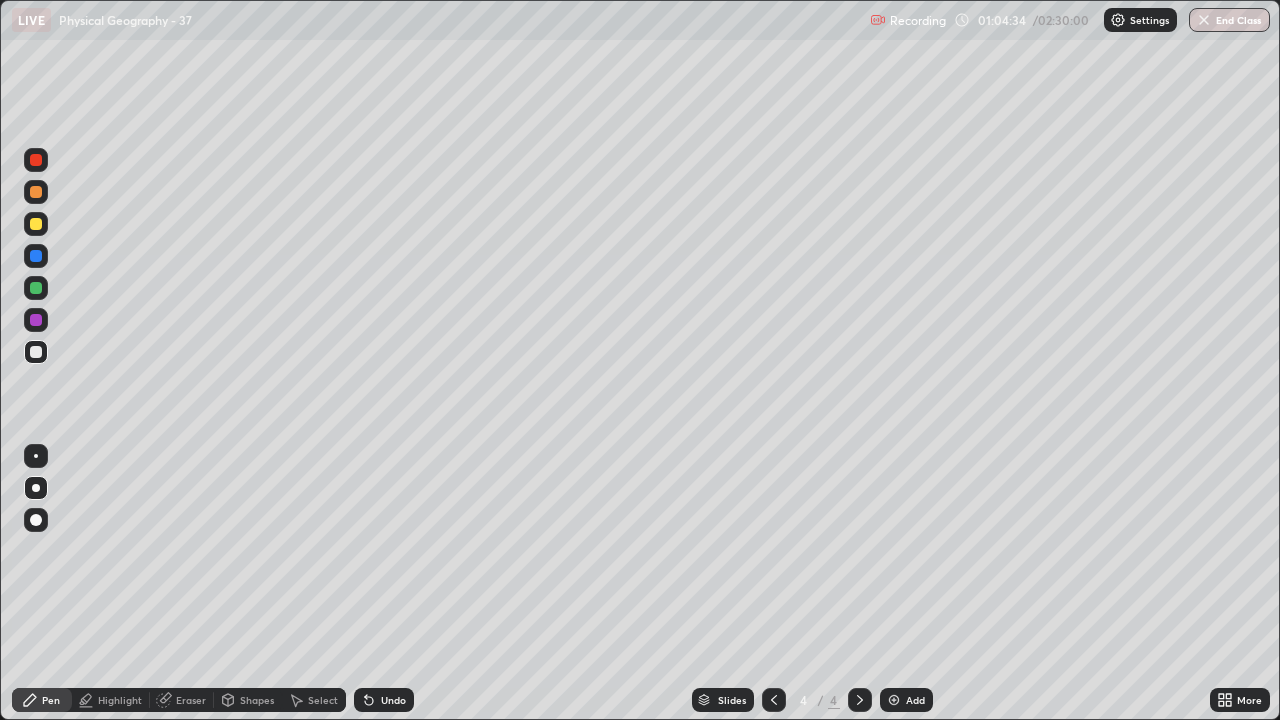 click at bounding box center [36, 224] 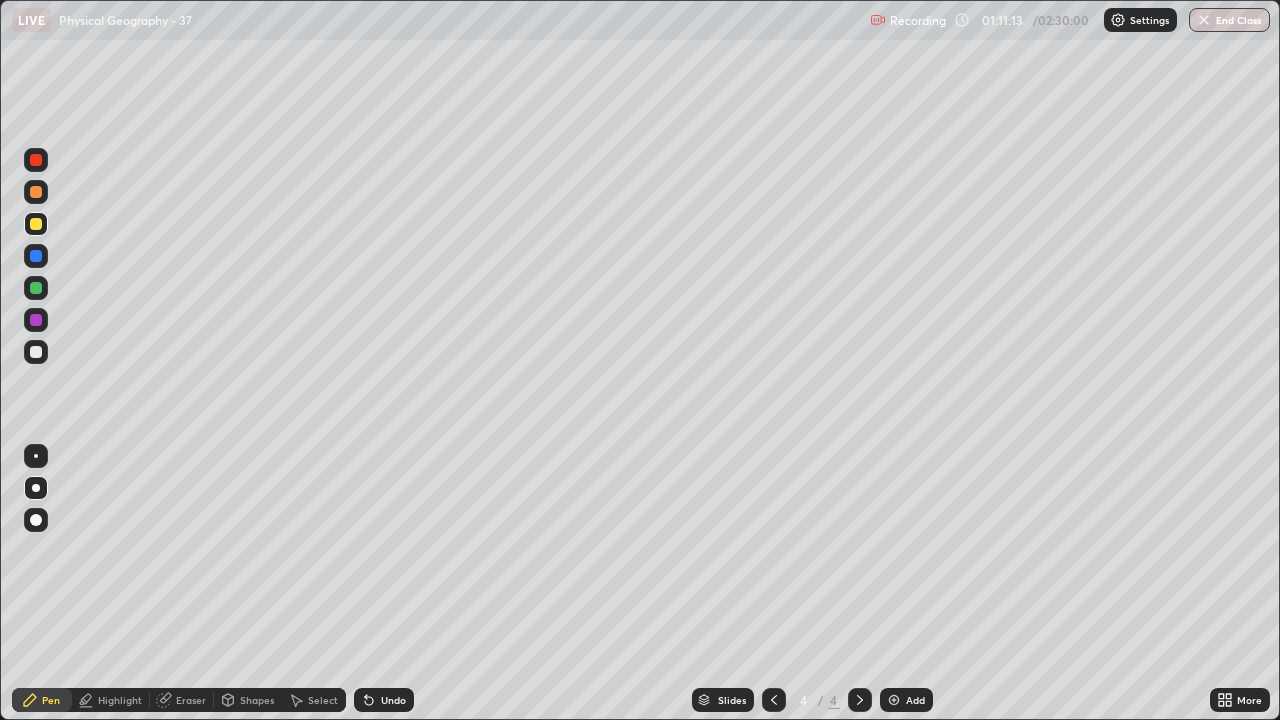 click 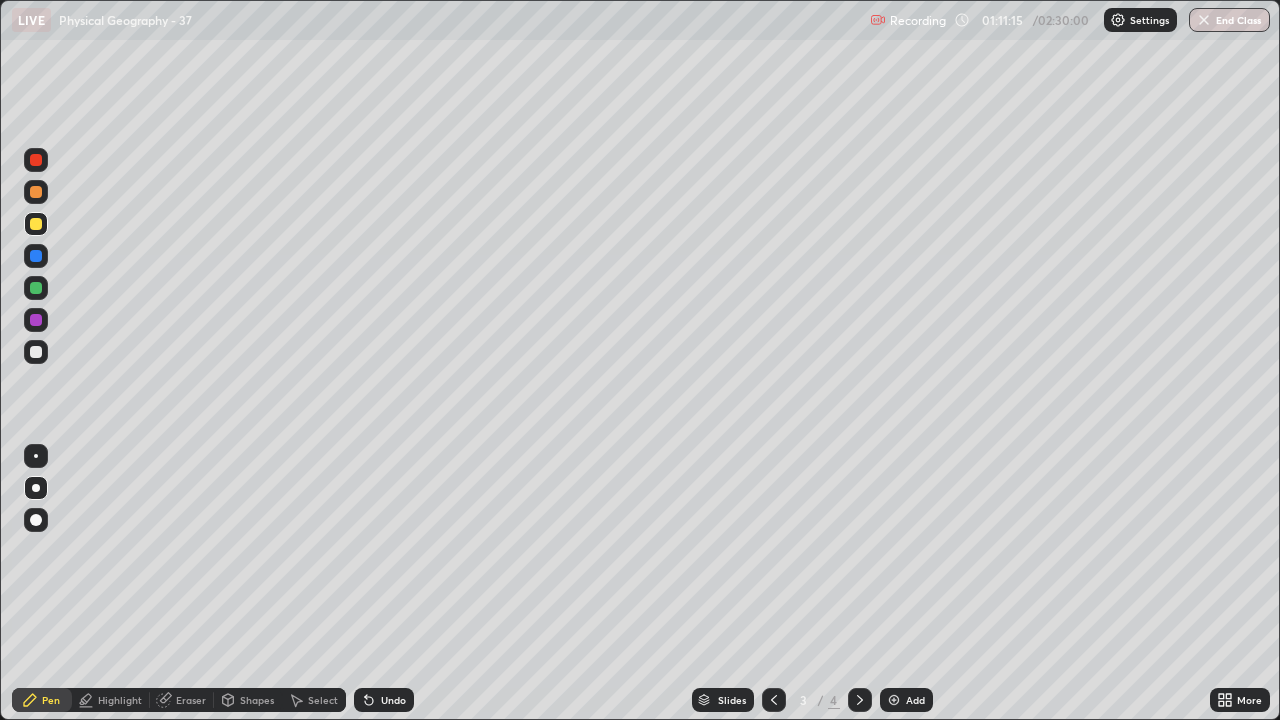 click 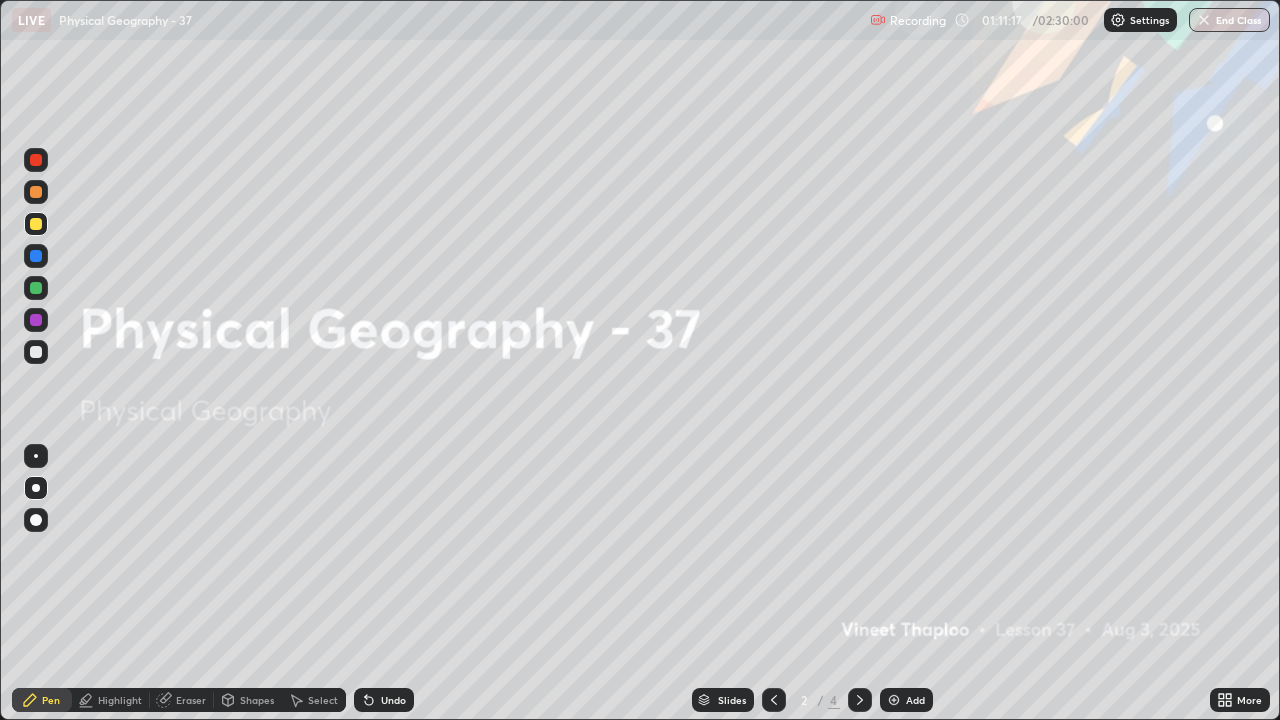 click 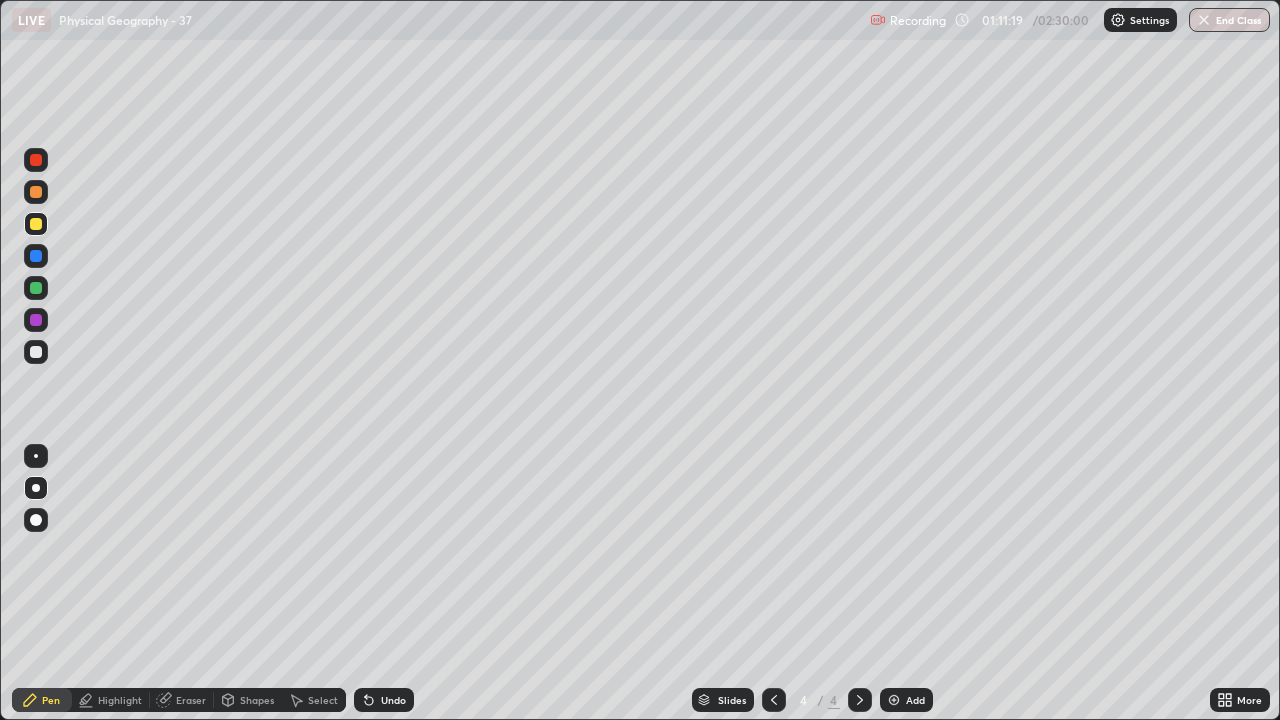 click 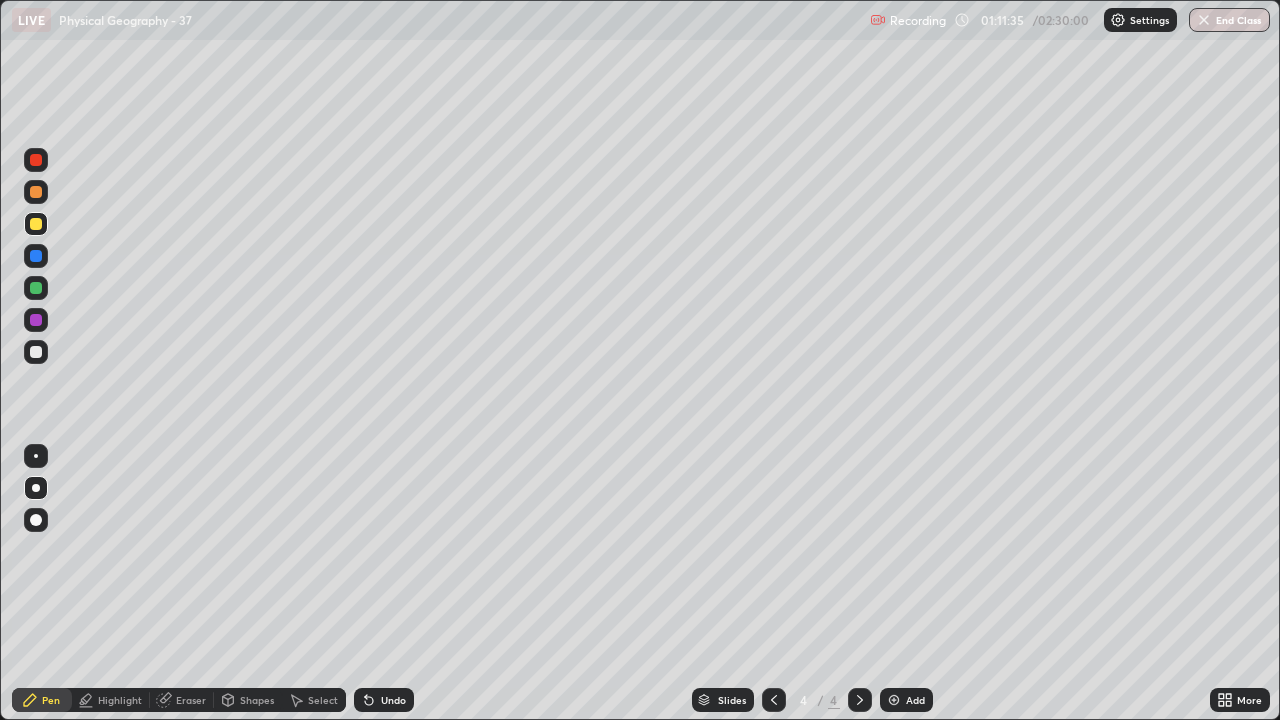 click 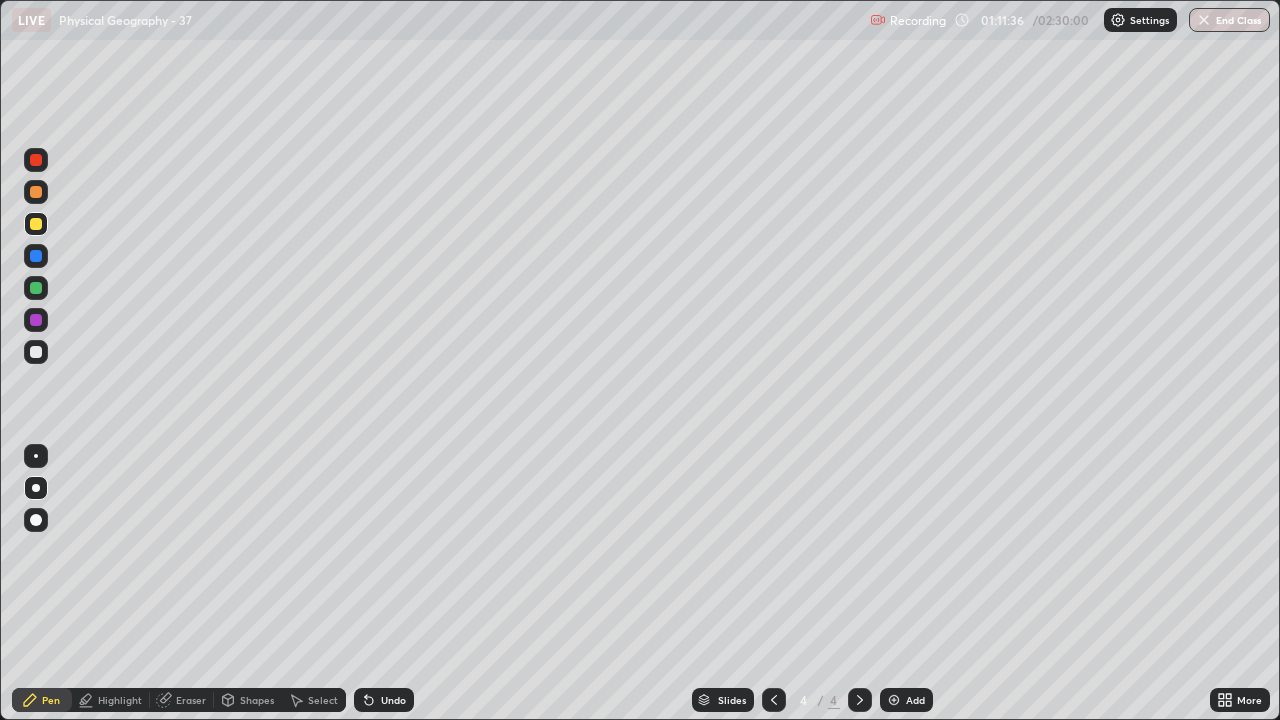 click on "Add" at bounding box center (906, 700) 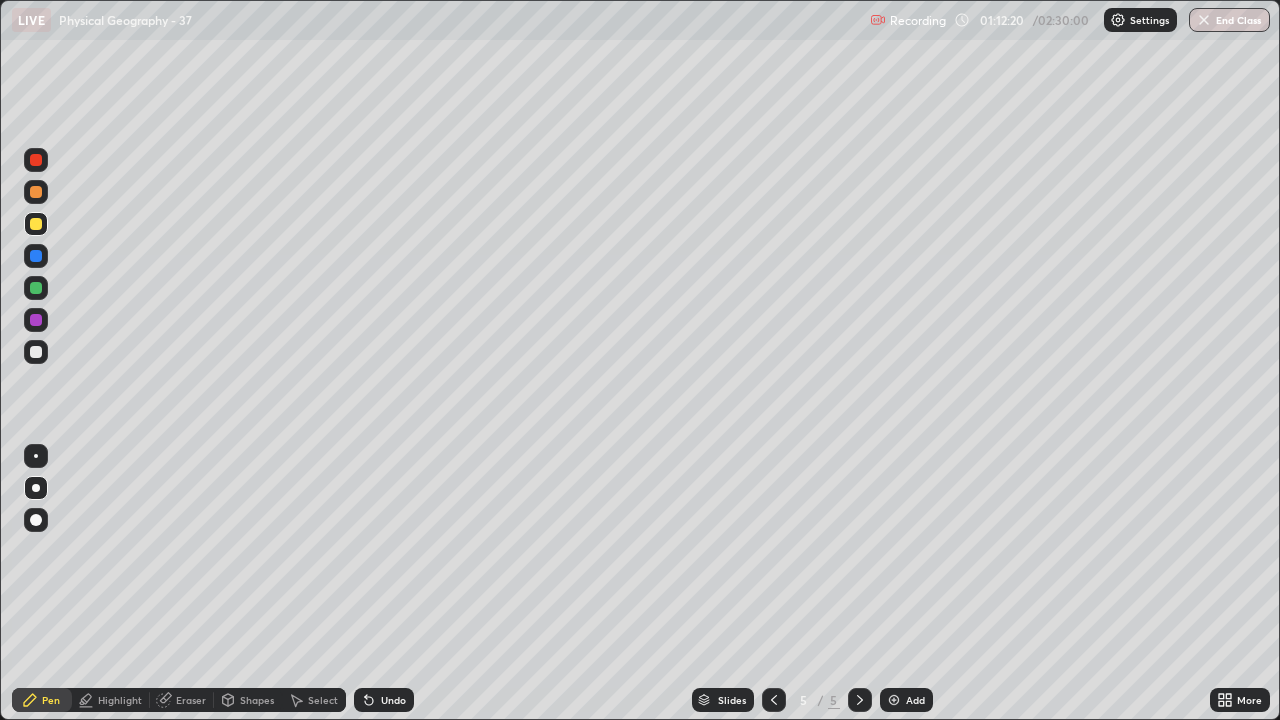 click at bounding box center (36, 192) 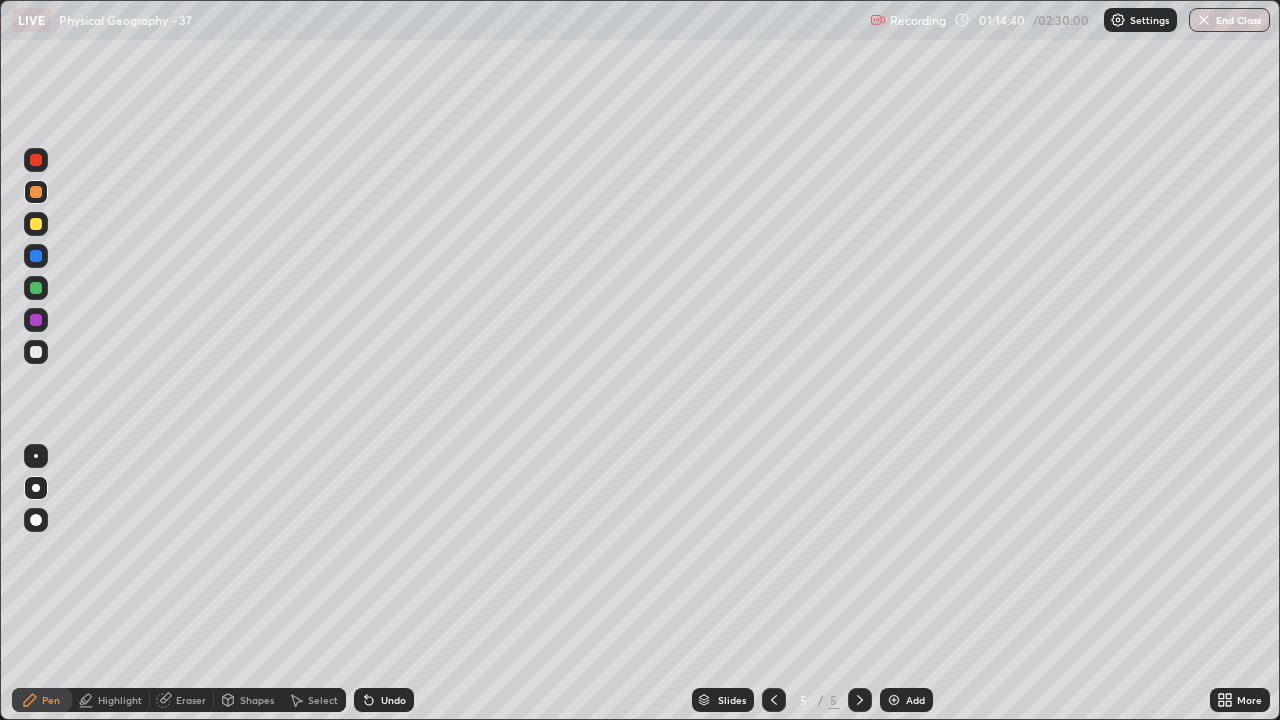 click on "More" at bounding box center (1249, 700) 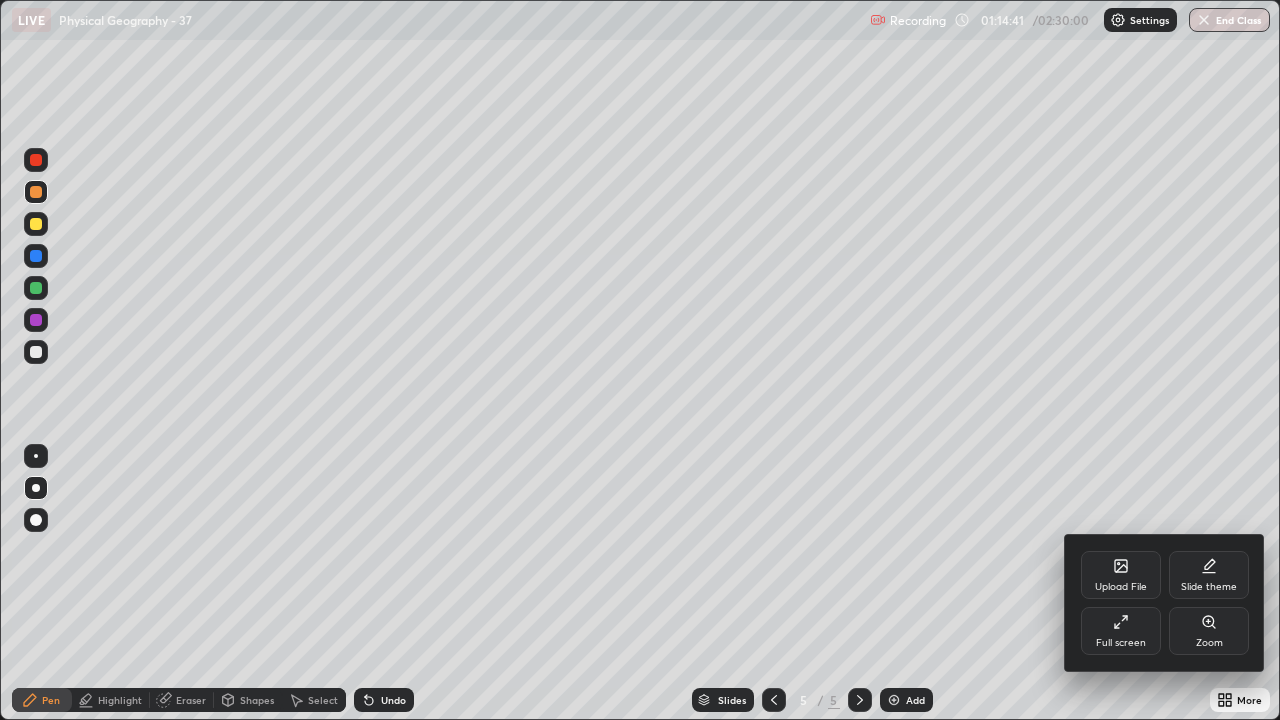 click on "Full screen" at bounding box center [1121, 631] 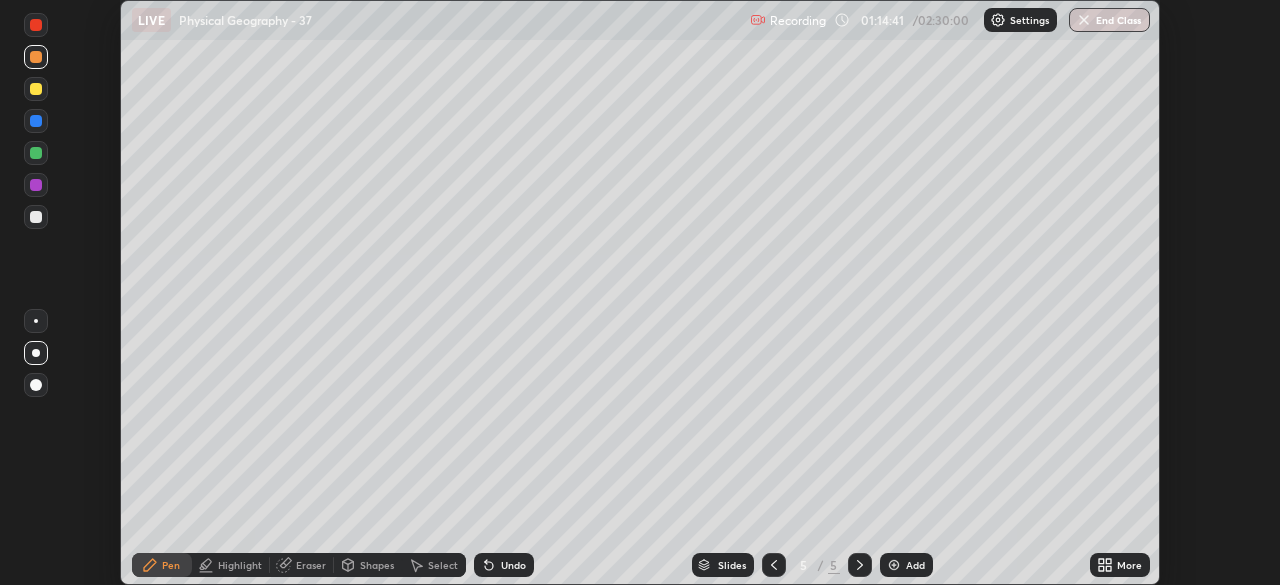 scroll, scrollTop: 585, scrollLeft: 1280, axis: both 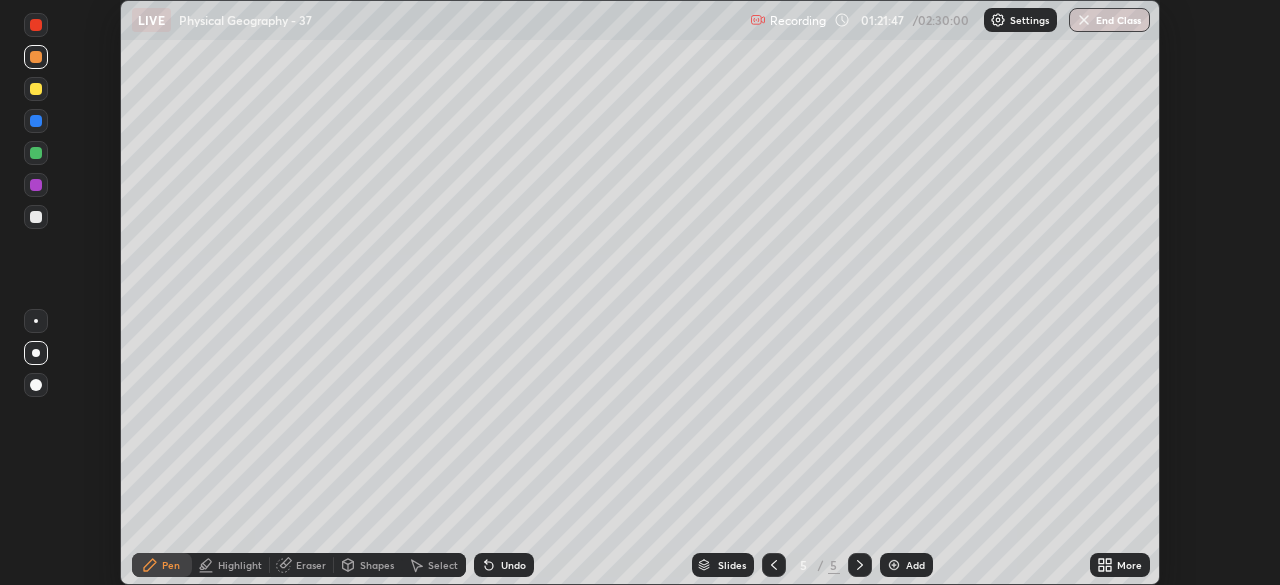 click 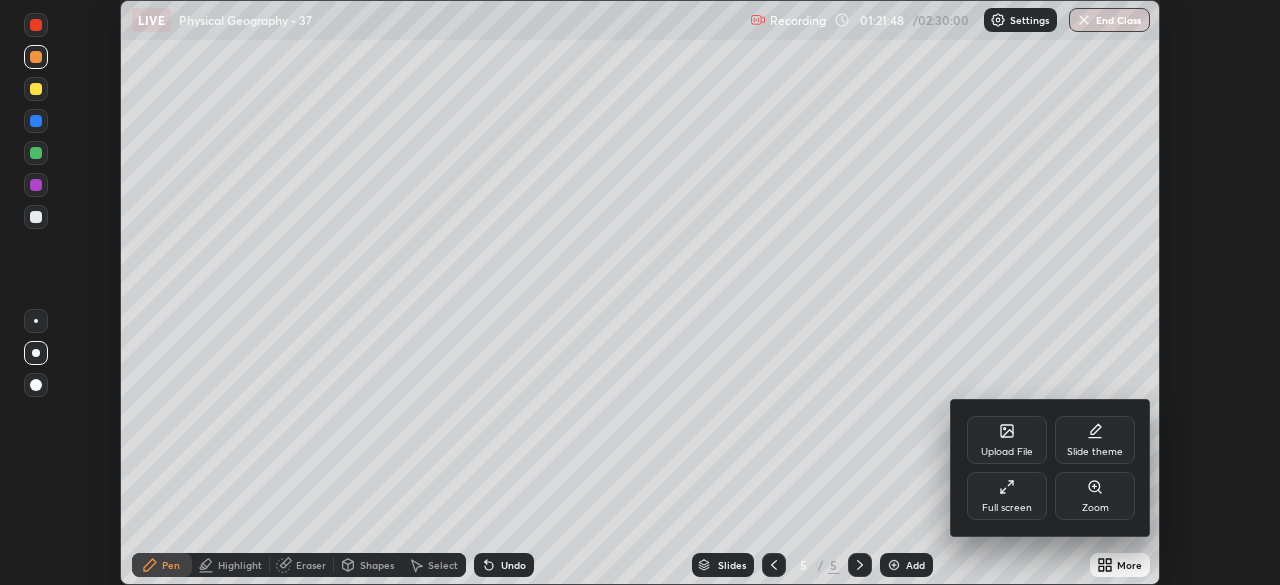 click on "Full screen" at bounding box center (1007, 496) 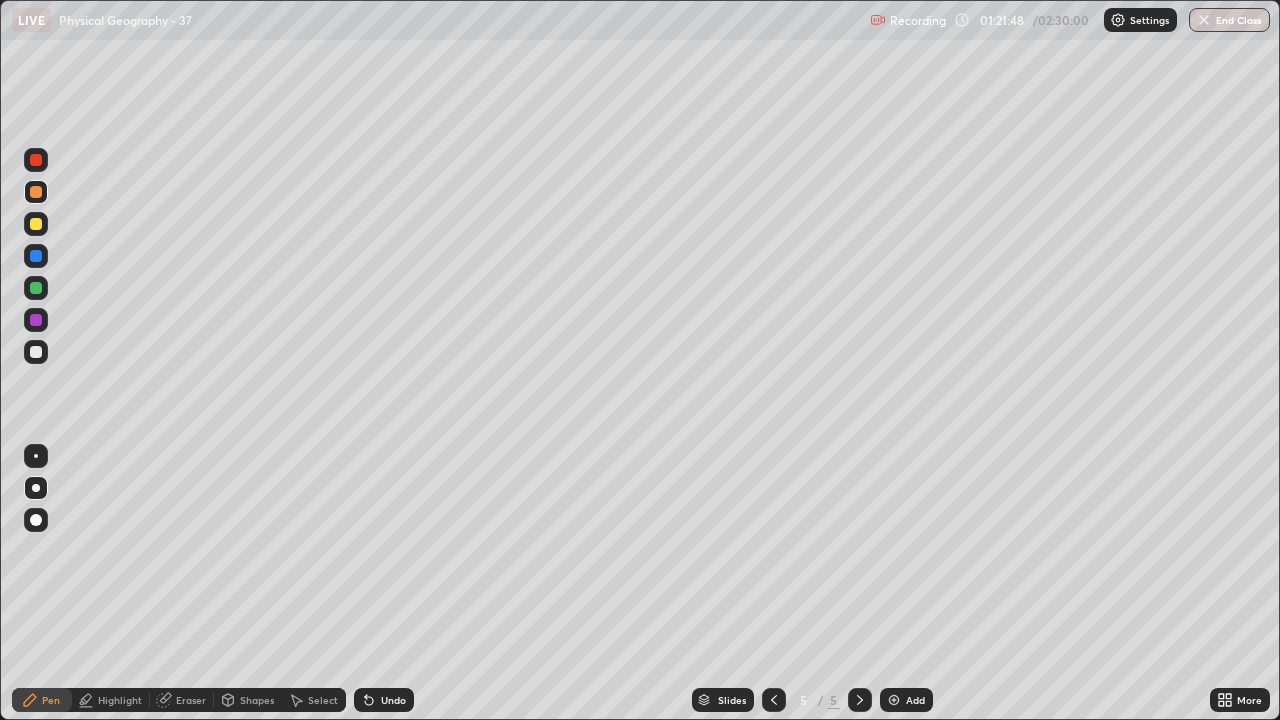 scroll, scrollTop: 99280, scrollLeft: 98720, axis: both 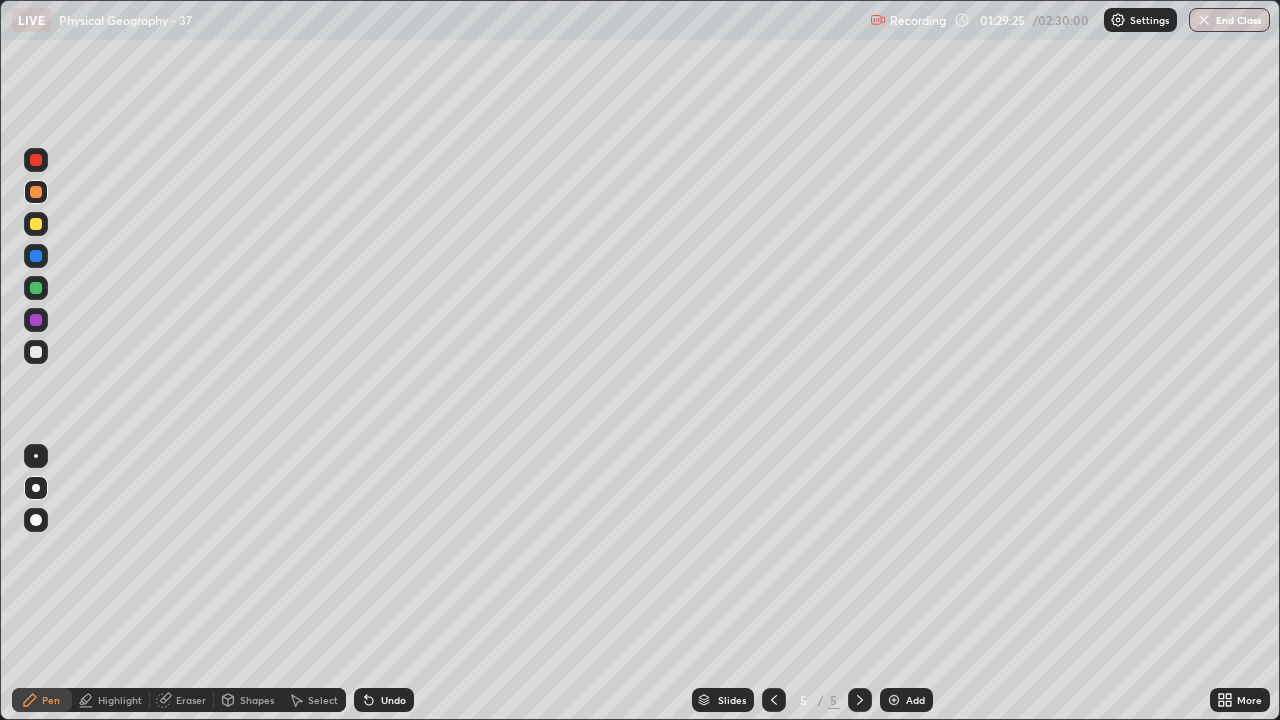 click on "More" at bounding box center (1240, 700) 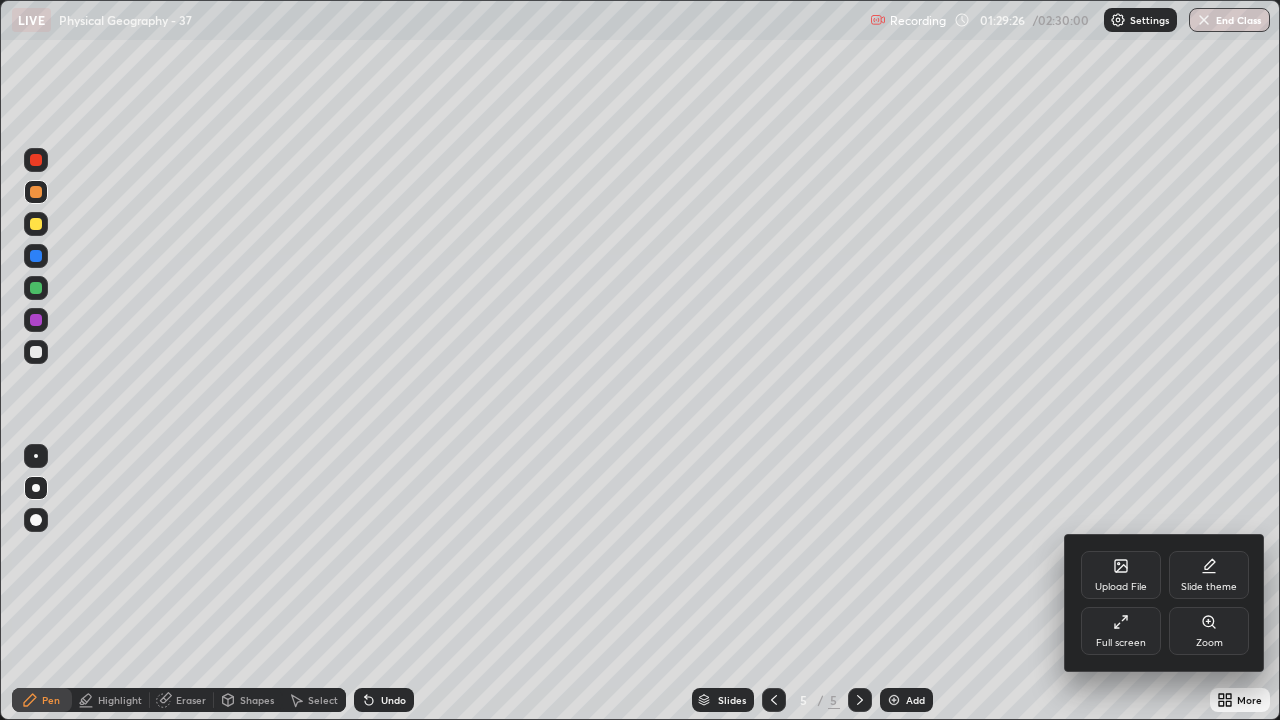 click on "Full screen" at bounding box center [1121, 643] 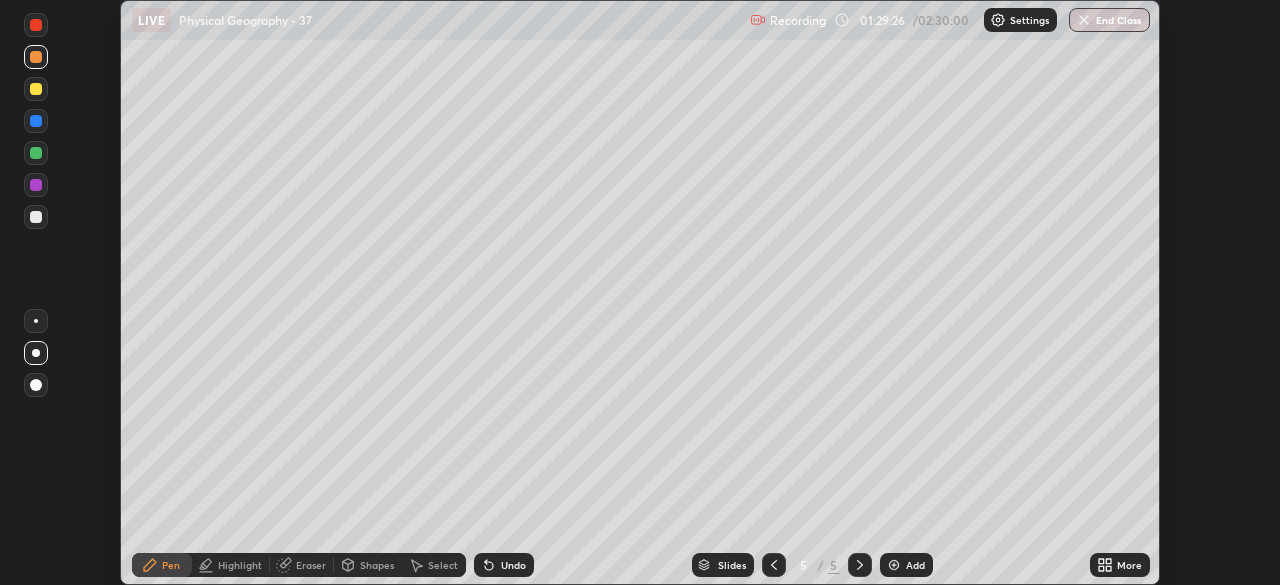 scroll, scrollTop: 585, scrollLeft: 1280, axis: both 